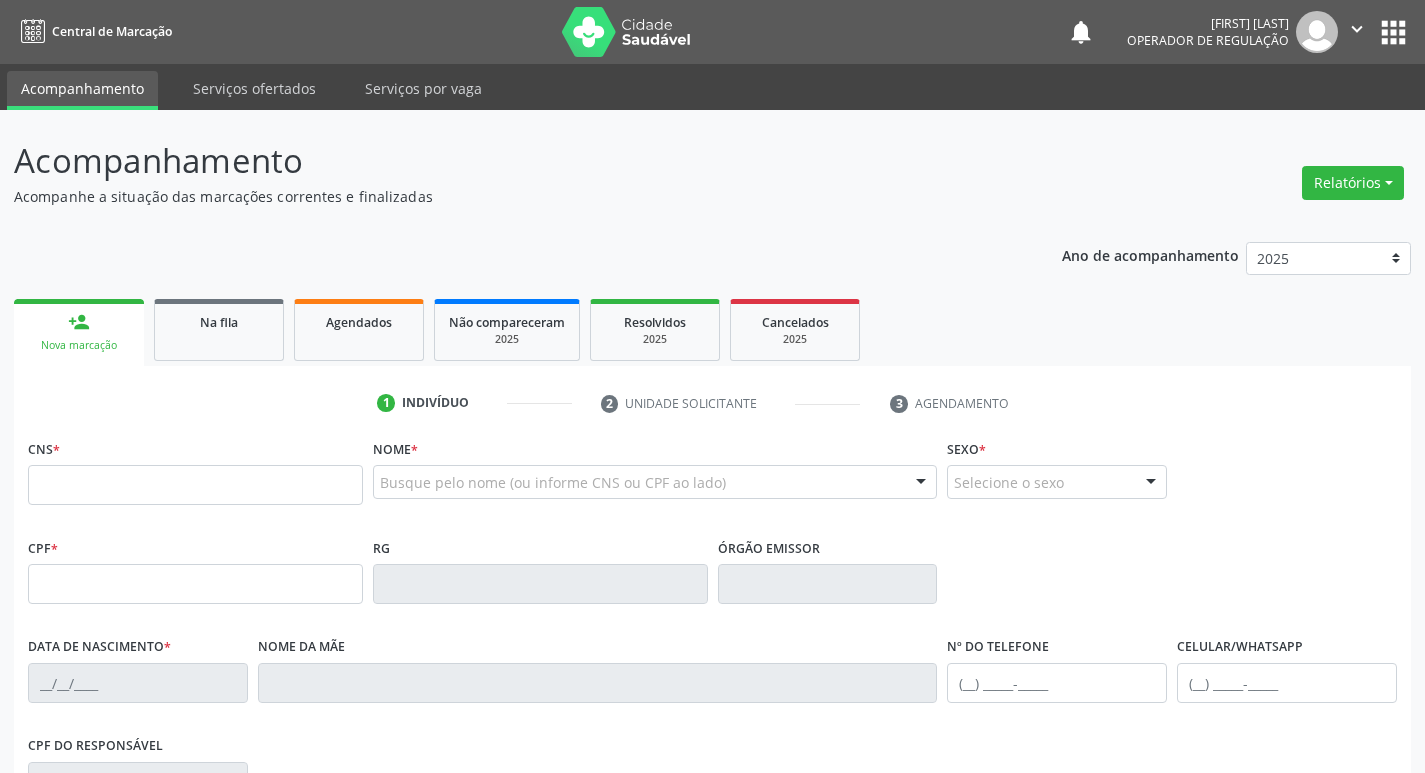 scroll, scrollTop: 0, scrollLeft: 0, axis: both 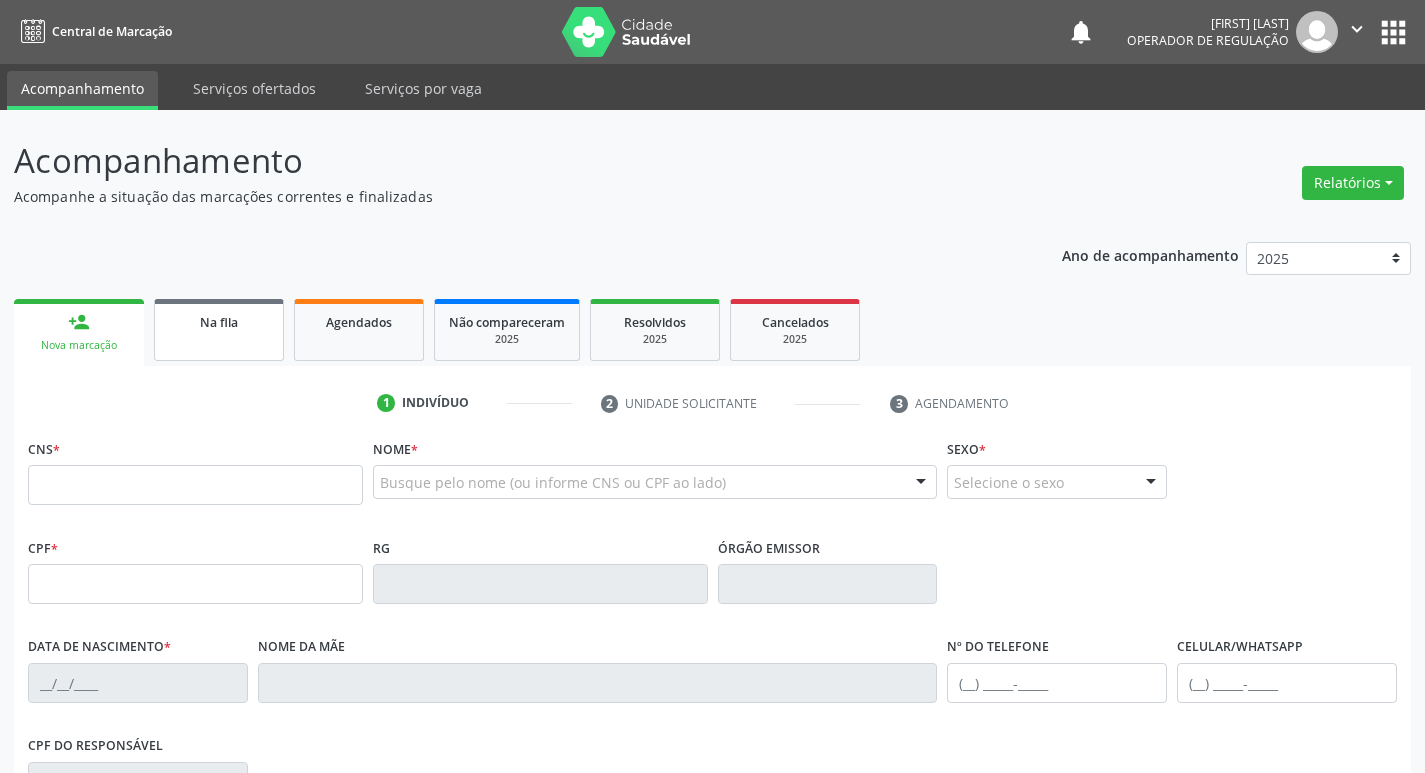 click on "Na fila" at bounding box center (219, 330) 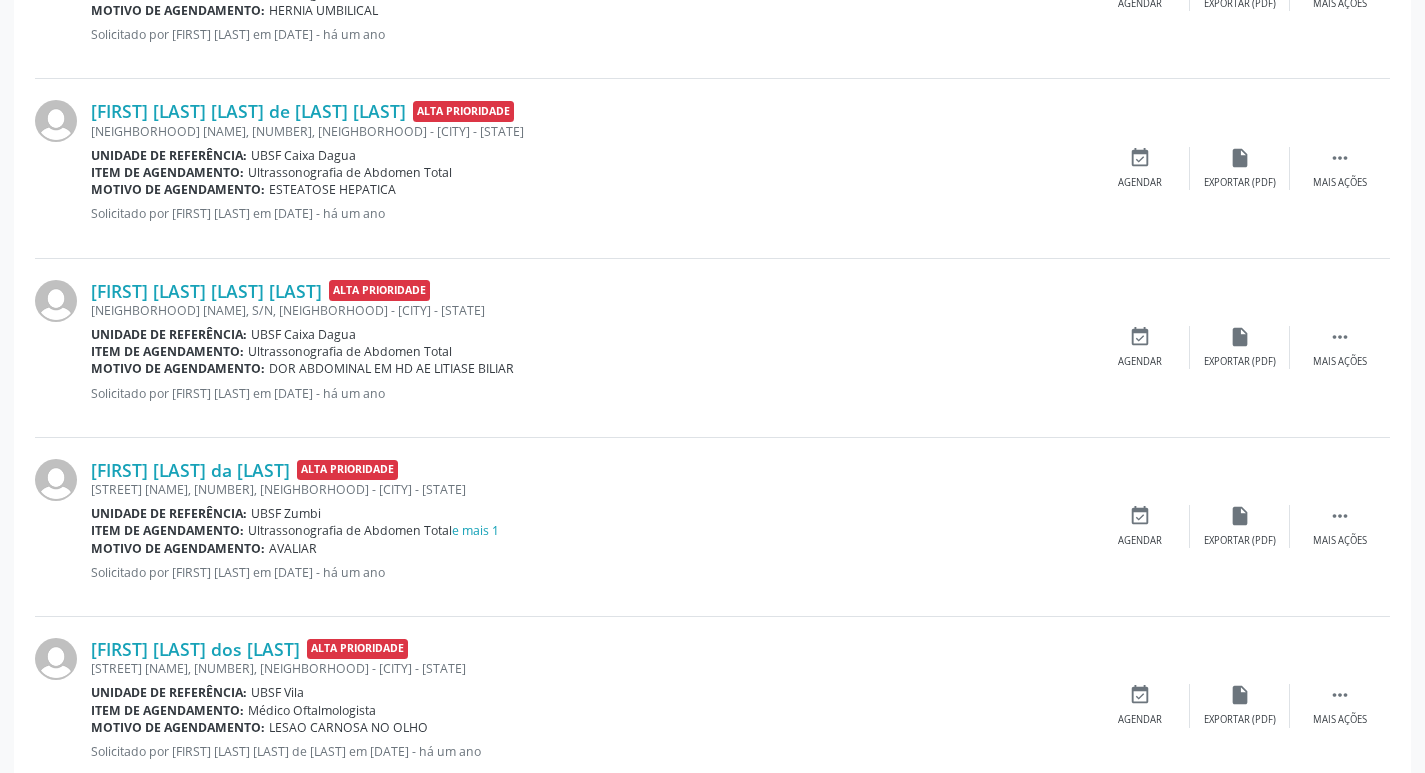 scroll, scrollTop: 735, scrollLeft: 0, axis: vertical 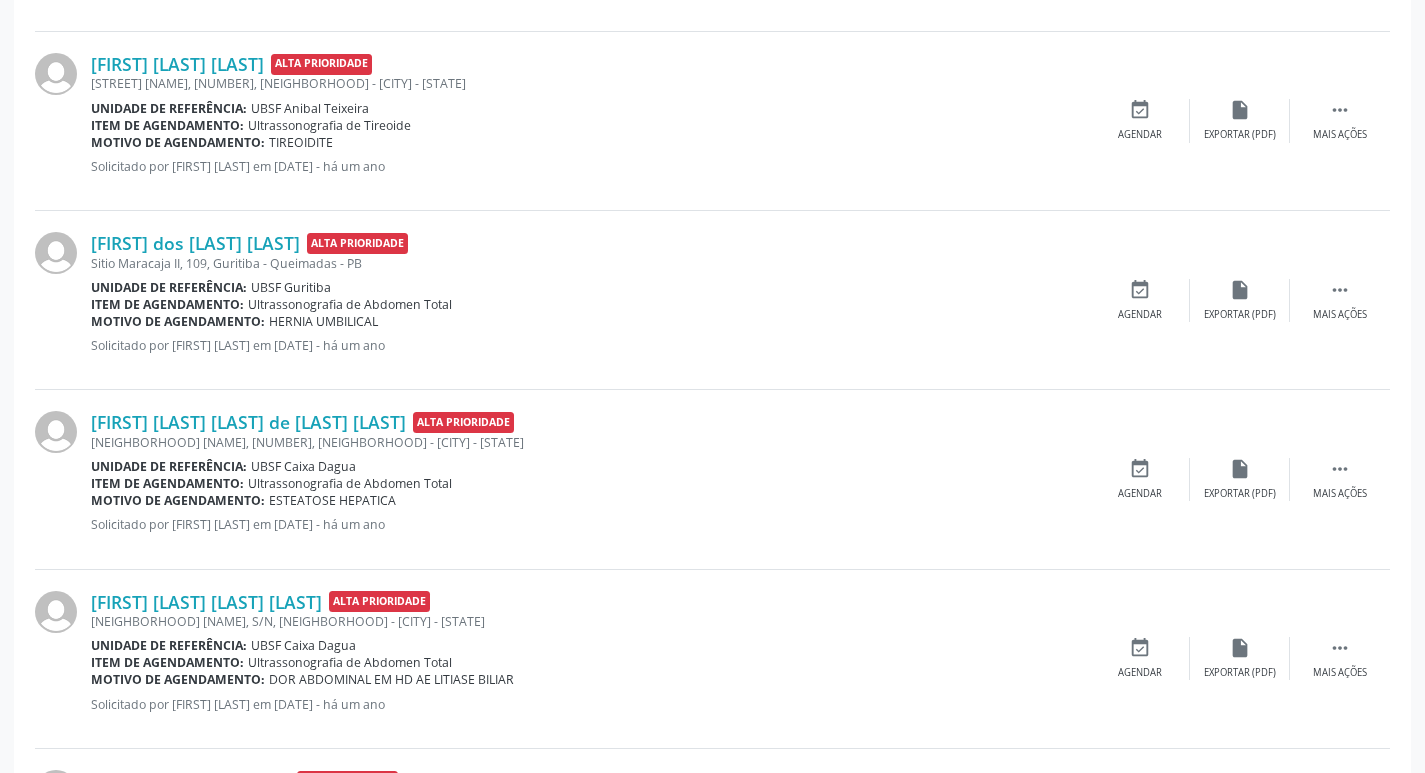 drag, startPoint x: 1424, startPoint y: 235, endPoint x: 1429, endPoint y: 162, distance: 73.171036 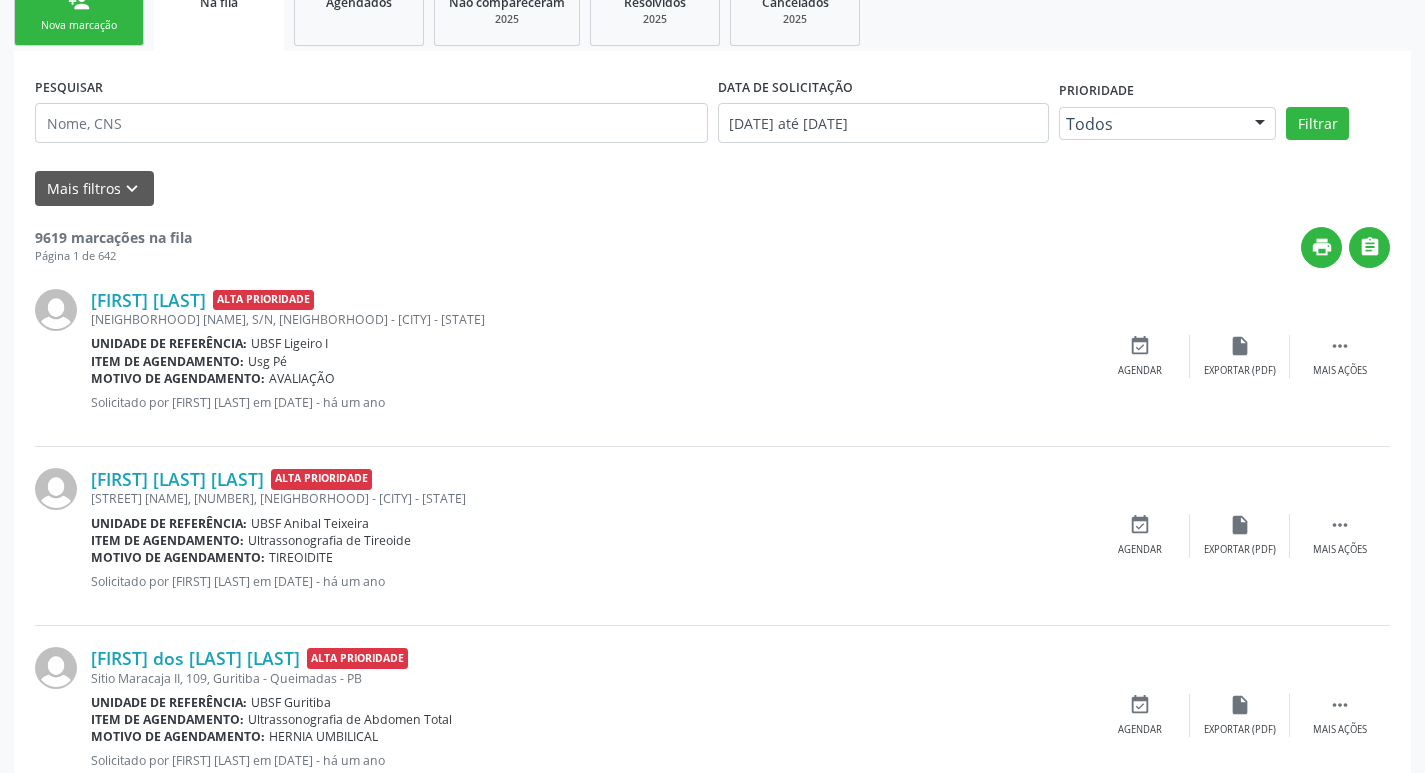 scroll, scrollTop: 0, scrollLeft: 0, axis: both 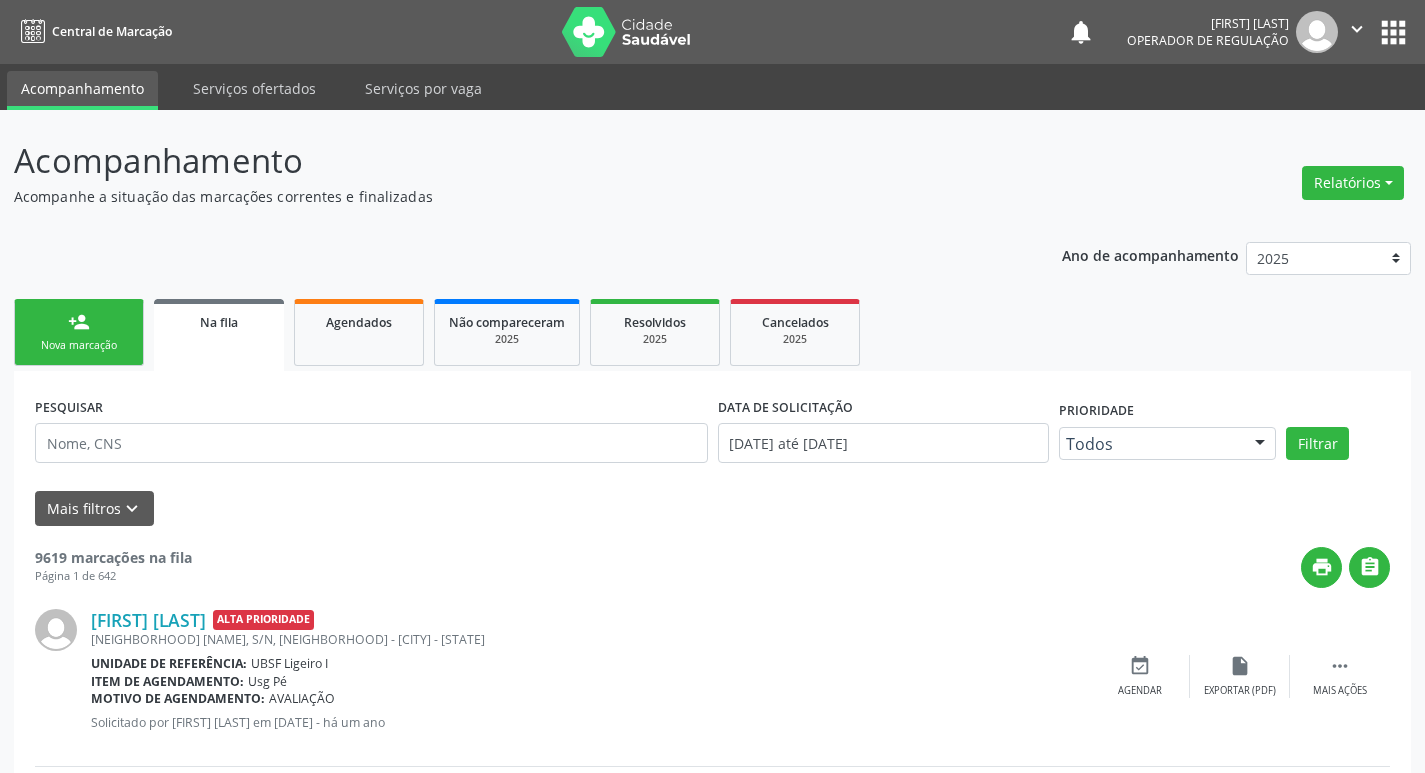 click on "Ano de acompanhamento
2025 2024 2023 2022 2021
person_add
Nova marcação
Na fila   Agendados   Não compareceram
2025
Resolvidos
2025
Cancelados
2025
PESQUISAR
DATA DE SOLICITAÇÃO
[DATE] até [DATE]
Prioridade
Todos         Todos   Baixa Prioridade   Média Prioridade   Alta Prioridade
Nenhum resultado encontrado para: "   "
Não há nenhuma opção para ser exibida.
Filtrar
UNIDADE DE REFERÊNCIA
Selecione uma UBS
Todas as UBS   UBSF Ligeiro II   UBSF Saulo Leal Ernesto de Melo   UBSF Castanho   UBSF Baixa Verde   UBSF Ze Velho   UBSF Boa Vista   UBSF Olho Dagua Salgado   UBSF Zumbi   NASF Pedra do Touro   UBSF Lutador   UBSF Anibal Teixeira   UBSF Central   UBSF Riacho do Meio   UBSF Caixa Dagua   UBSF Ligeiro I   UBSF Malhada Grande   UBSF Vila   UBSF Guritiba" at bounding box center [712, 1791] 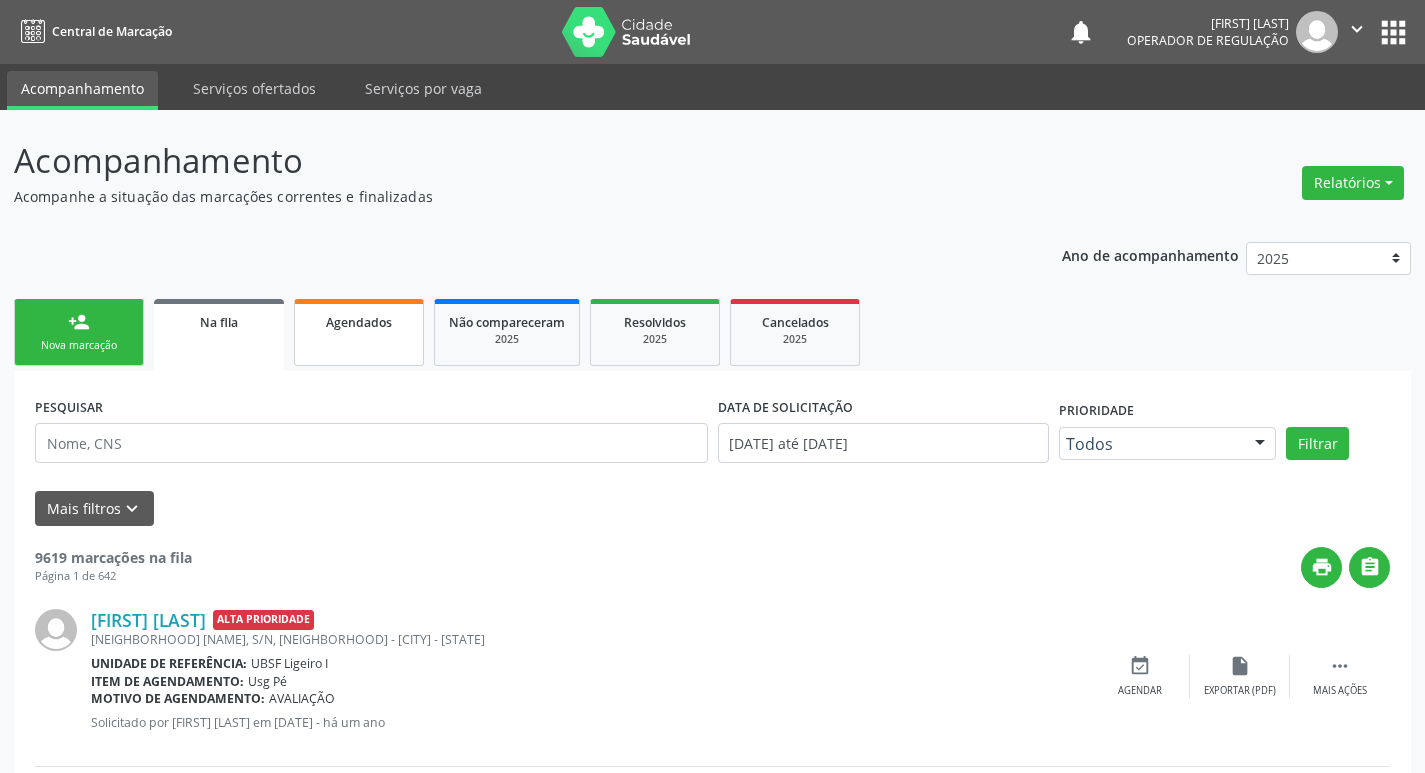 click on "Agendados" at bounding box center [359, 332] 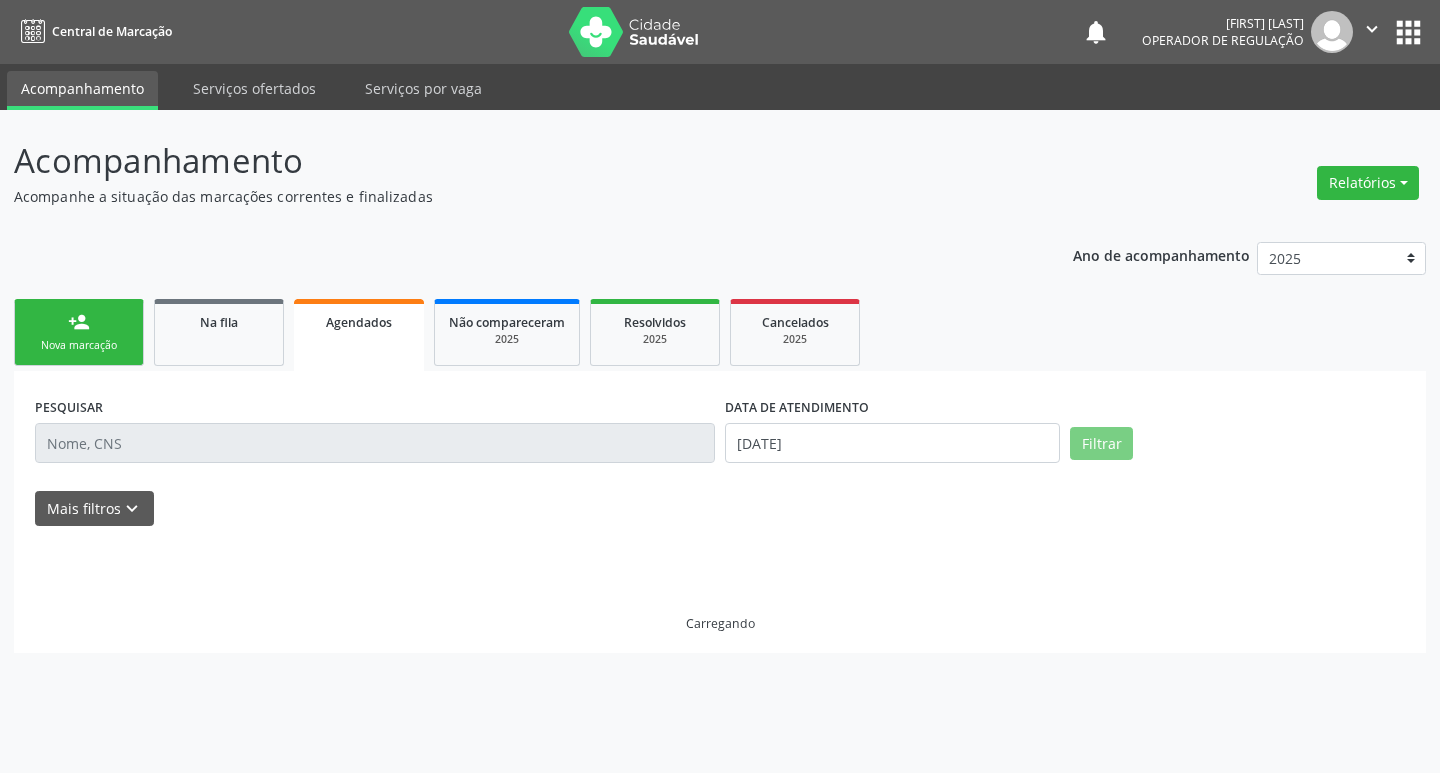 click on "Nova marcação" at bounding box center [79, 345] 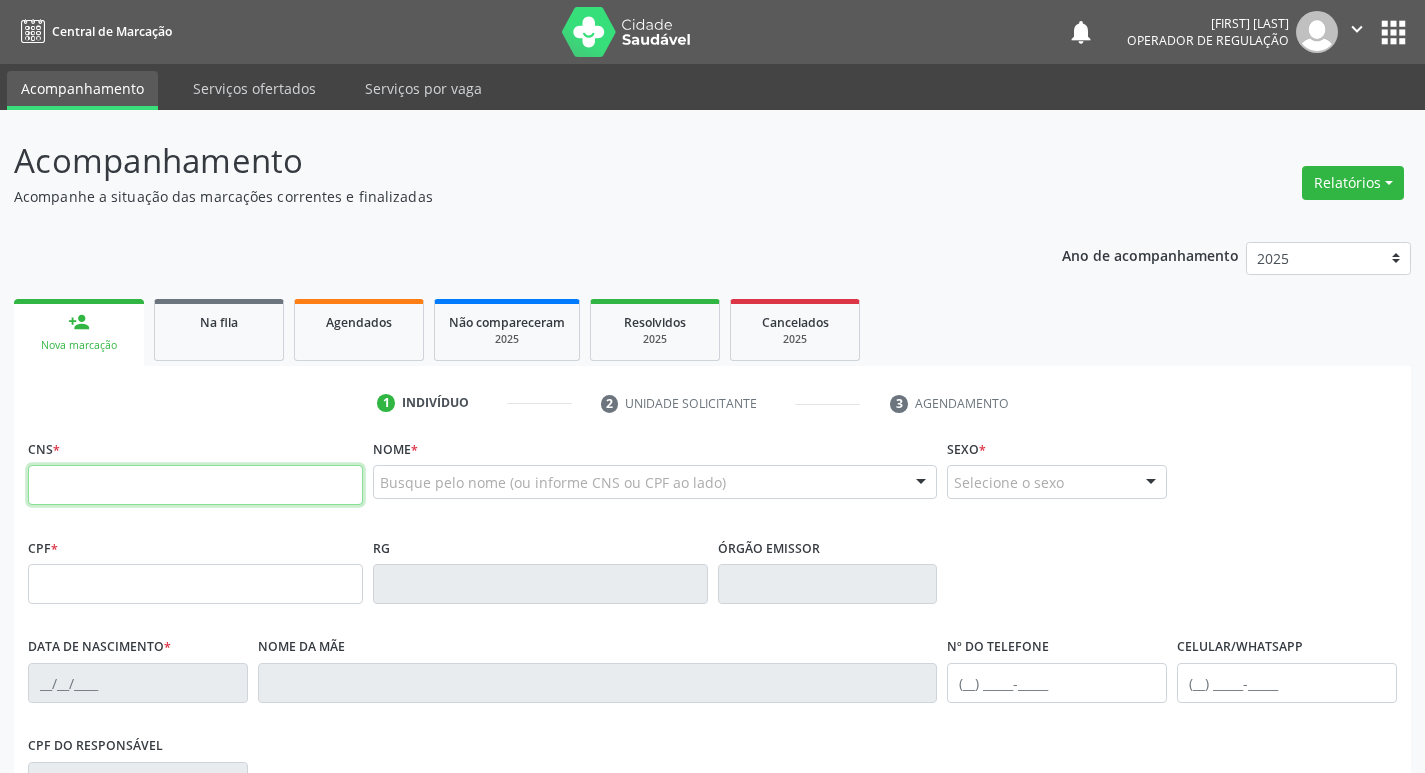 click at bounding box center (195, 485) 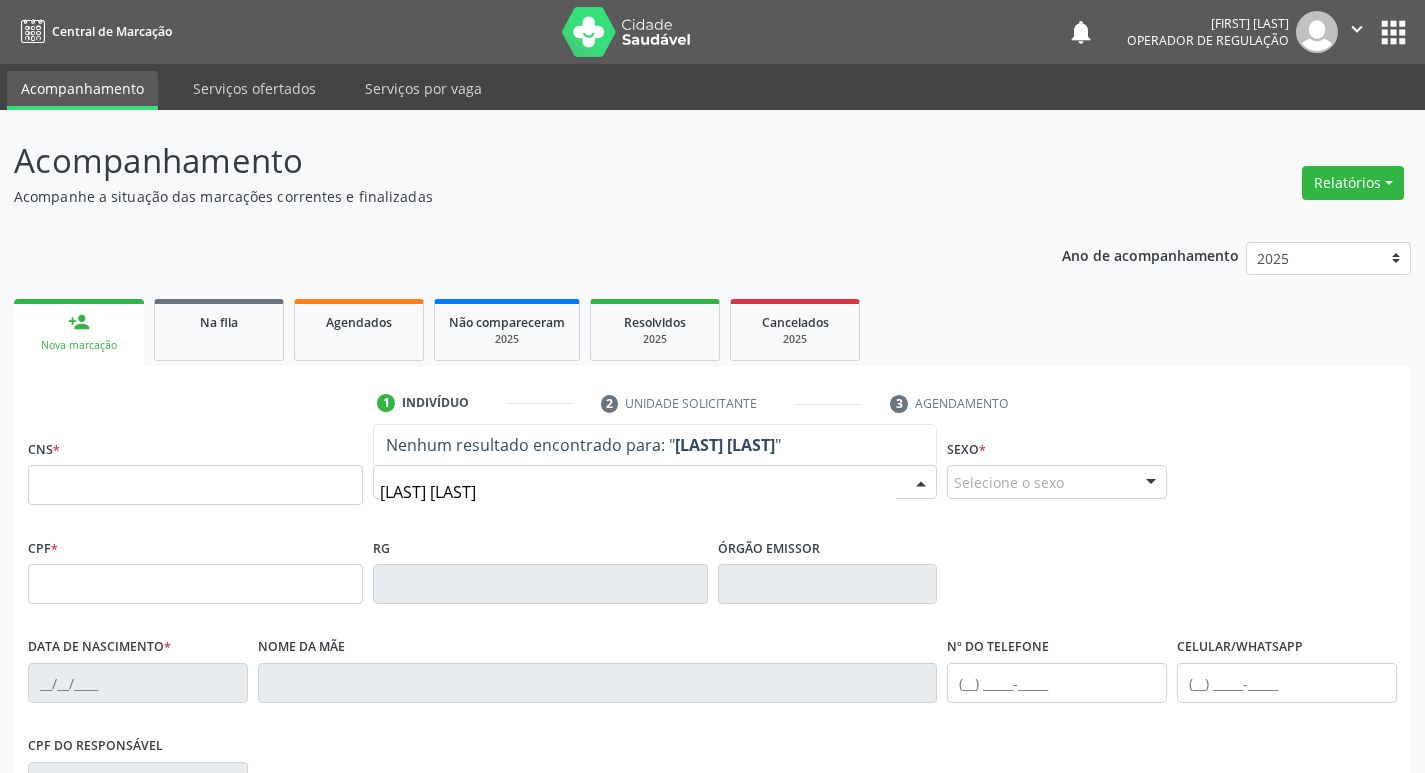 type on "[LAST] [LAST] [LAST]" 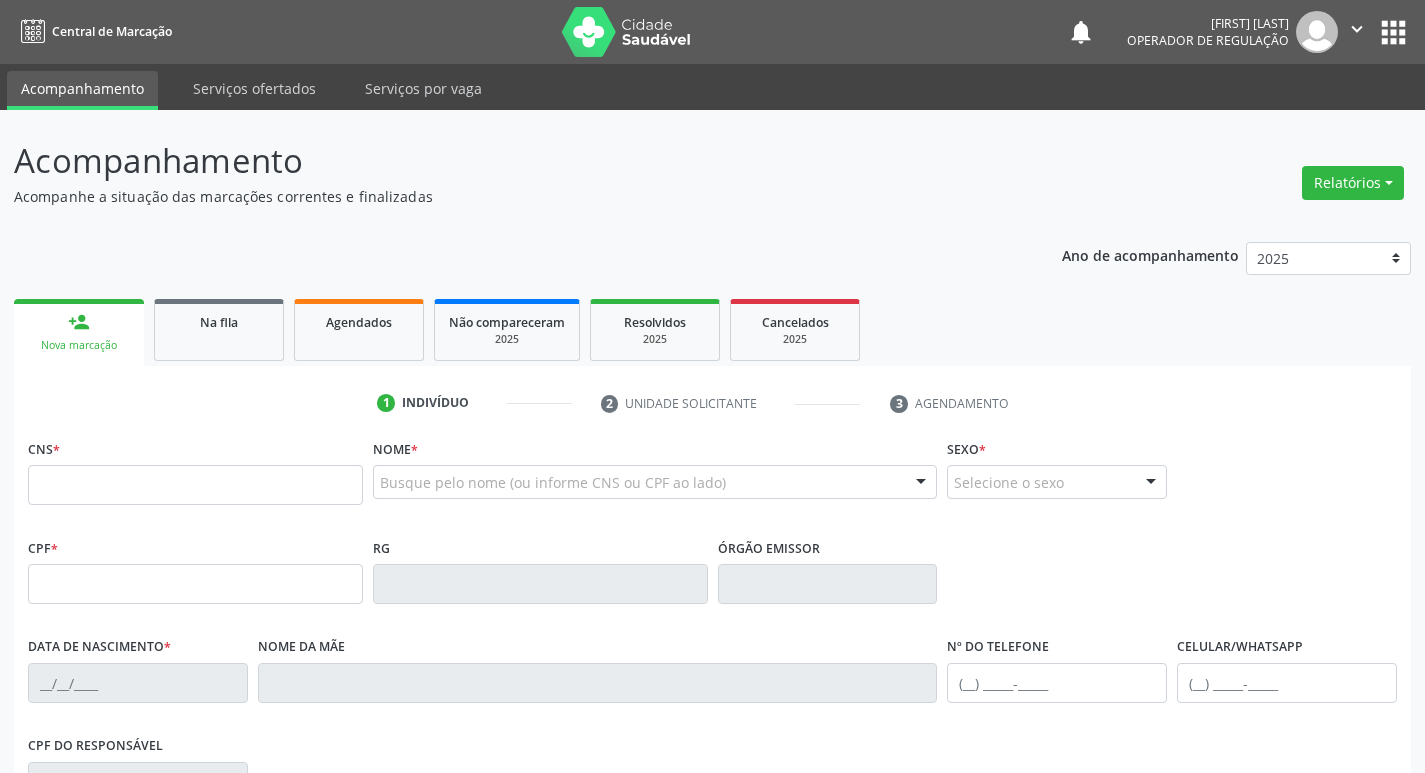click on "Acompanhamento" at bounding box center [503, 161] 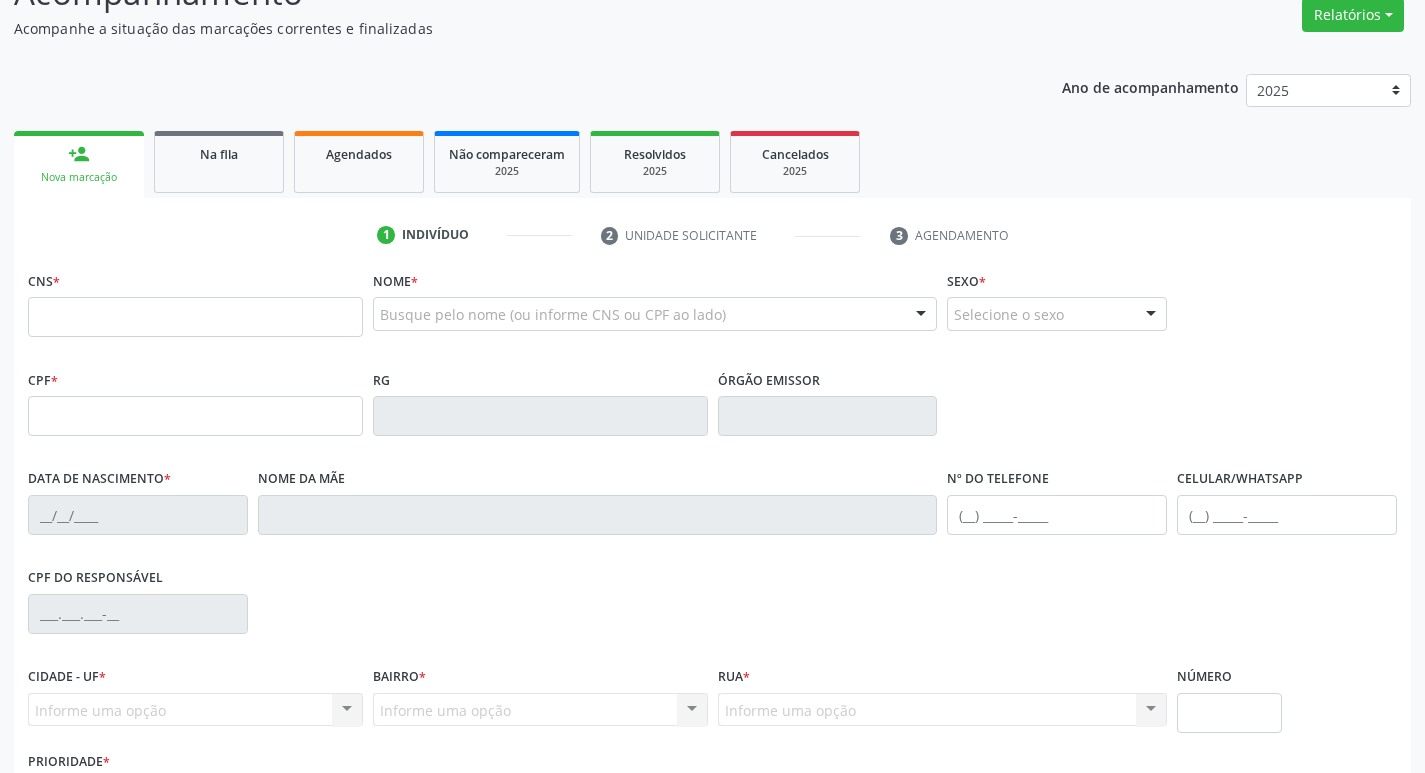 scroll, scrollTop: 255, scrollLeft: 0, axis: vertical 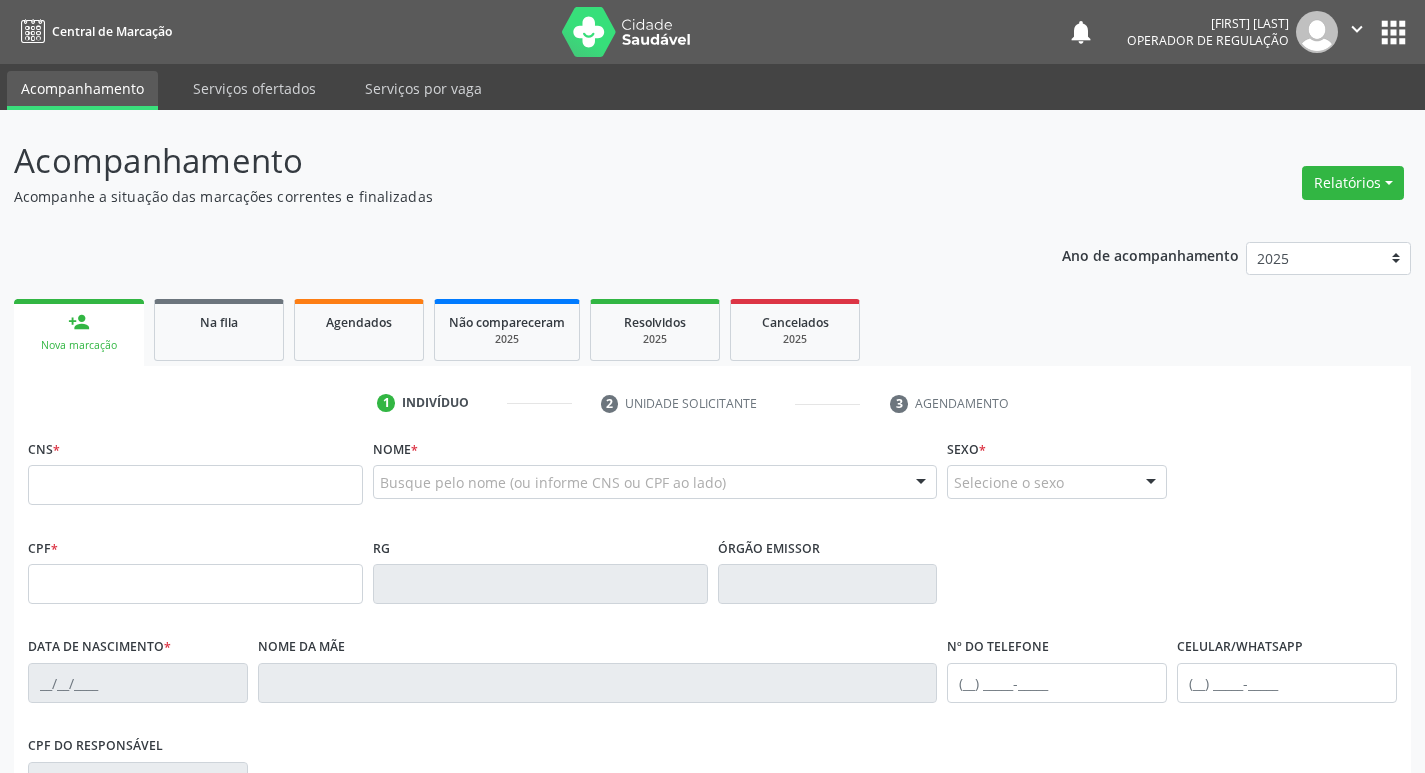 click on "person_add
Nova marcação
Na fila   Agendados   Não compareceram
2025
Resolvidos
2025
Cancelados
2025" at bounding box center (712, 330) 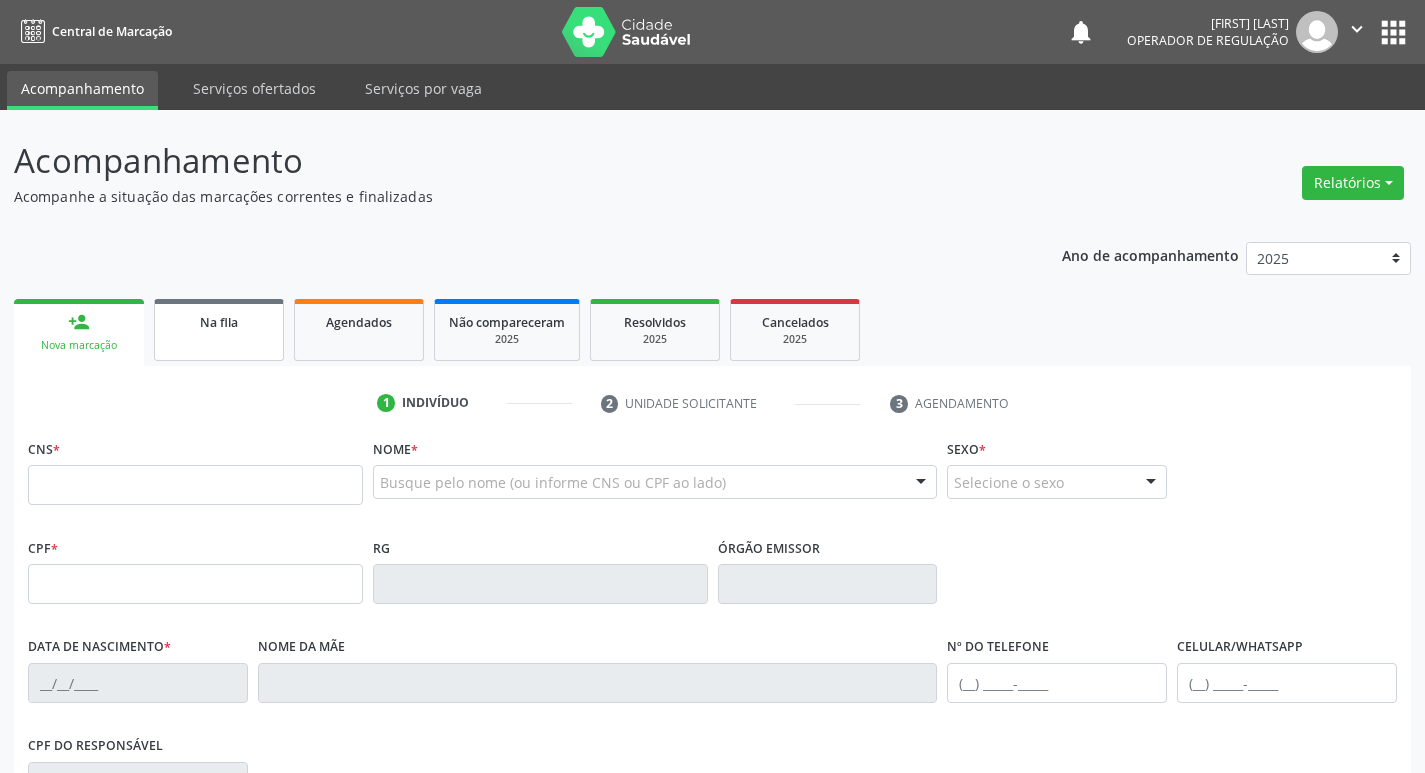 click on "Na fila" at bounding box center [219, 321] 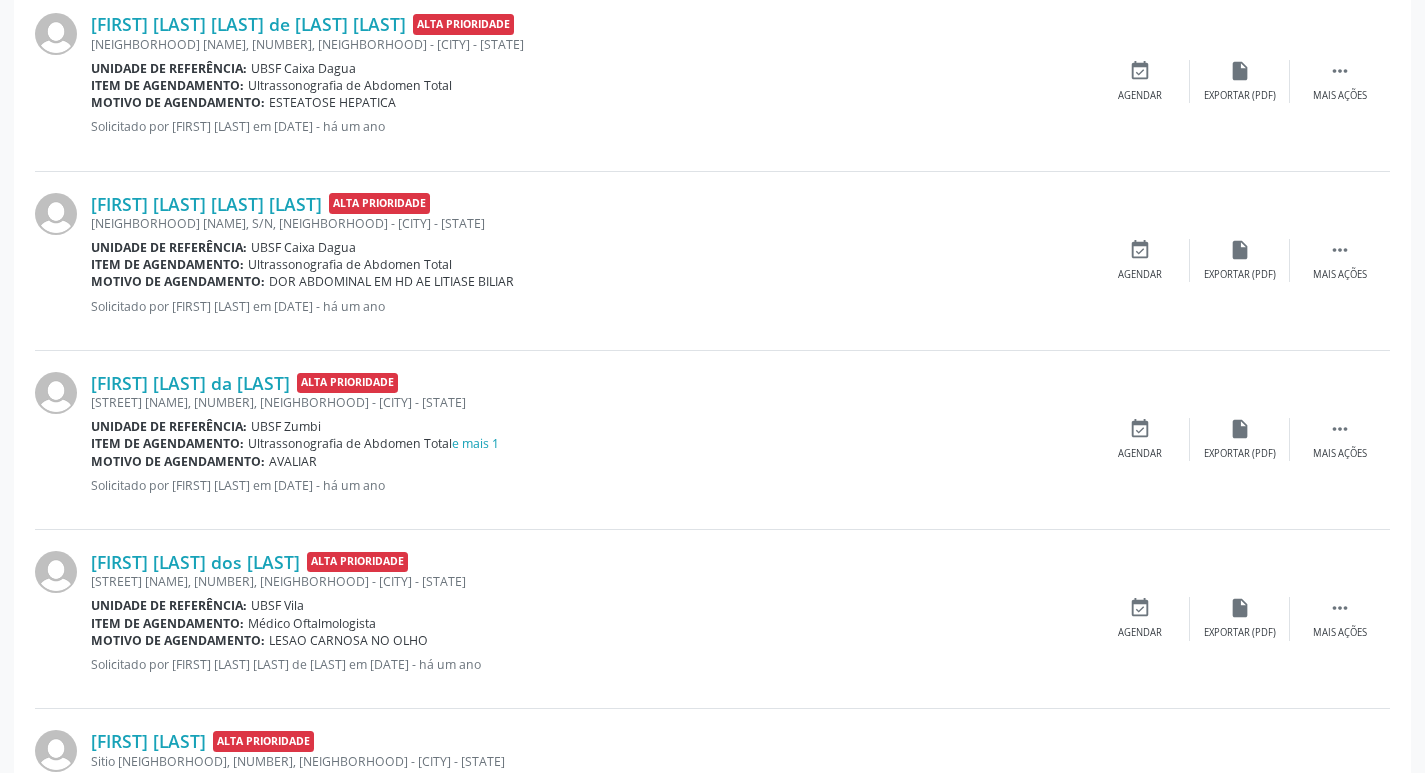 scroll, scrollTop: 1155, scrollLeft: 0, axis: vertical 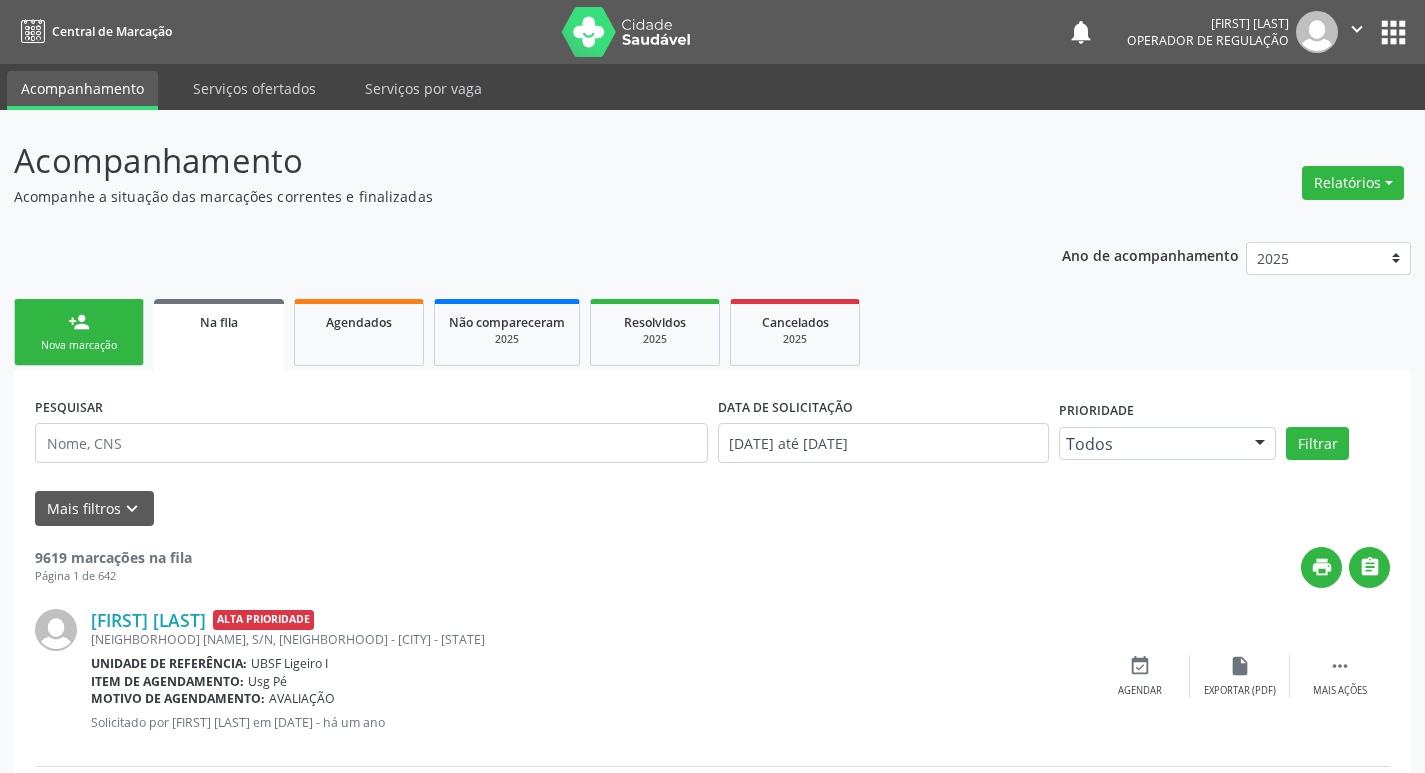click on "person_add
Nova marcação" at bounding box center (79, 332) 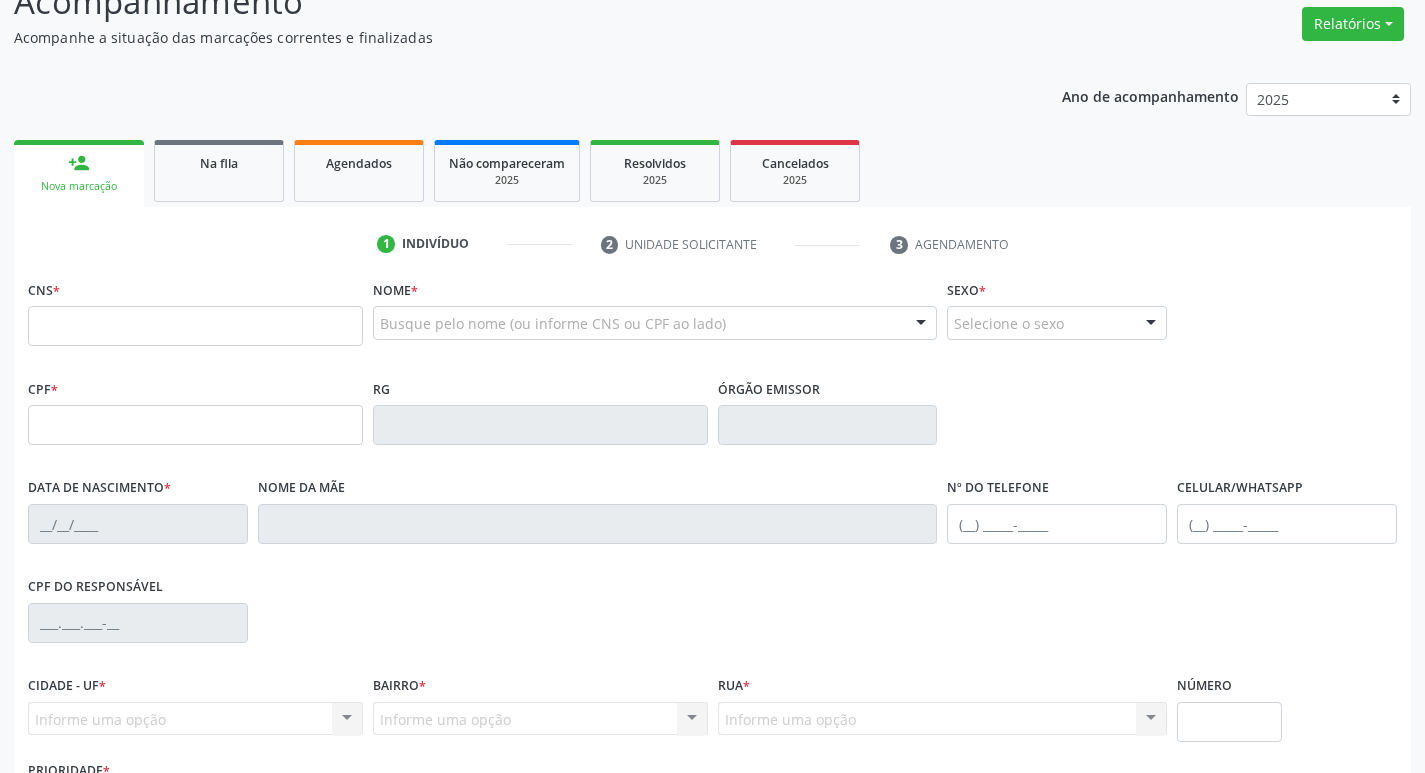 scroll, scrollTop: 193, scrollLeft: 0, axis: vertical 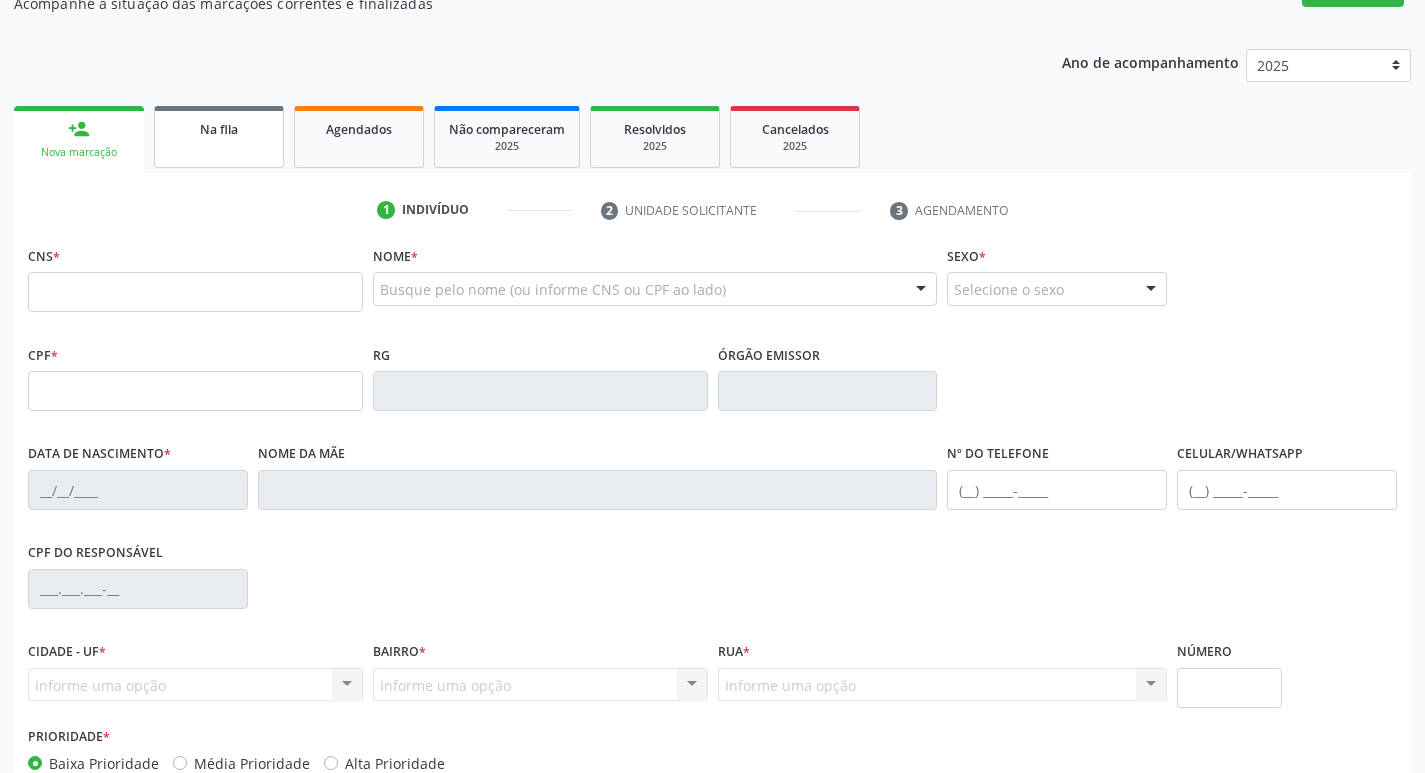 click on "Na fila" at bounding box center (219, 137) 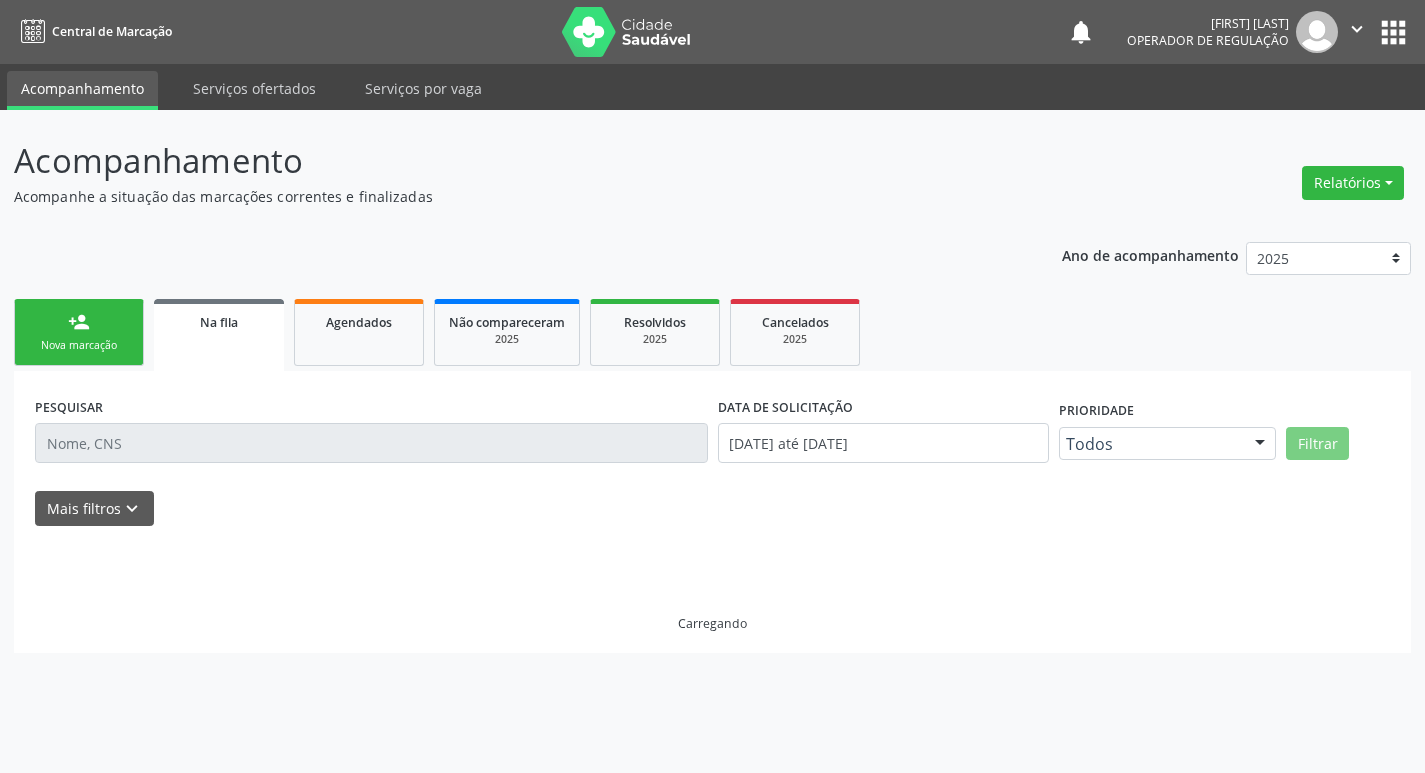 scroll, scrollTop: 0, scrollLeft: 0, axis: both 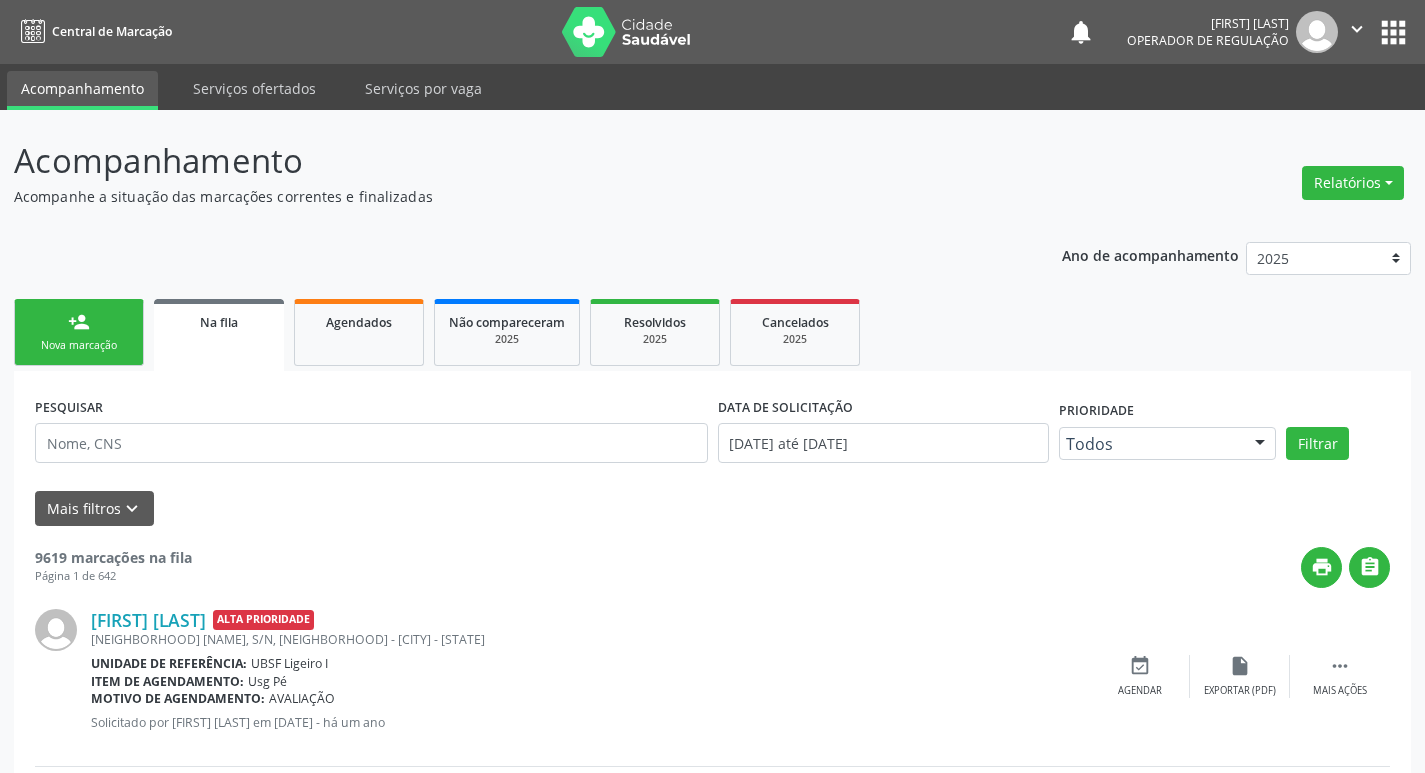 click on "Nova marcação" at bounding box center (79, 345) 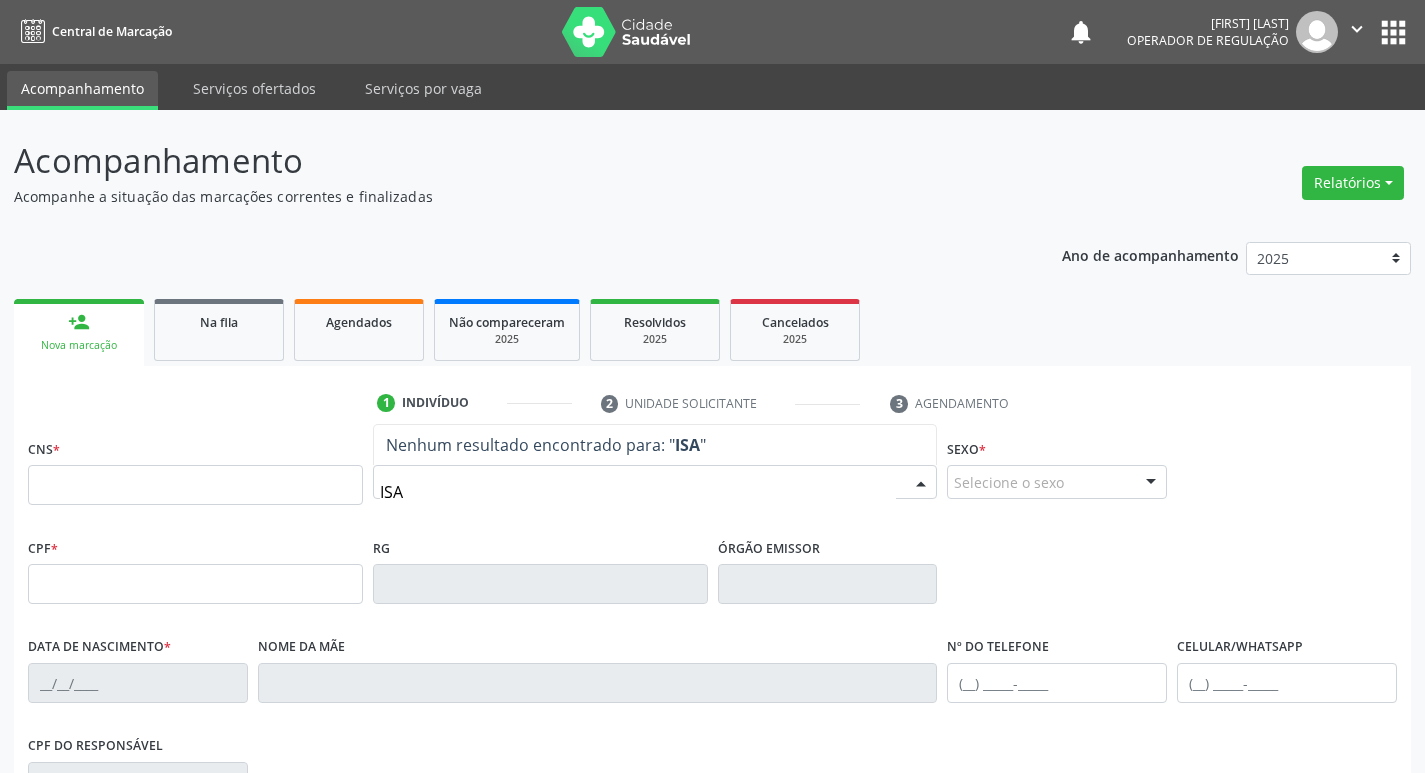 type on "[LAST] [LAST]" 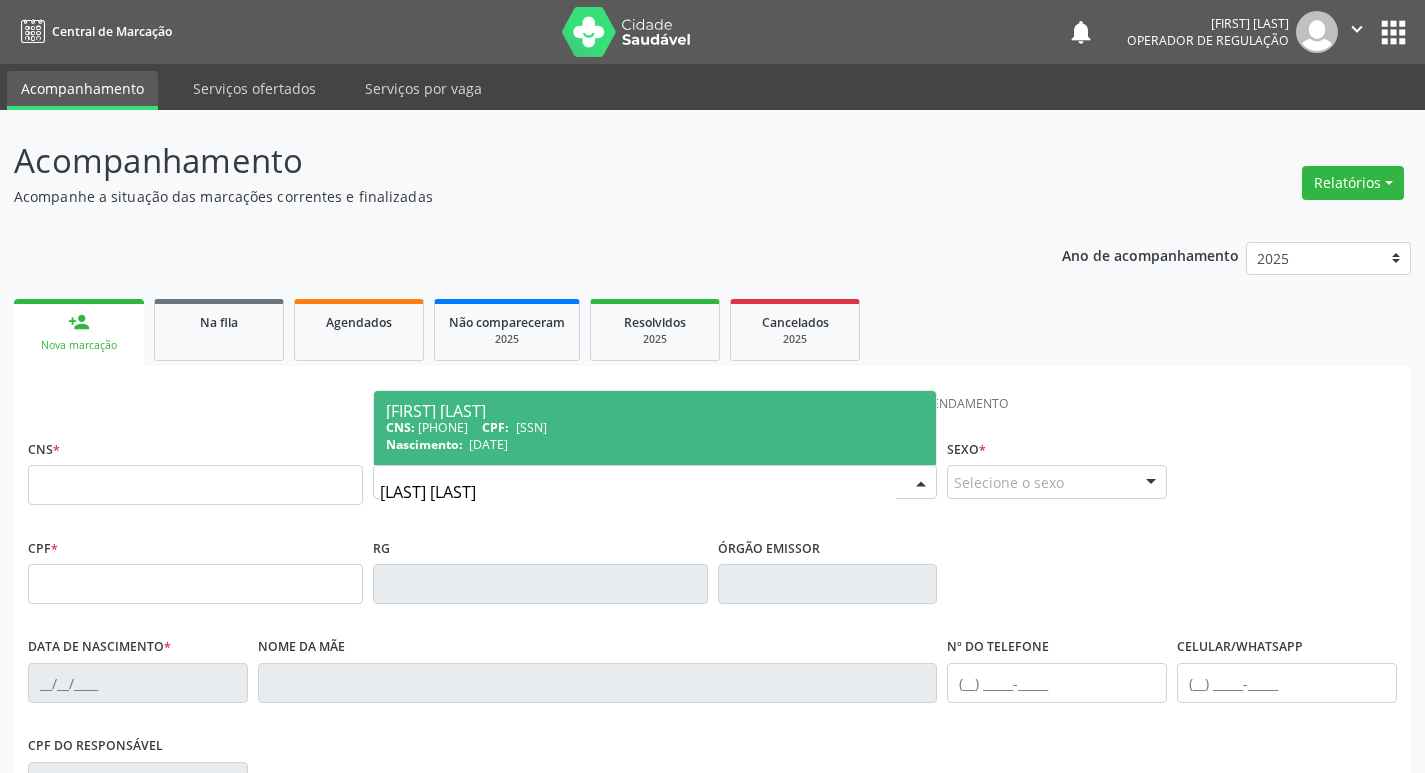 click on "Nascimento:
[DATE]" at bounding box center (655, 444) 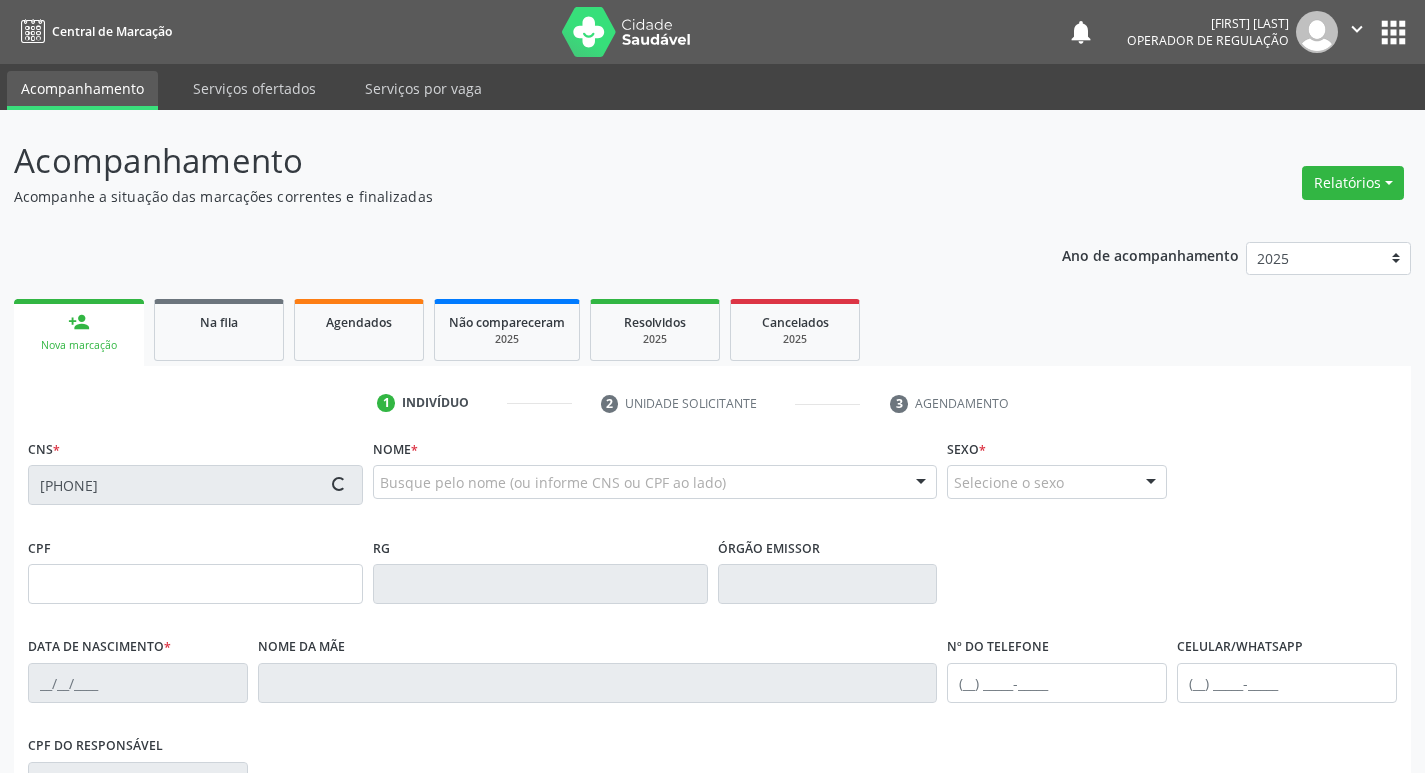 type on "[SSN]" 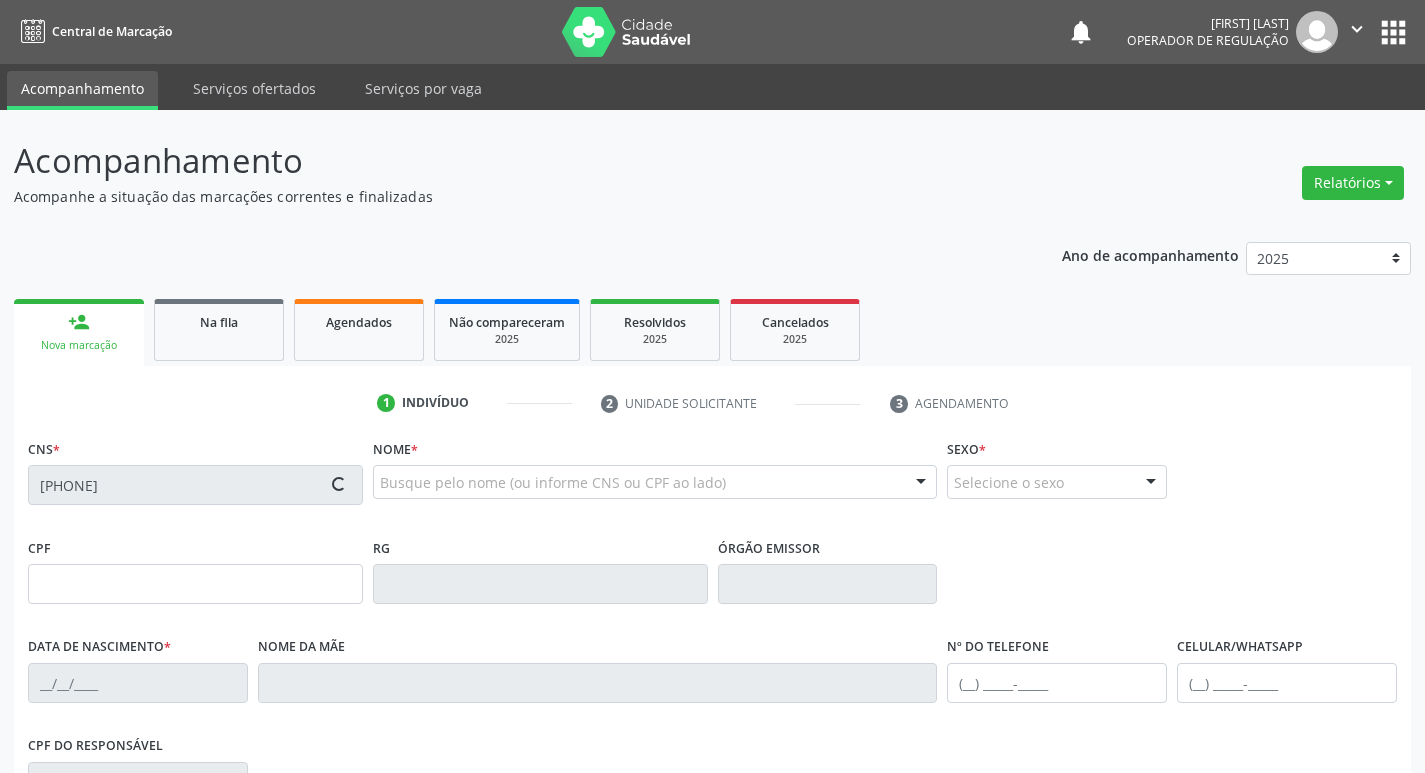 type on "[DATE]" 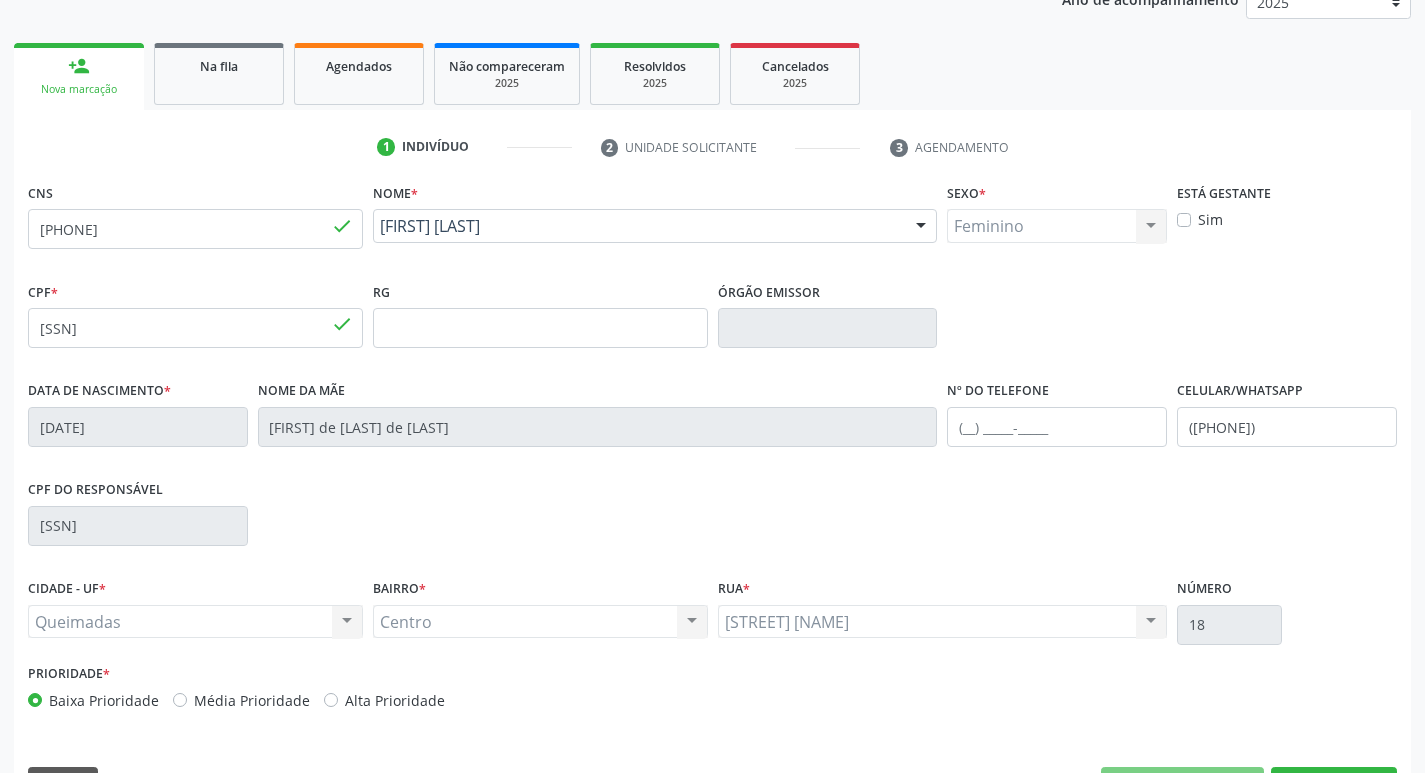 scroll, scrollTop: 311, scrollLeft: 0, axis: vertical 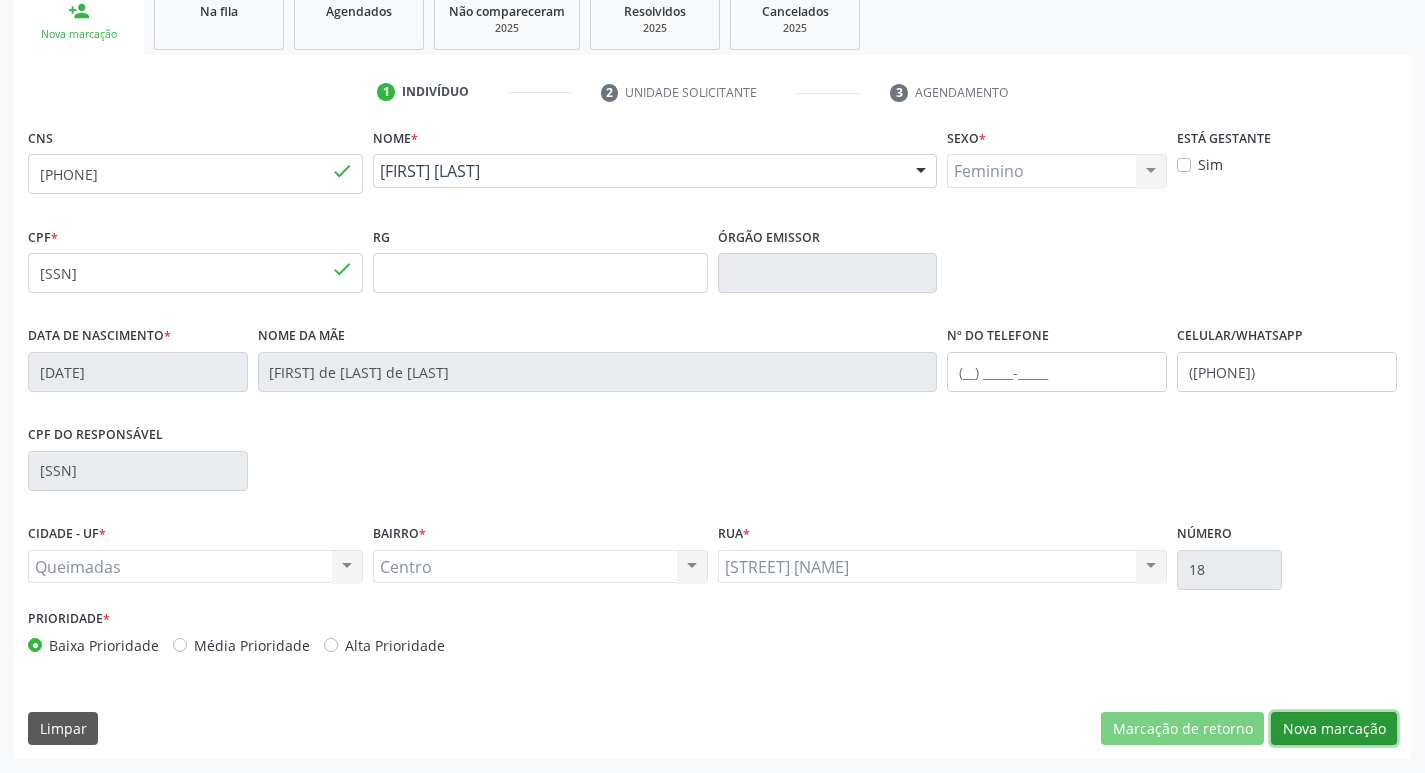 click on "Nova marcação" at bounding box center [1334, 729] 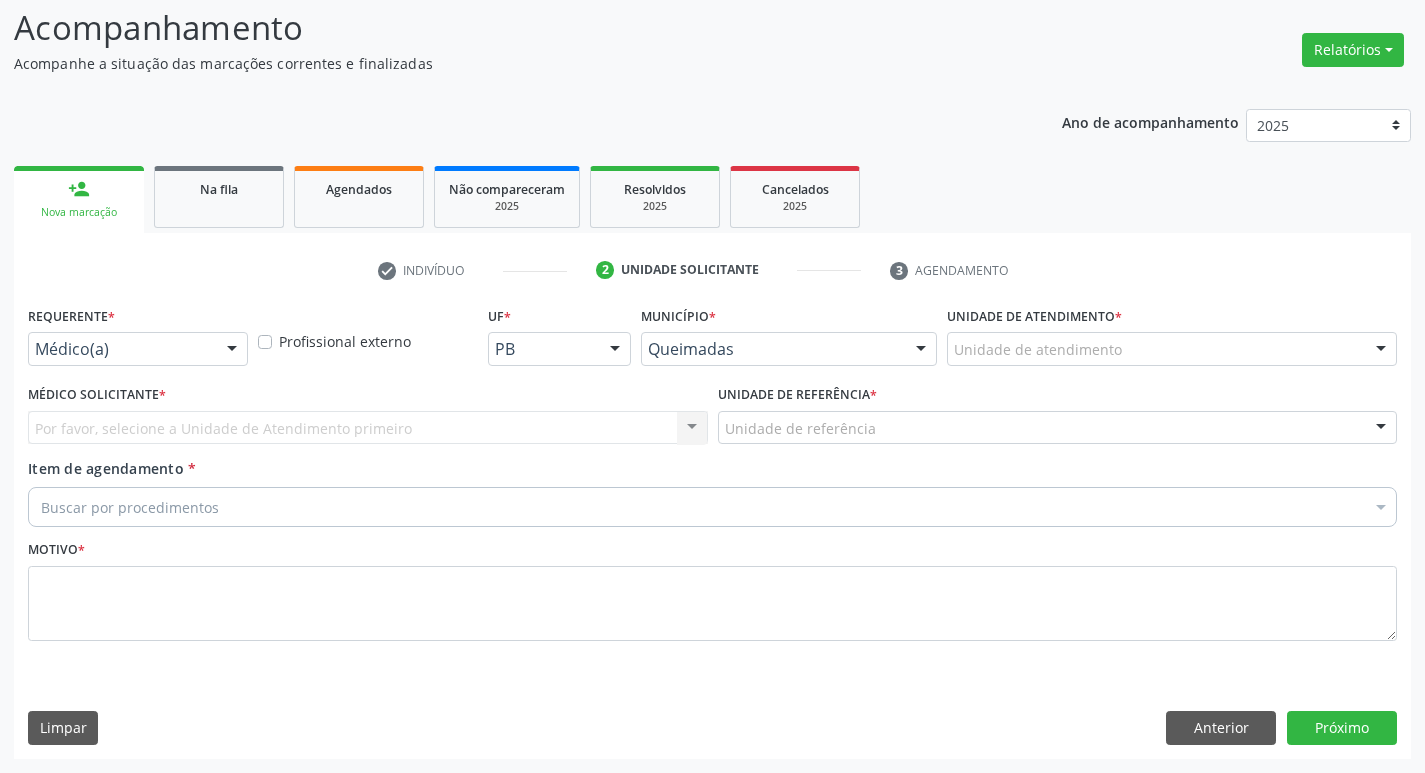 scroll, scrollTop: 133, scrollLeft: 0, axis: vertical 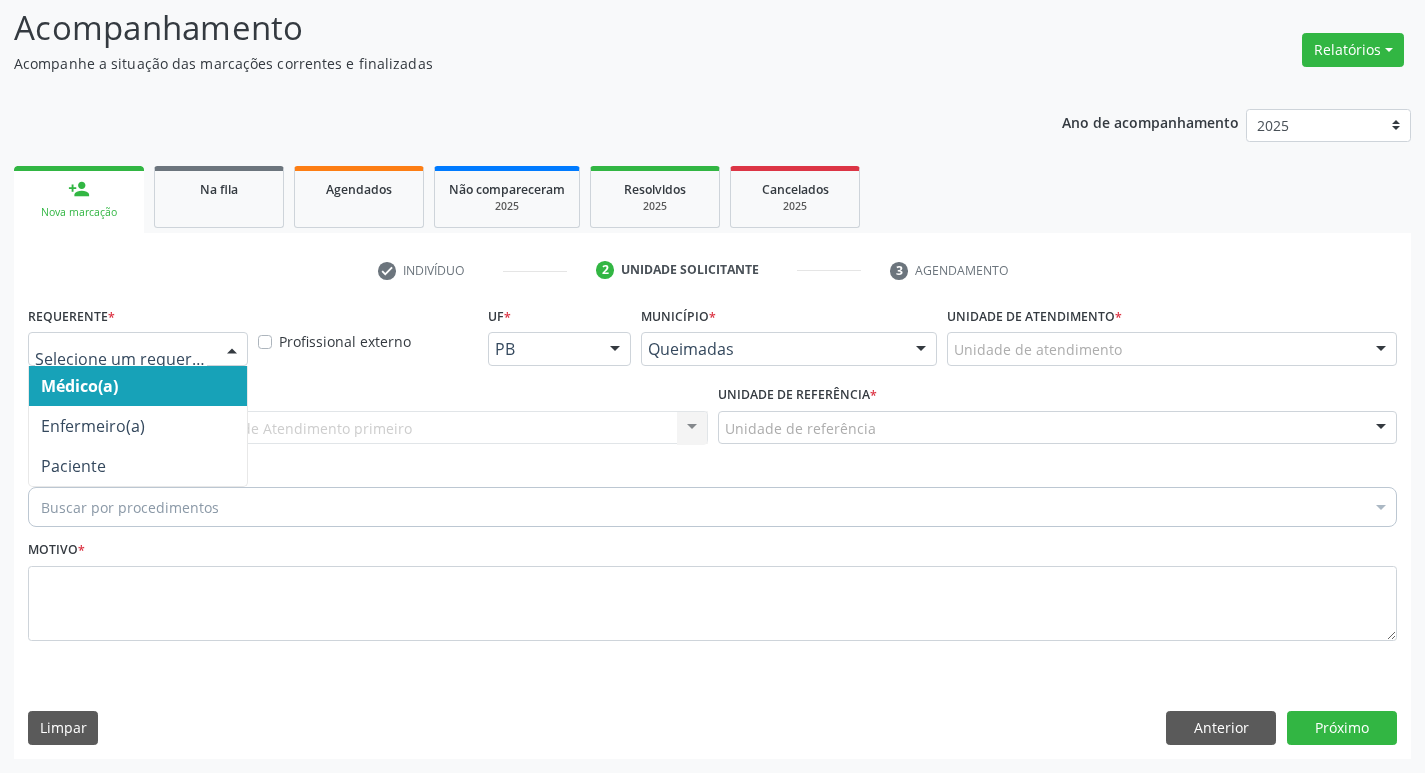 click on "Médico(a)   Enfermeiro(a)   Paciente
Nenhum resultado encontrado para: "   "
Não há nenhuma opção para ser exibida." at bounding box center [138, 349] 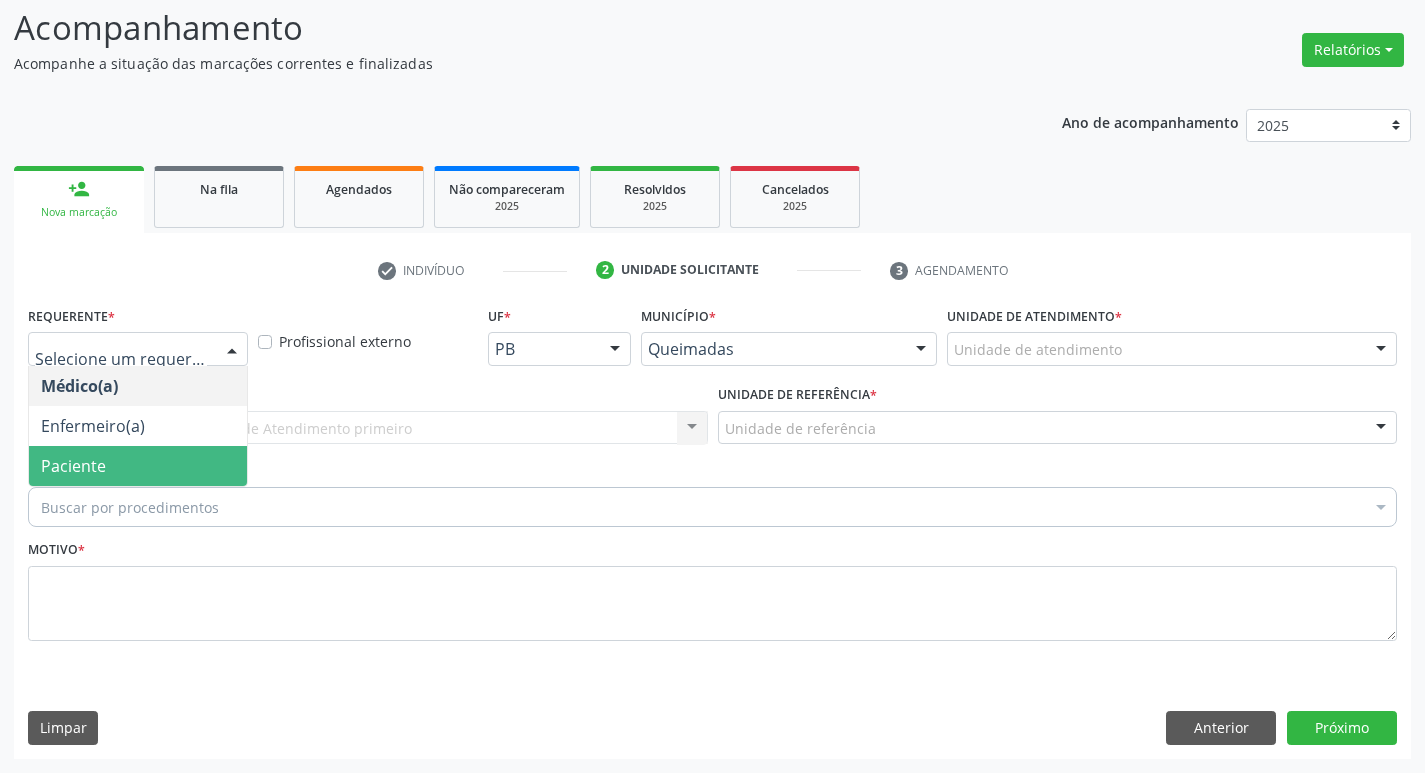 click on "Paciente" at bounding box center [138, 466] 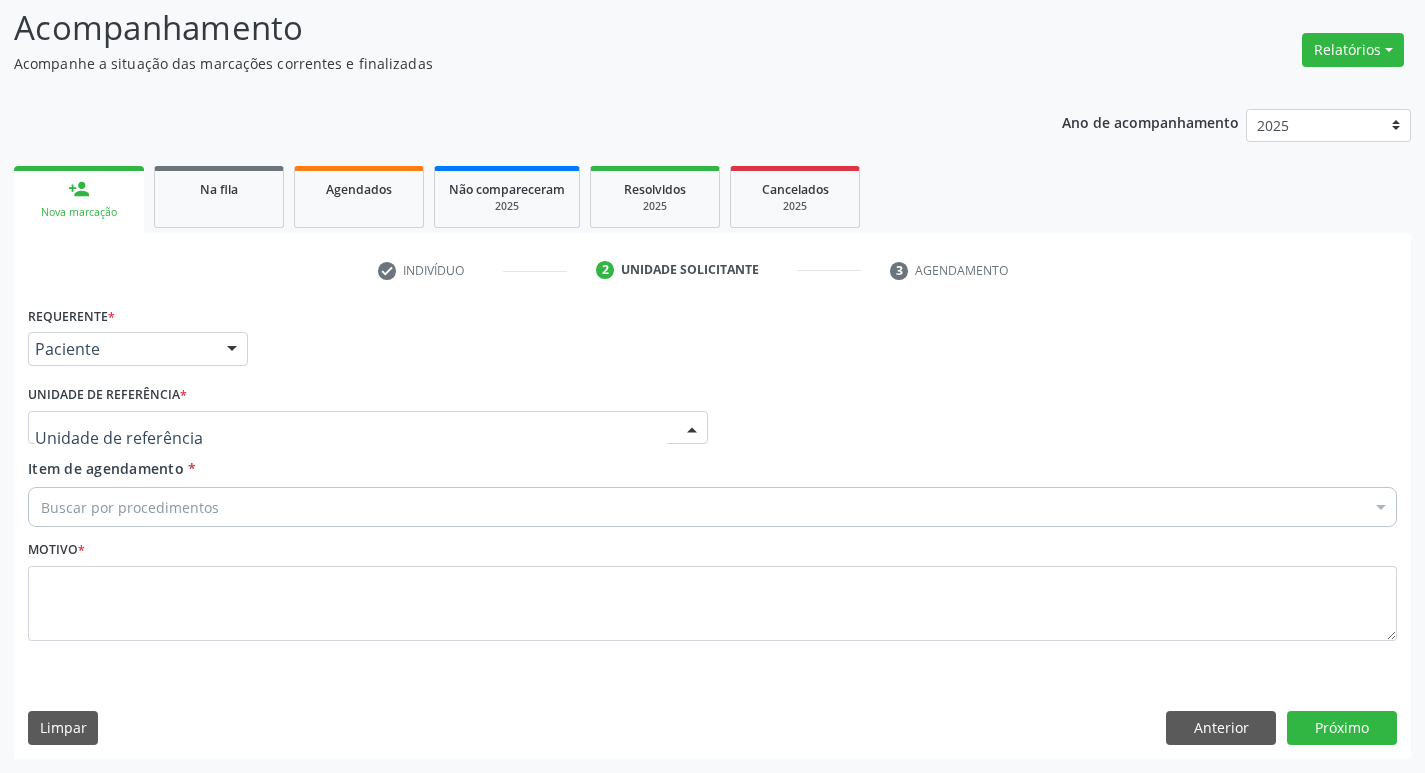 click at bounding box center [368, 428] 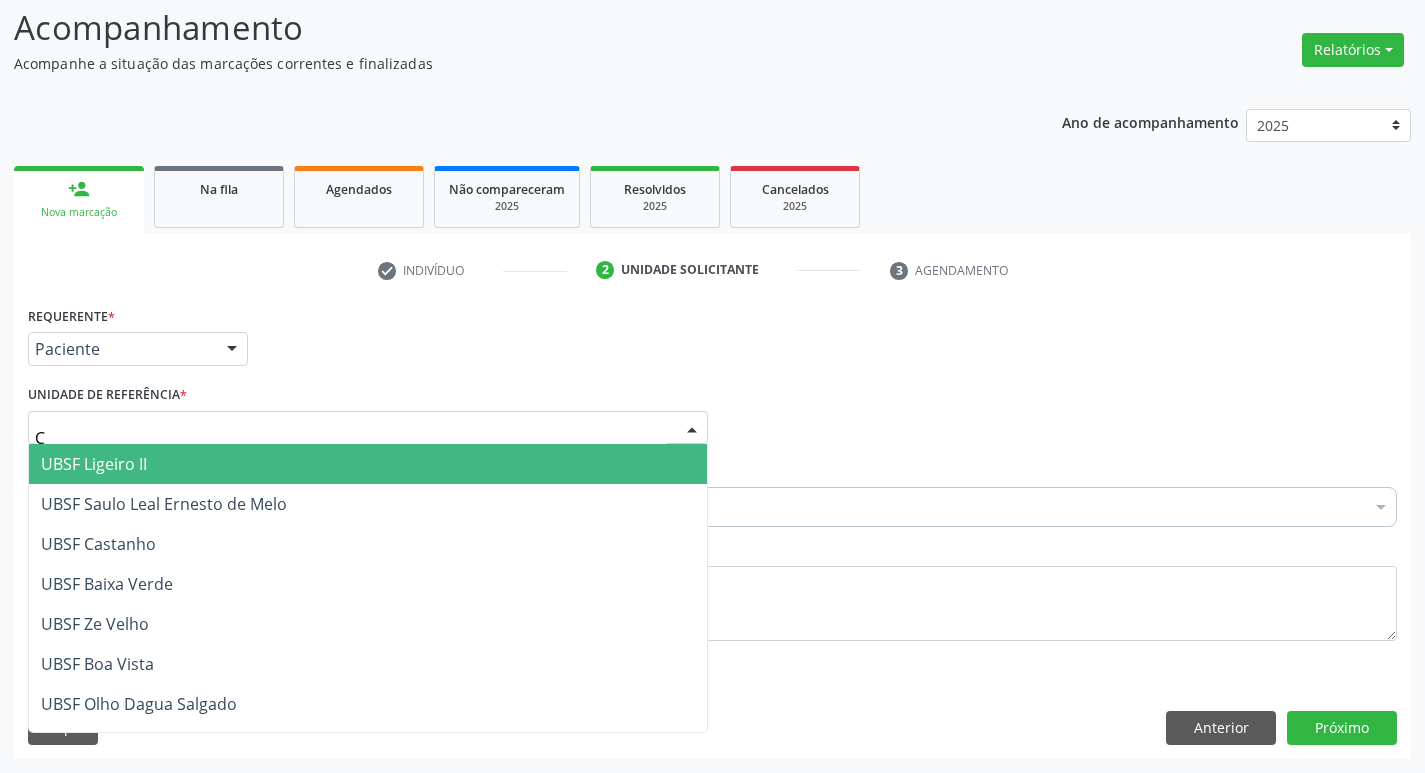 type on "CE" 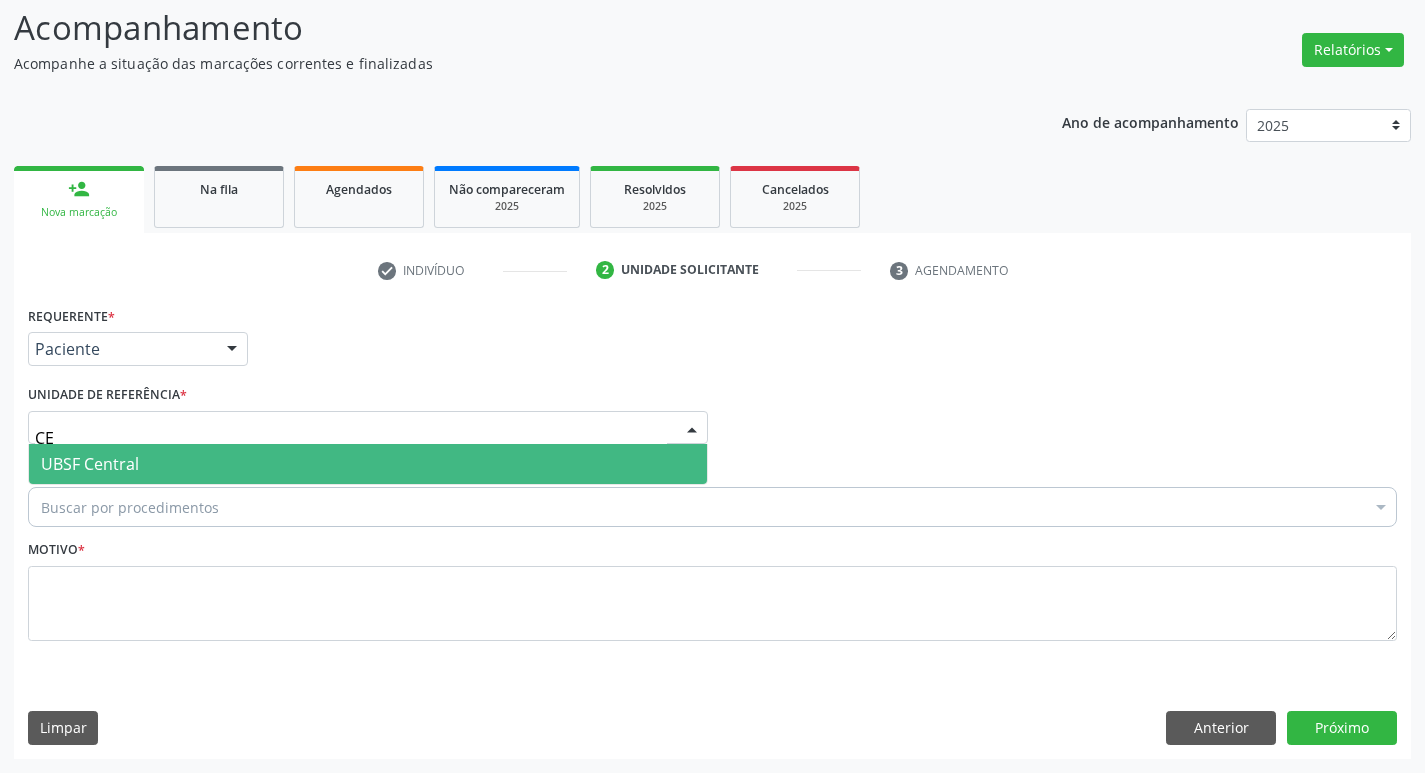 click on "UBSF Central" at bounding box center (368, 464) 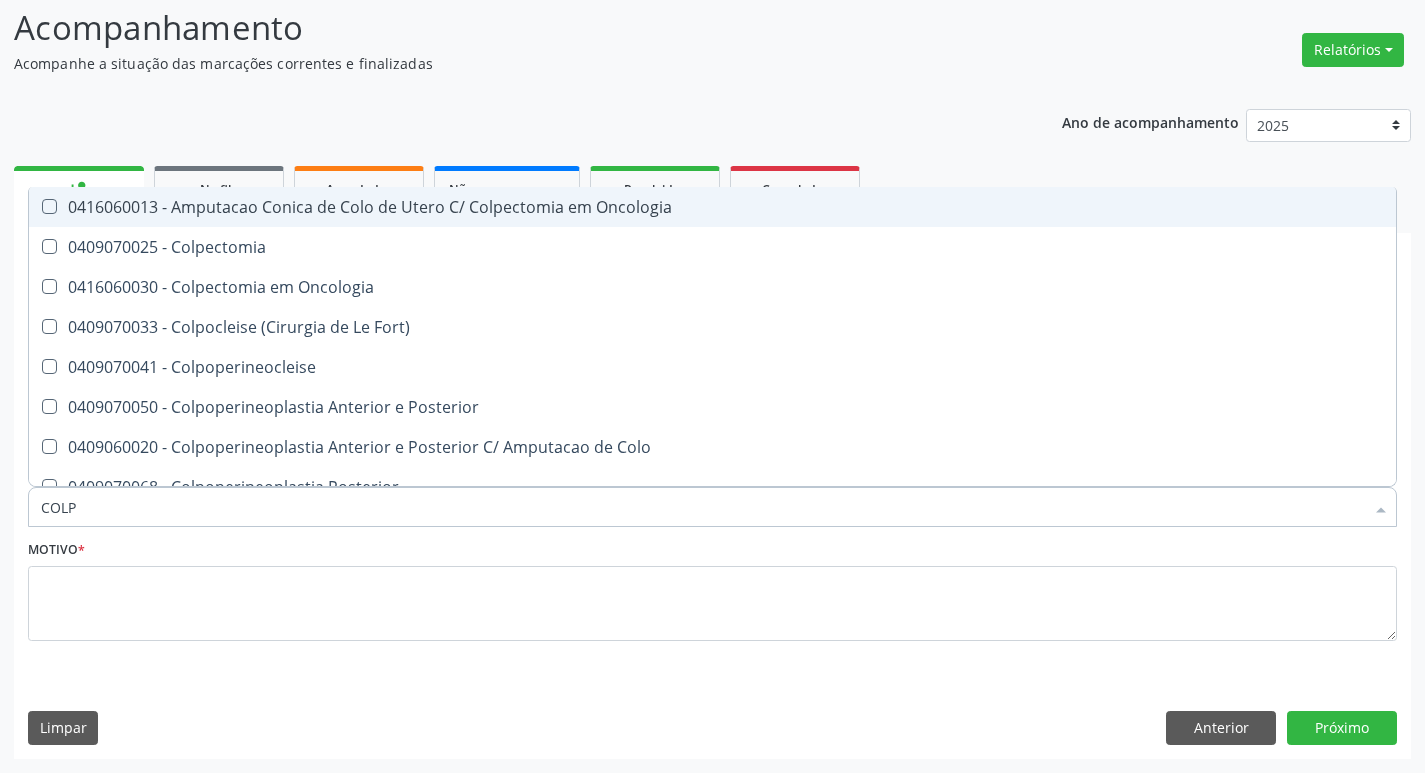 type on "COLPO" 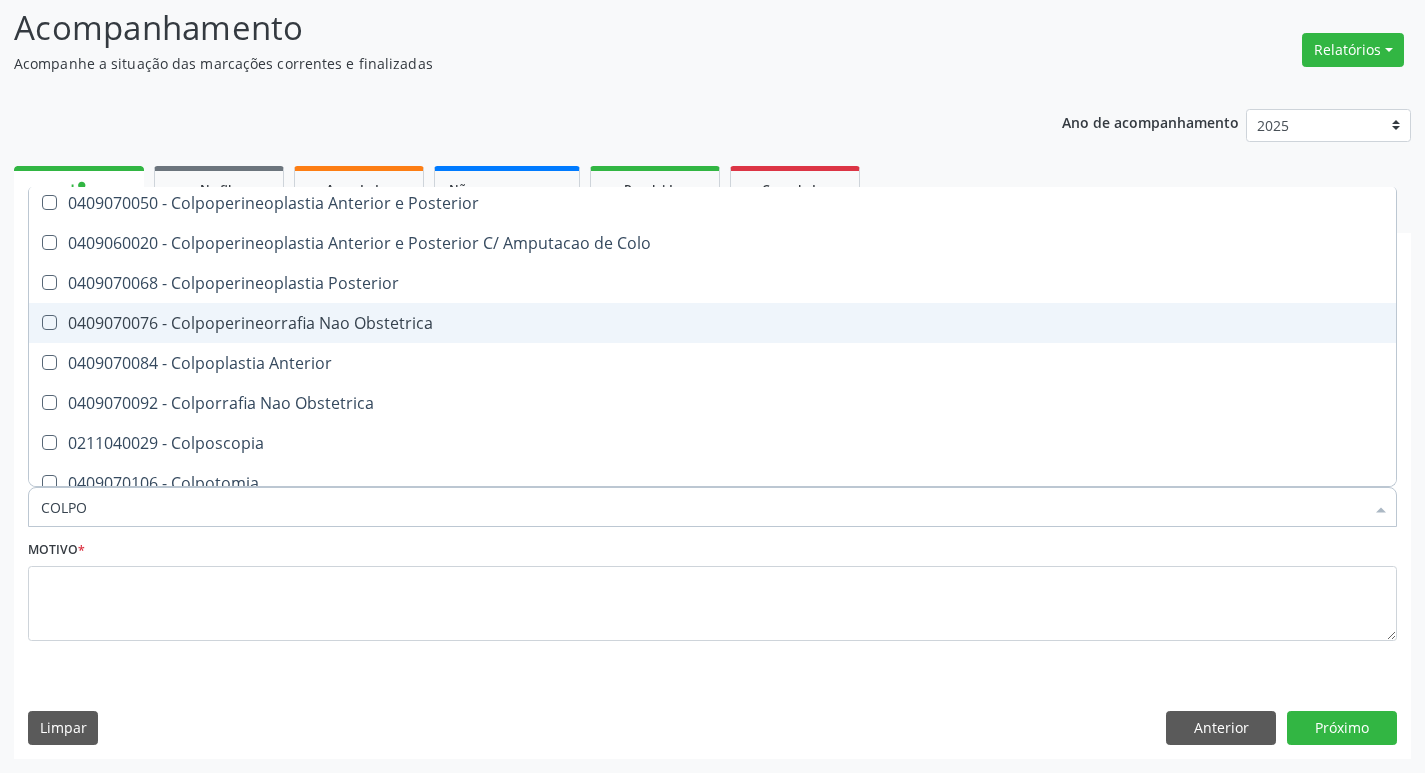 scroll, scrollTop: 93, scrollLeft: 0, axis: vertical 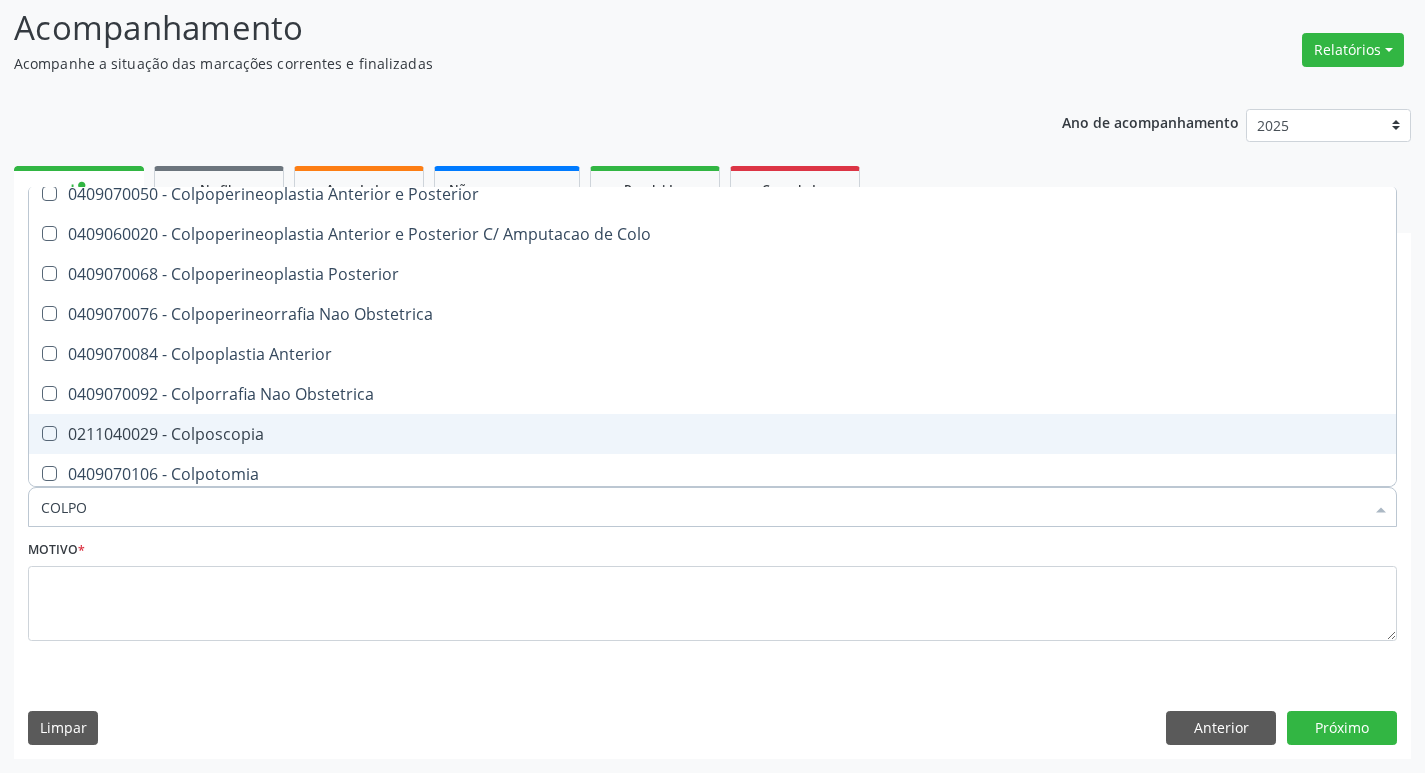 click on "0211040029 - Colposcopia" at bounding box center [712, 434] 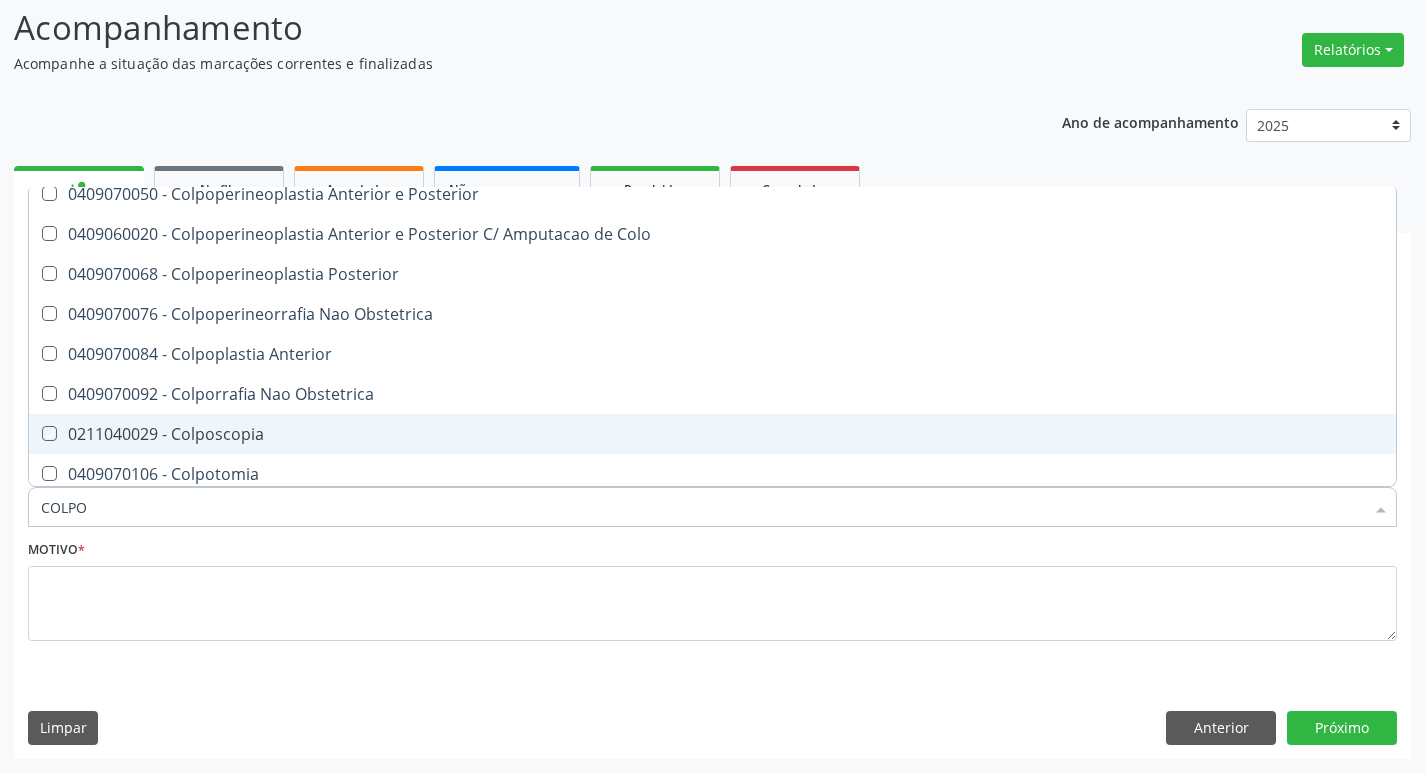 checkbox on "true" 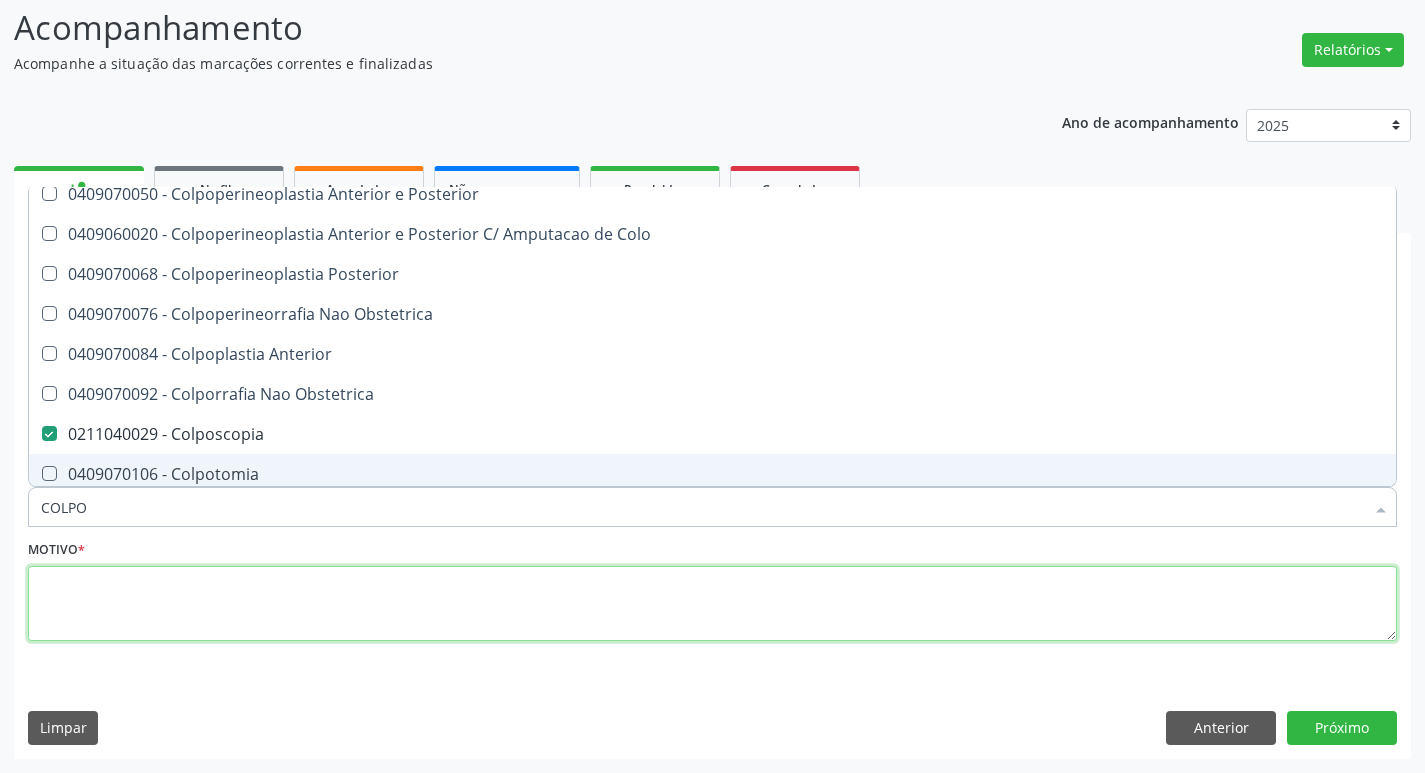 click at bounding box center (712, 604) 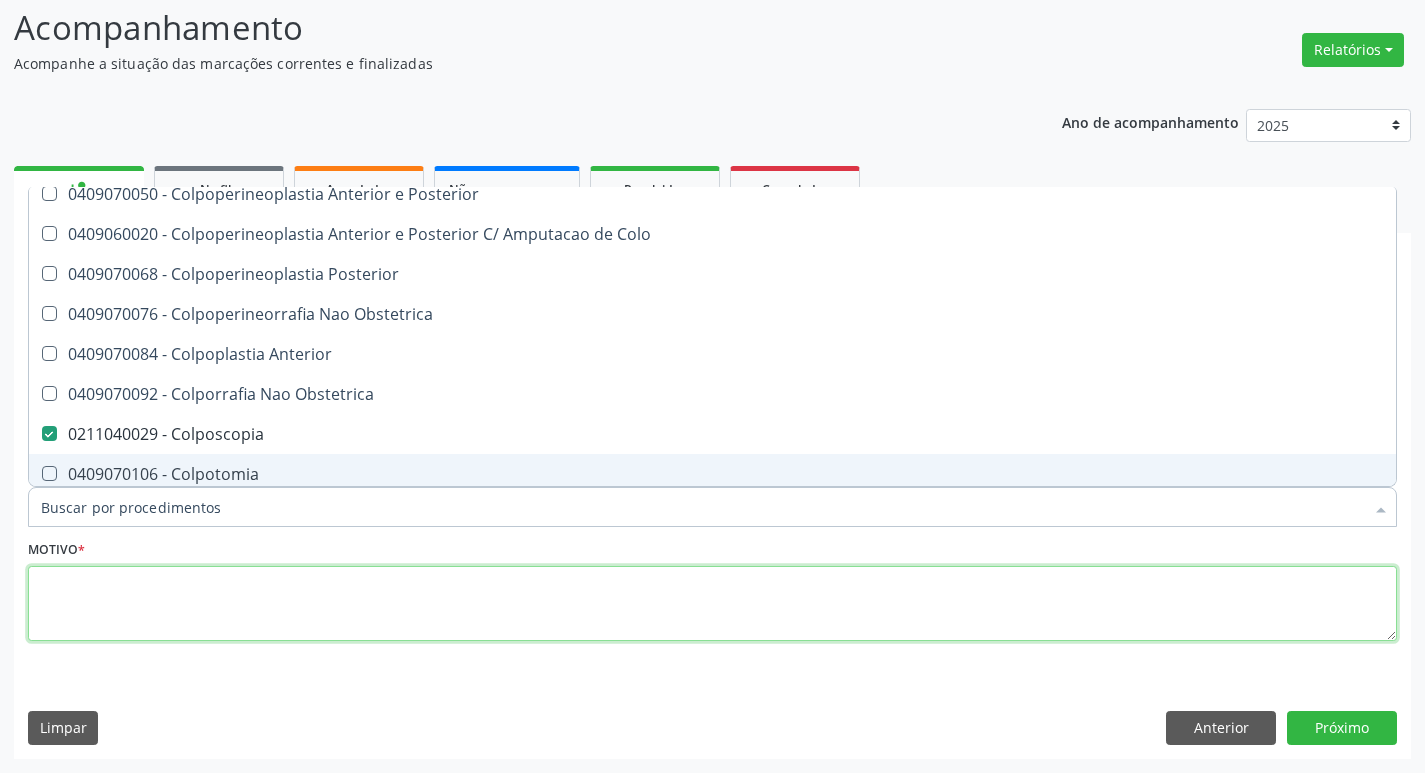 checkbox on "true" 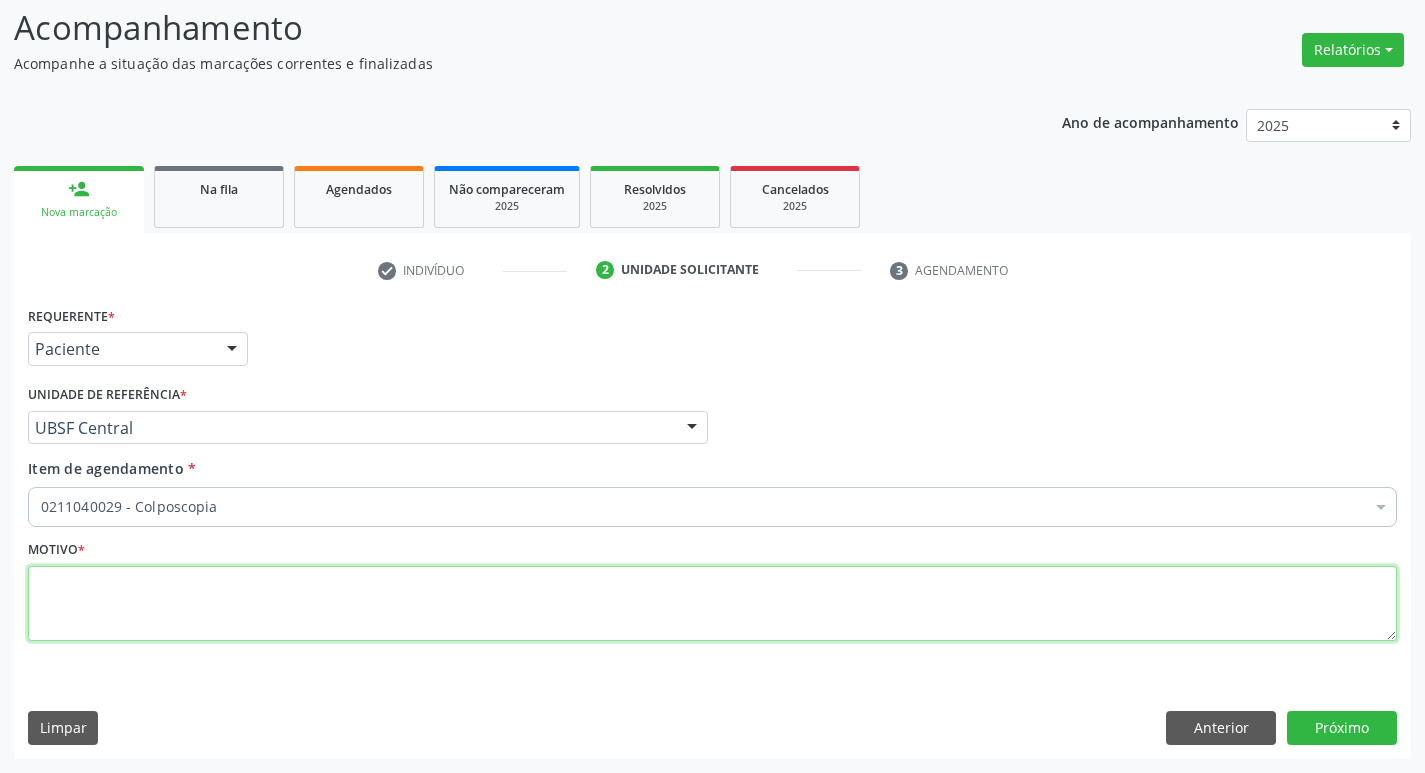 scroll, scrollTop: 0, scrollLeft: 0, axis: both 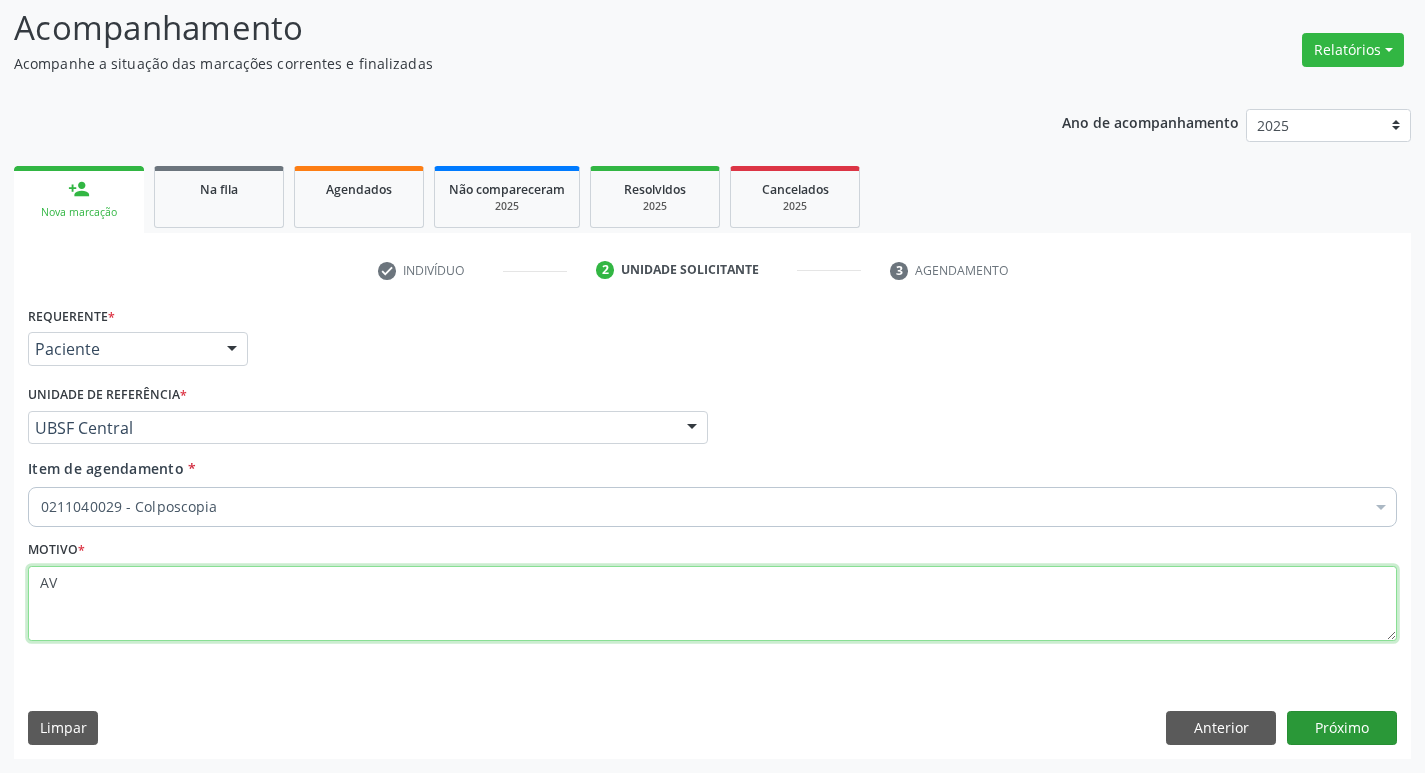 type on "AV" 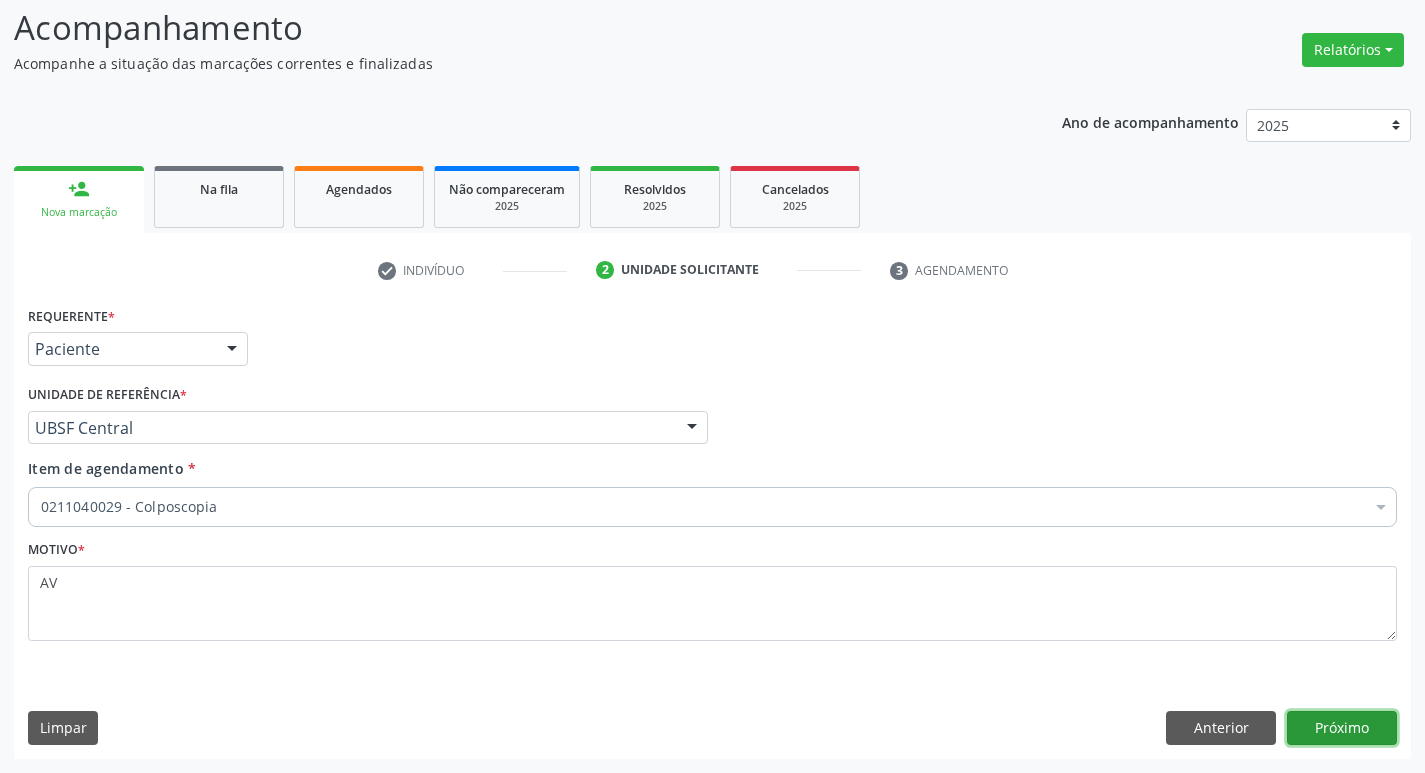 click on "Próximo" at bounding box center (1342, 728) 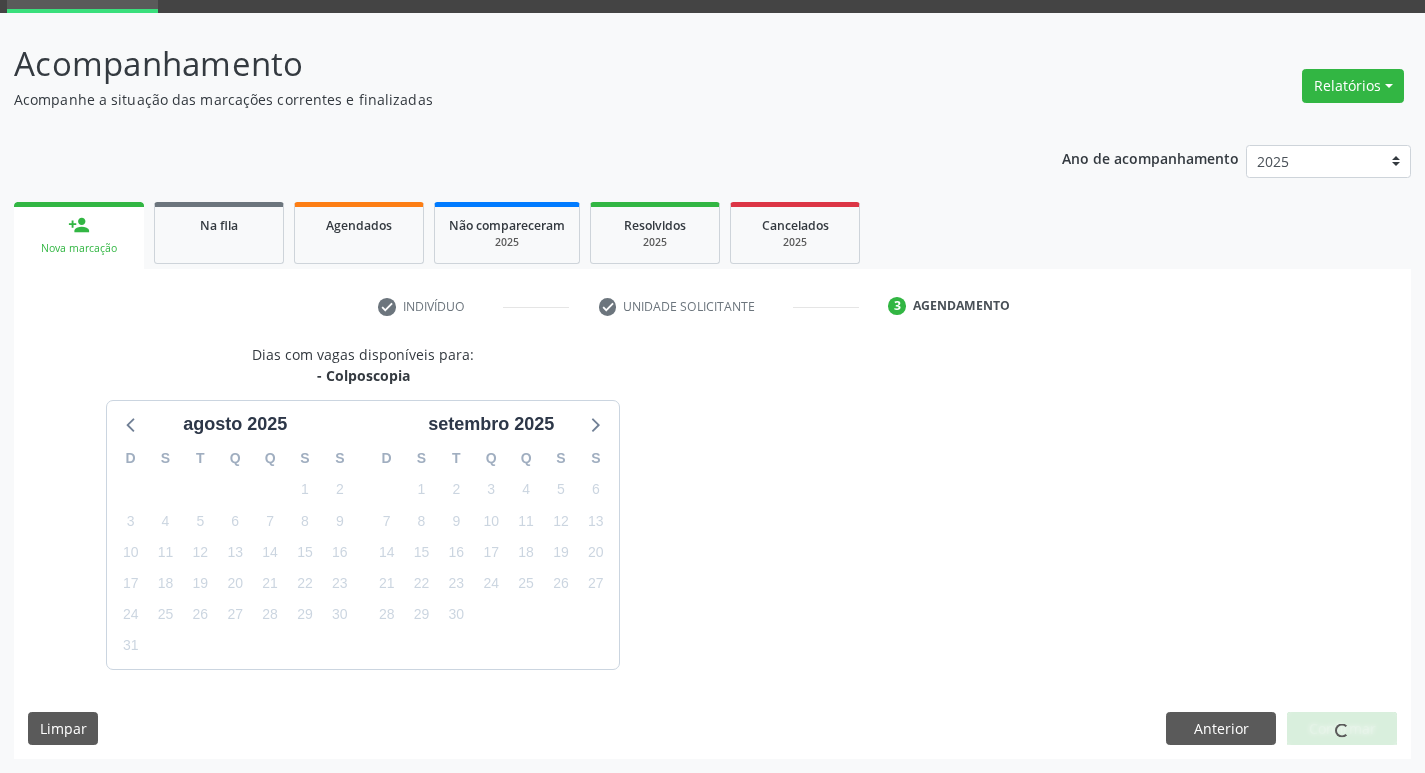 scroll, scrollTop: 133, scrollLeft: 0, axis: vertical 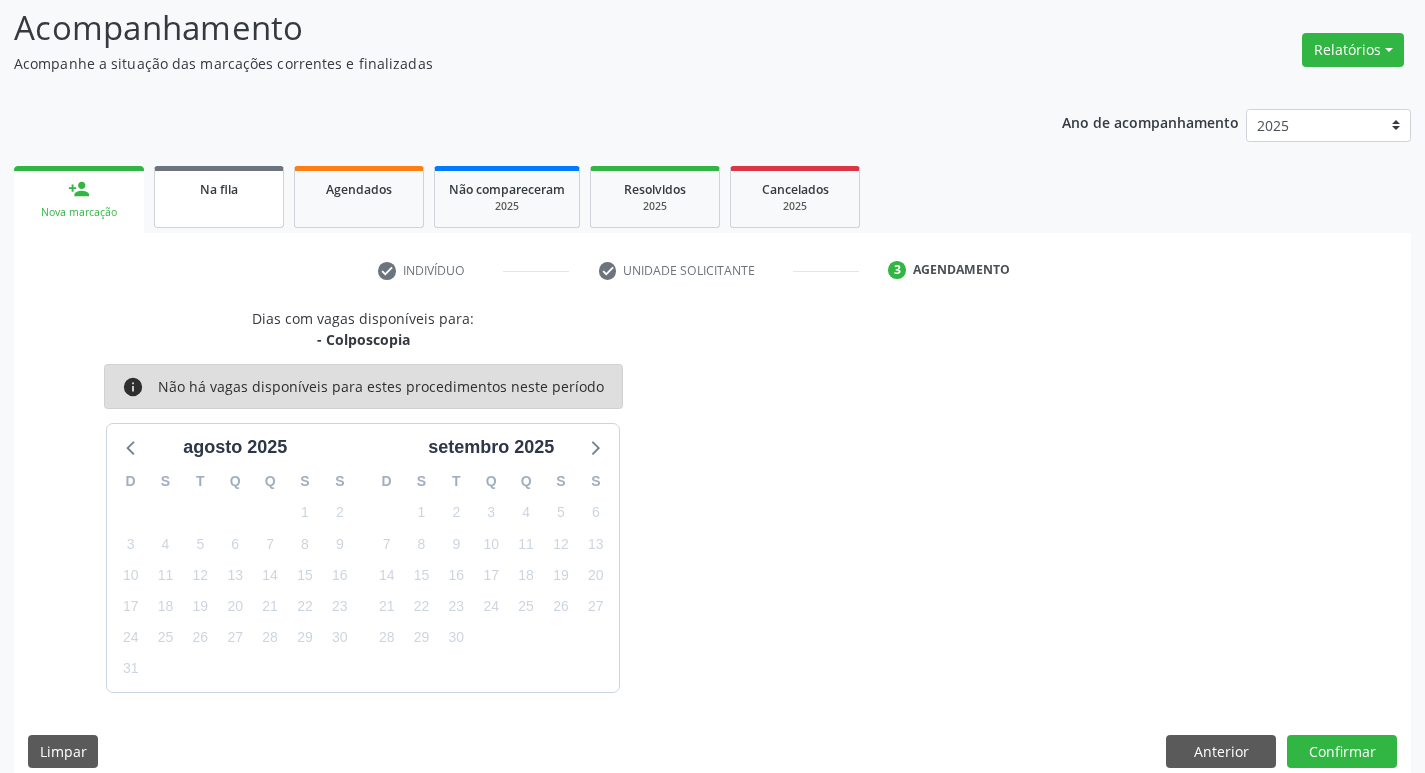 click on "Na fila" at bounding box center [219, 188] 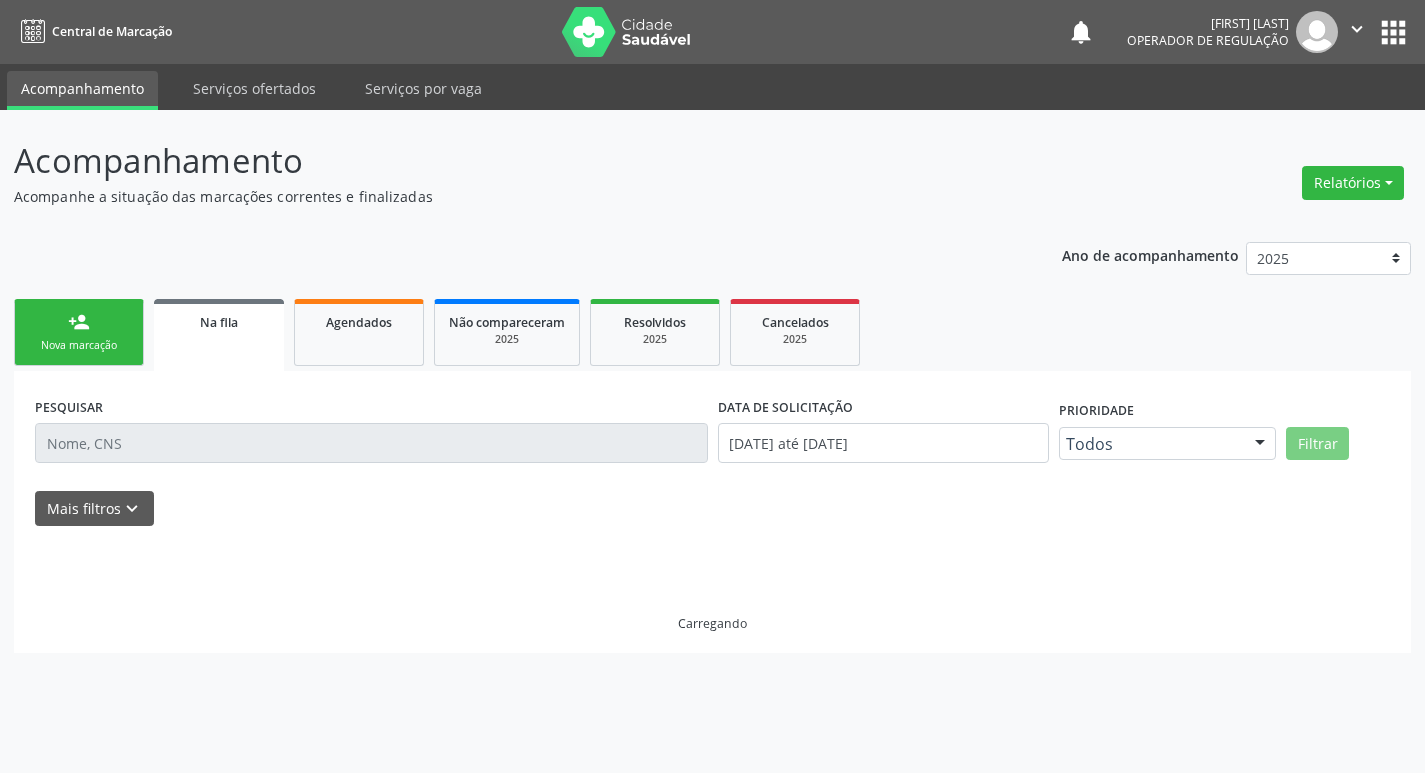 scroll, scrollTop: 0, scrollLeft: 0, axis: both 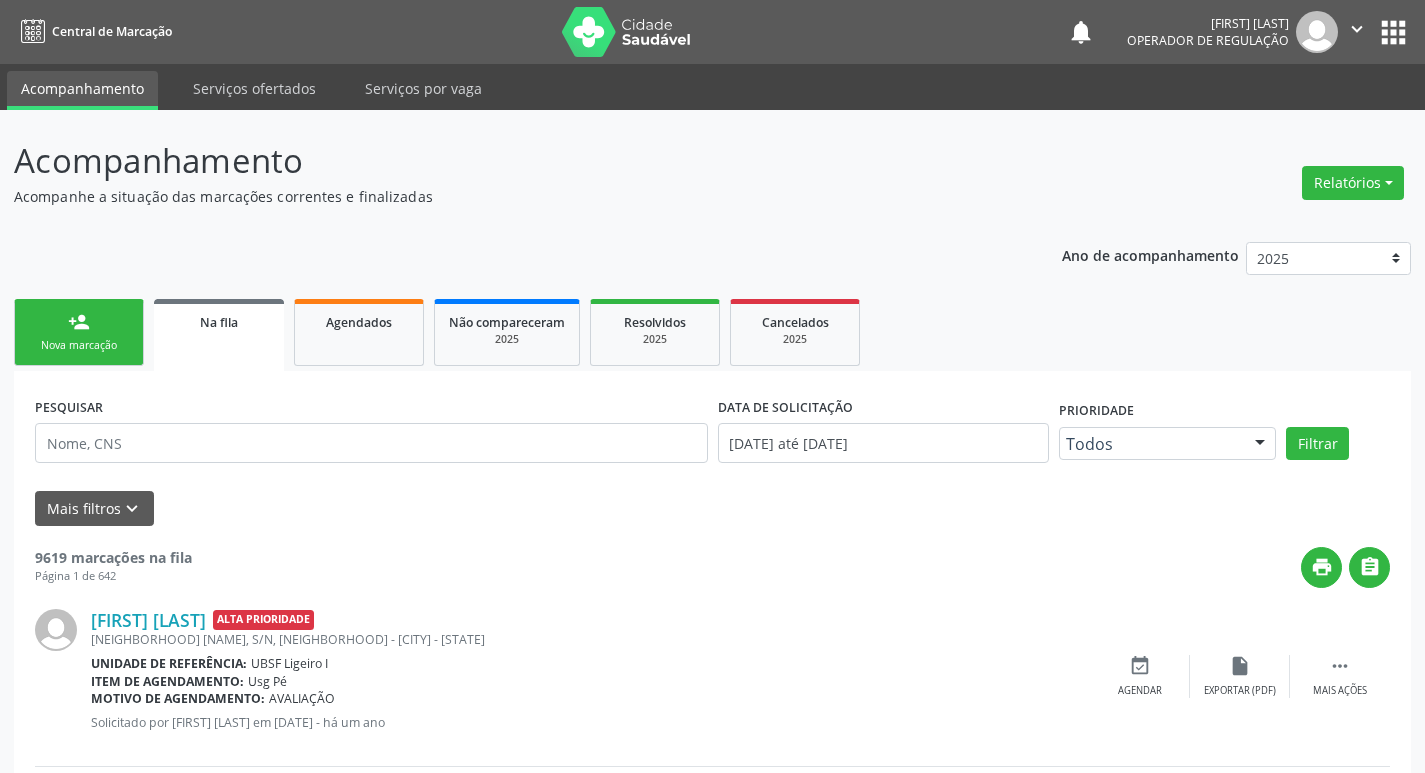 click on "person_add
Nova marcação" at bounding box center [79, 332] 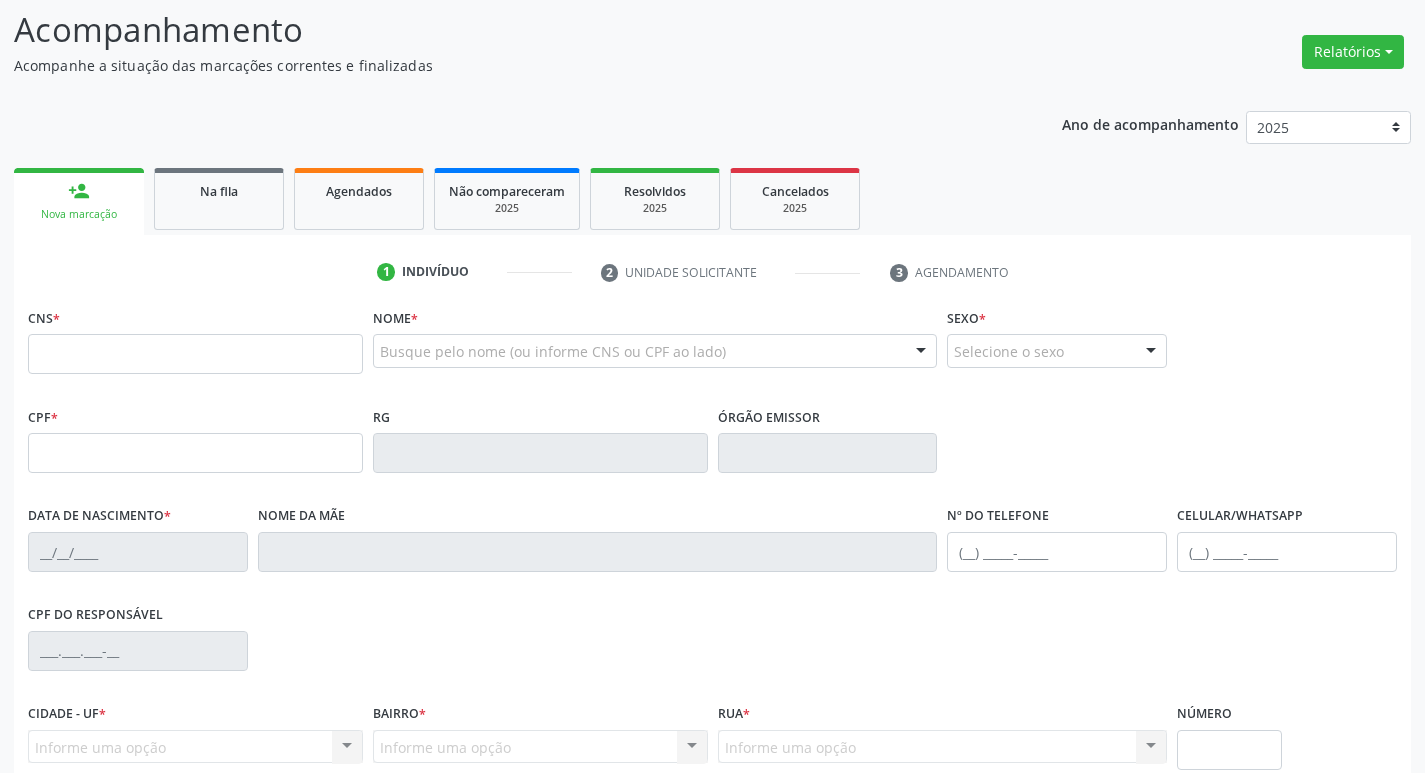 scroll, scrollTop: 311, scrollLeft: 0, axis: vertical 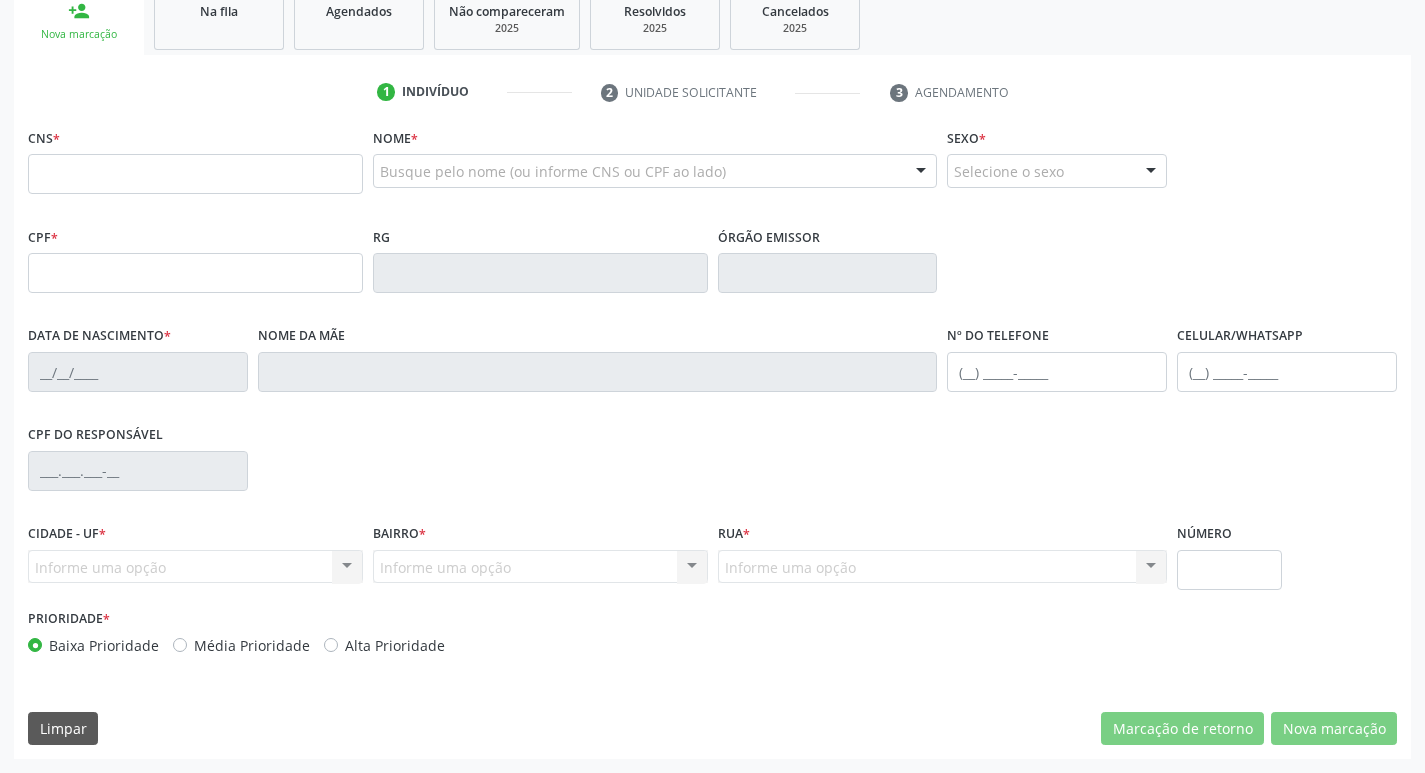 click on "person_add
Nova marcação
Na fila   Agendados   Não compareceram
2025
Resolvidos
2025
Cancelados
2025" at bounding box center (712, 19) 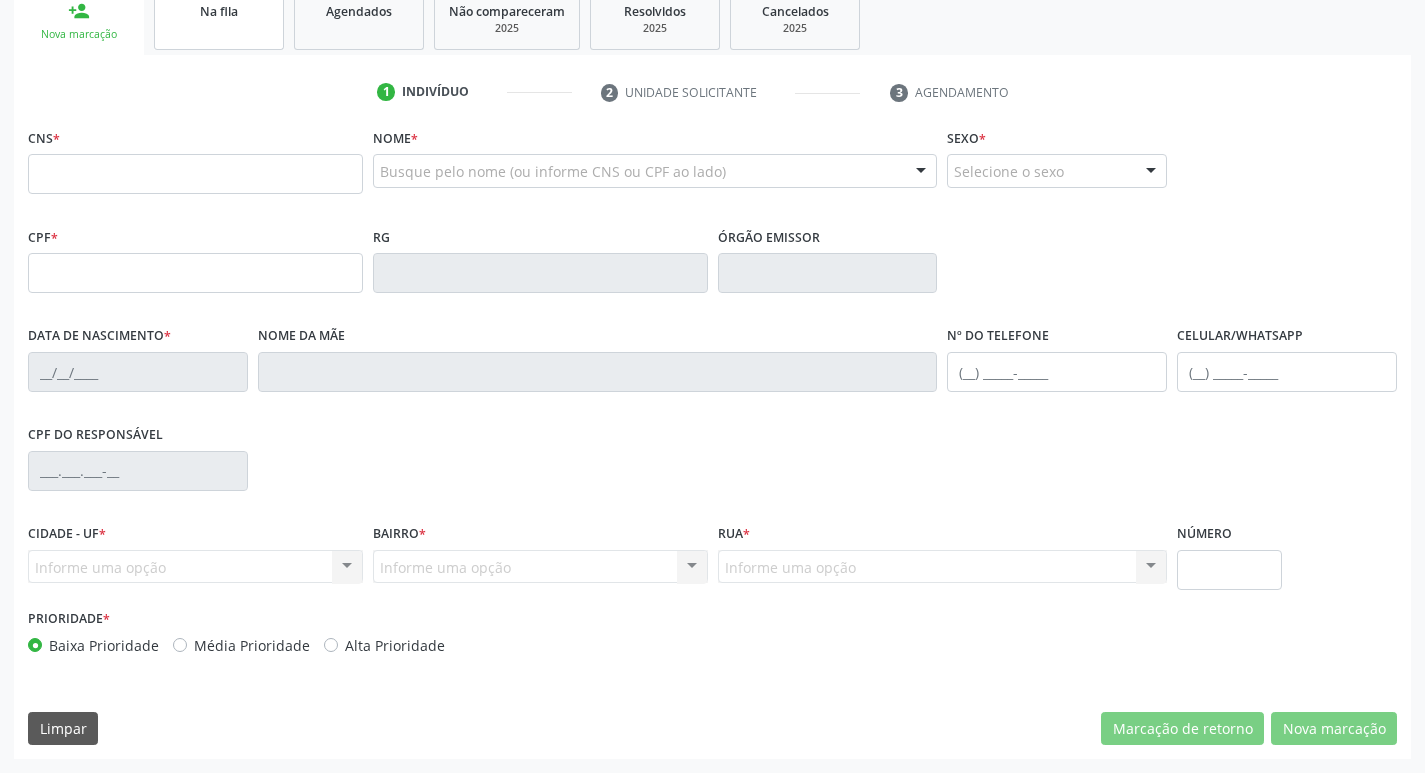 click on "Na fila" at bounding box center [219, 19] 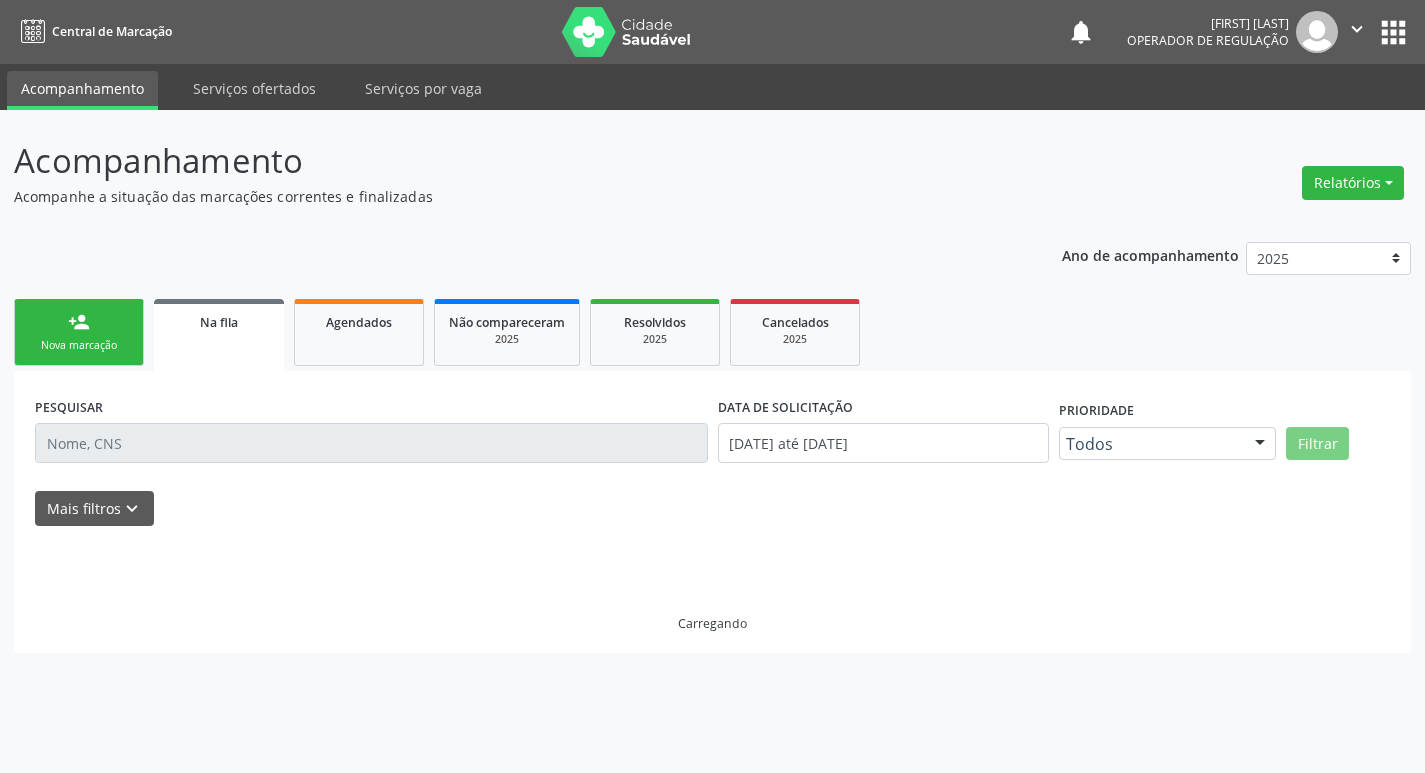 scroll, scrollTop: 0, scrollLeft: 0, axis: both 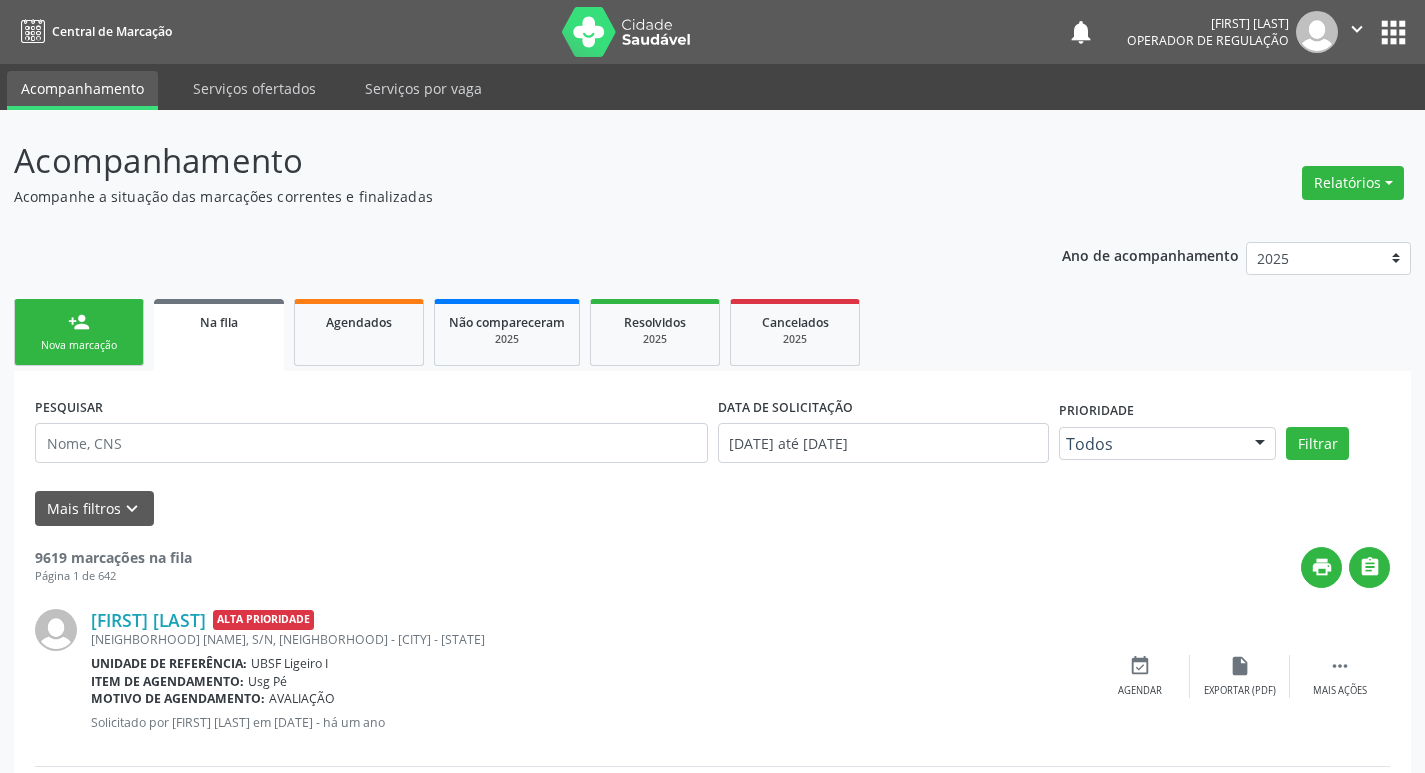 click on "person_add
Nova marcação
Na fila   Agendados   Não compareceram
2025
Resolvidos
2025
Cancelados
2025" at bounding box center [712, 332] 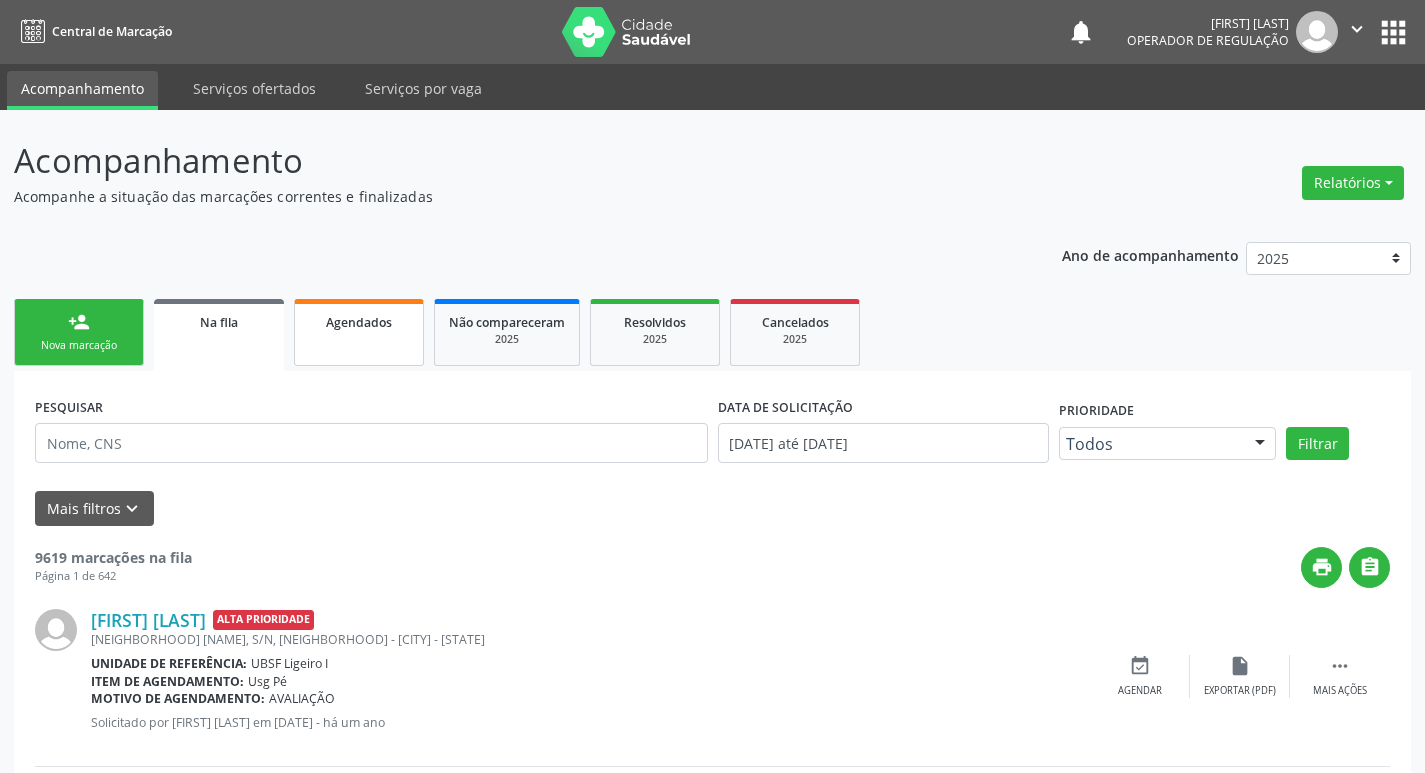 click on "Agendados" at bounding box center (359, 321) 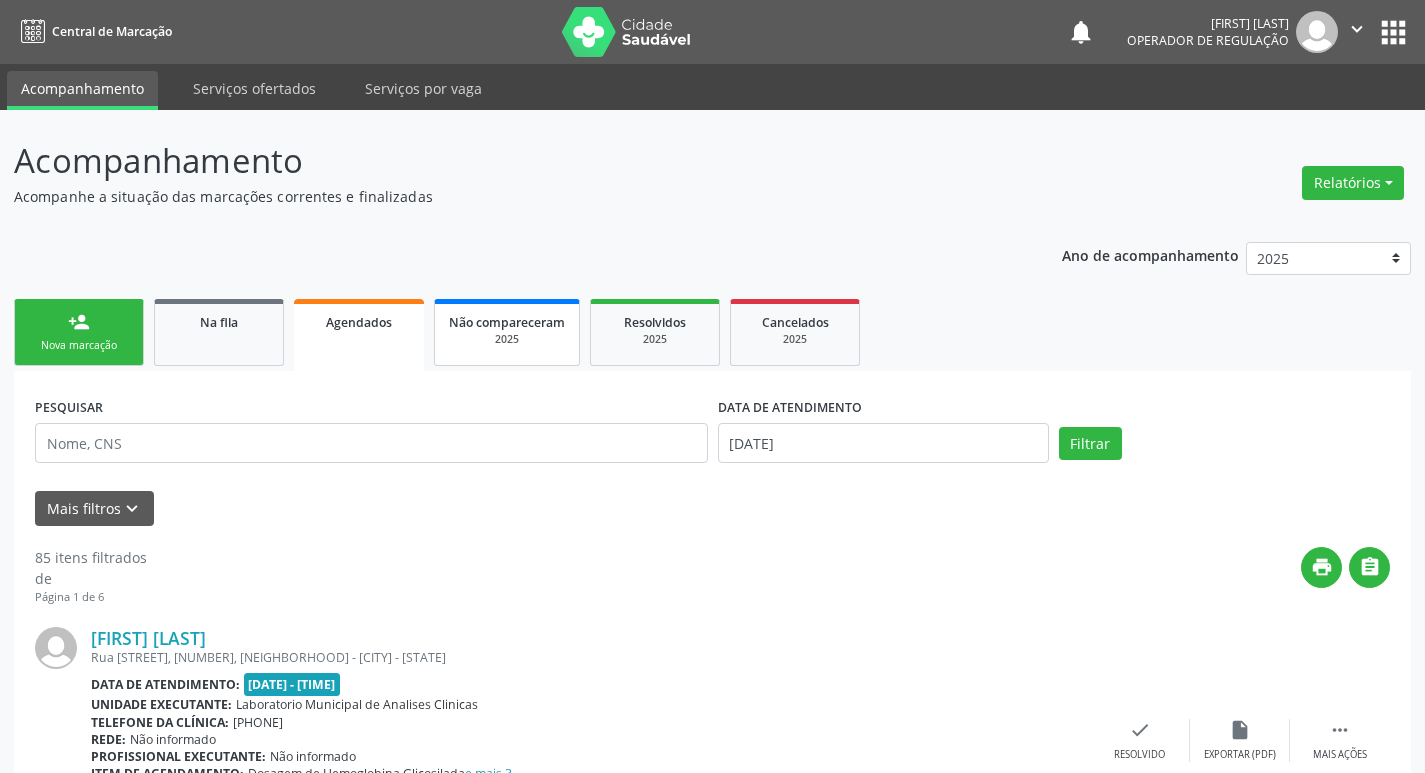 click on "Não compareceram
2025" at bounding box center [507, 332] 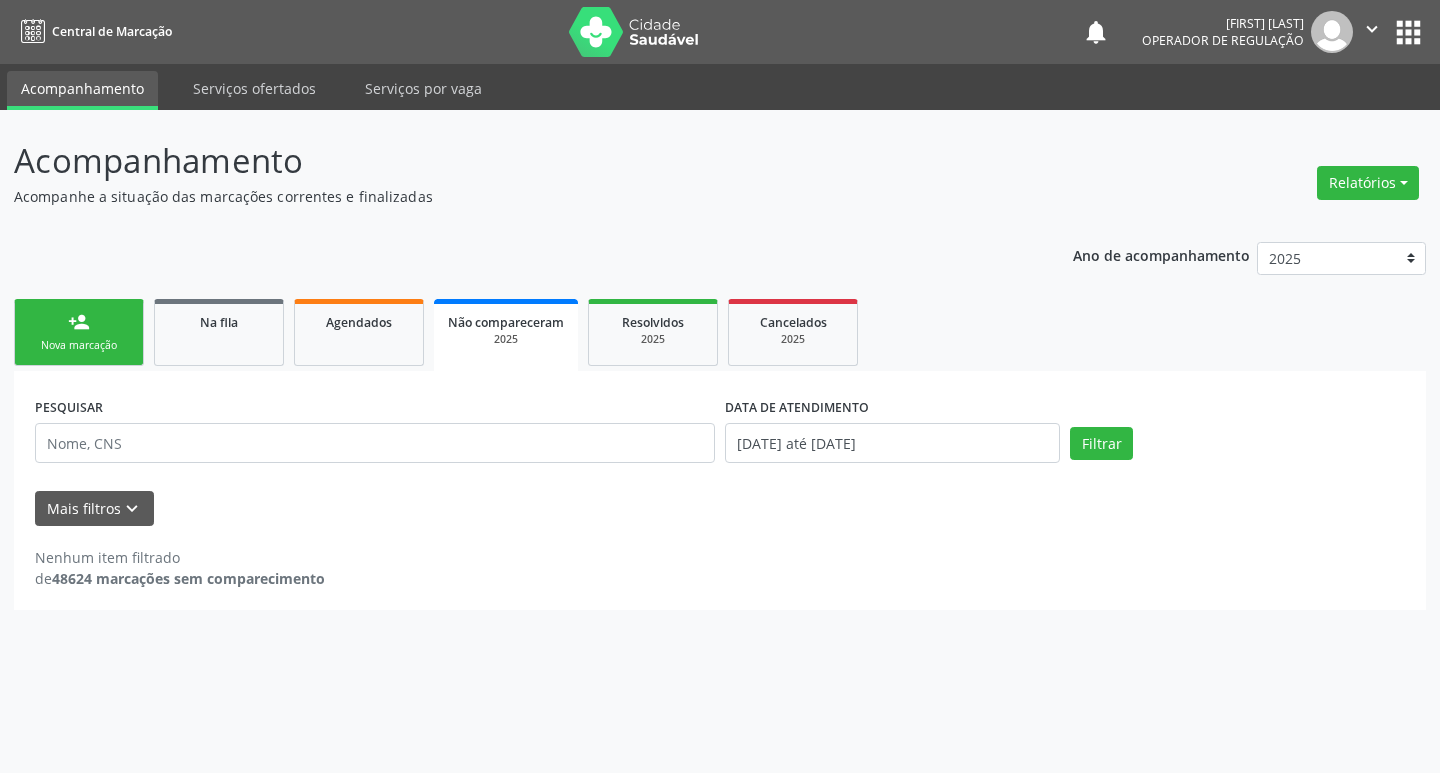 click on "Acompanhamento
Acompanhe a situação das marcações correntes e finalizadas
Relatórios
Acompanhamento
Consolidado
Procedimentos realizados
Ano de acompanhamento
[YEAR] [YEAR] [YEAR] [YEAR] [YEAR]
person_add
Nova marcação
Na fila   Agendados   Não compareceram
[YEAR]
Resolvidos
[YEAR]
Cancelados
[YEAR]
PESQUISAR
DATA DE ATENDIMENTO
[DATE] até [DATE]
Filtrar
UNIDADE DE REFERÊNCIA
Selecione uma UBS
Todas as UBS   UBSF [LAST] [LAST]   UBSF [LAST] [LAST] [LAST] de [LAST]   UBSF [LAST]   UBSF [LAST] [LAST]   UBSF [LAST] [LAST]   UBSF [LAST] [LAST] [LAST]   UBSF [LAST]   NASF [LAST] [LAST]   UBSF [LAST]   UBSF [LAST] [LAST]   UBSF [LAST]   UBSF [LAST] [LAST] [LAST]   UBSF [LAST] [LAST]   UBSF [LAST] [LAST]   UBSF [LAST] [LAST]   UBSF [LAST]   UBSF [LAST]   NASF [LAST] [LAST]   UBSF [LAST] [LAST] [LAST]
Nenhum resultado encontrado para: "   "
Não há nenhuma opção para ser exibida." at bounding box center [720, 373] 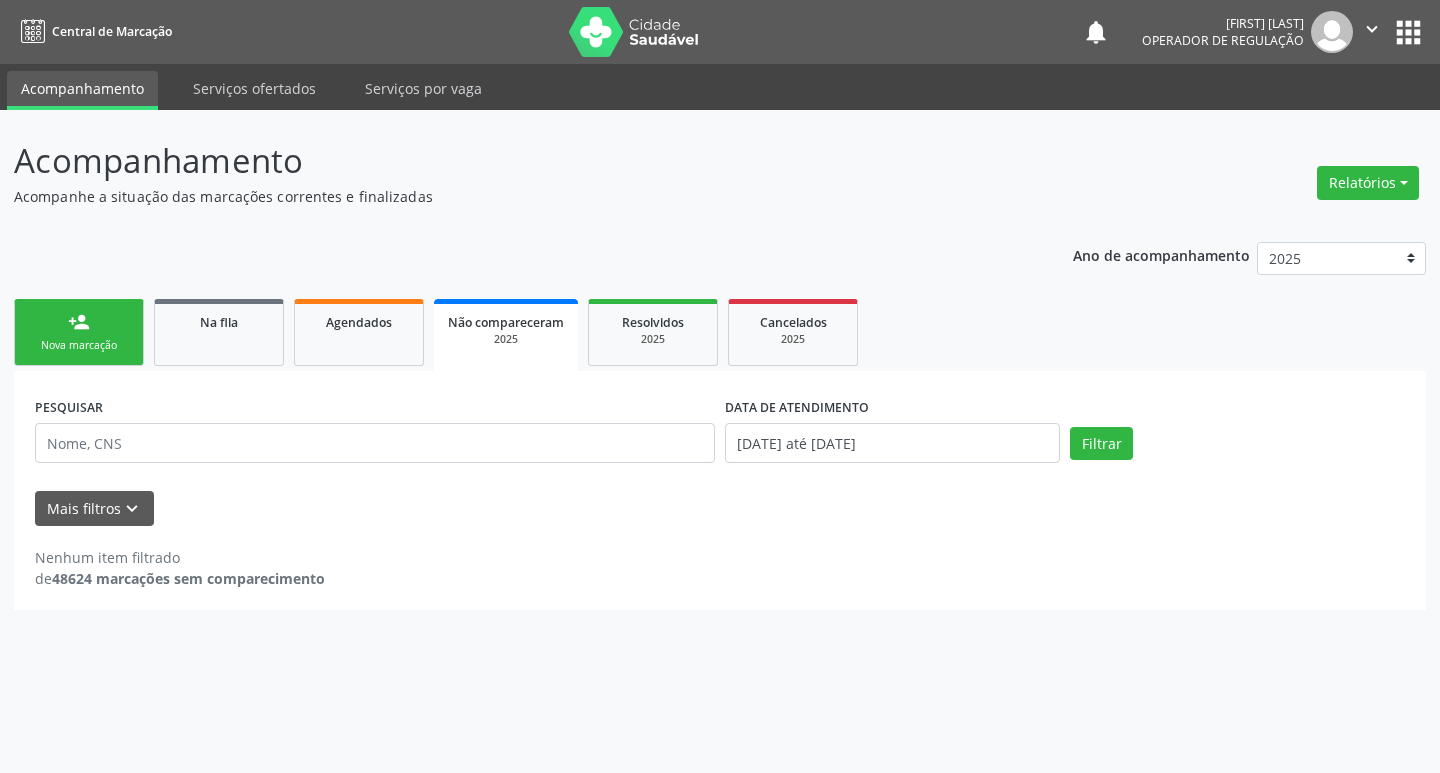 click on "Nova marcação" at bounding box center [79, 345] 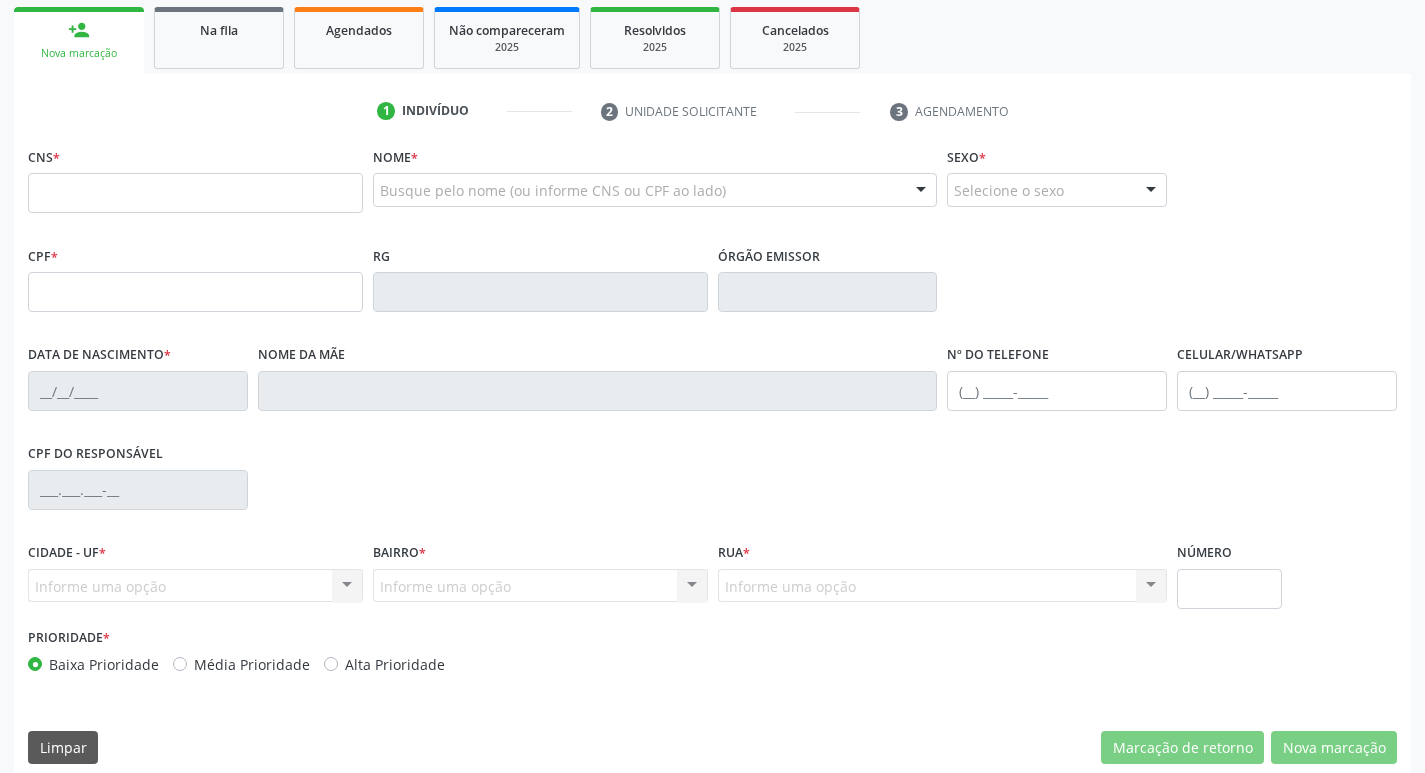 scroll, scrollTop: 311, scrollLeft: 0, axis: vertical 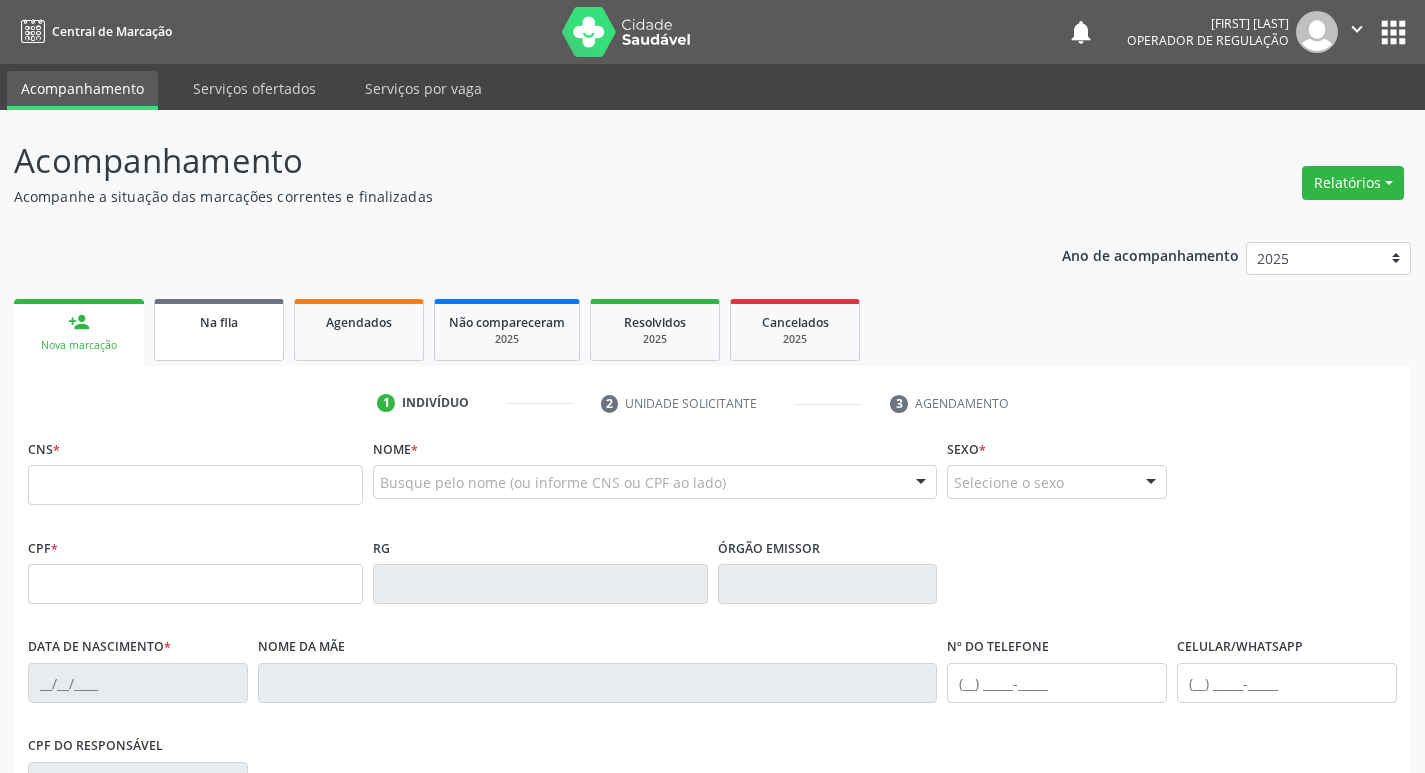 click on "Na fila" at bounding box center [219, 330] 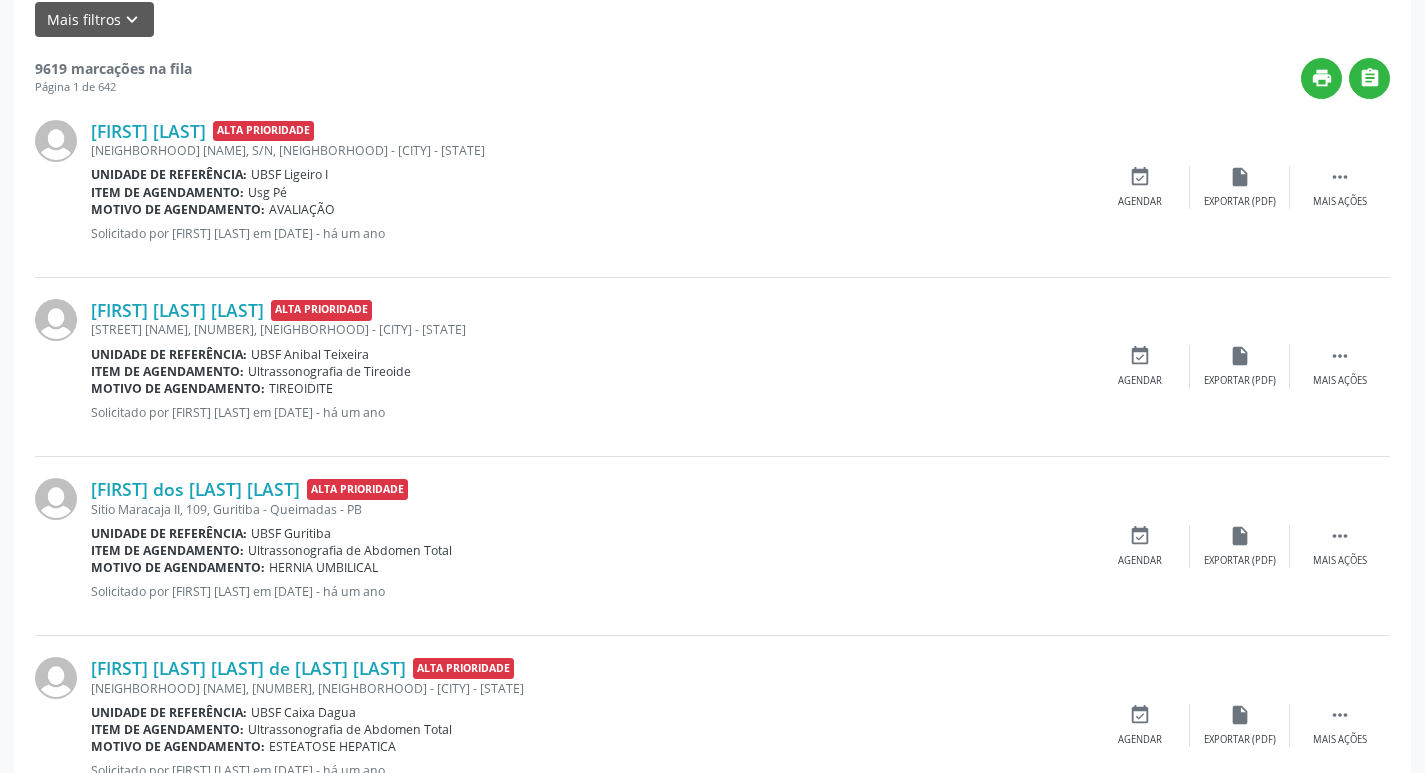 scroll, scrollTop: 0, scrollLeft: 0, axis: both 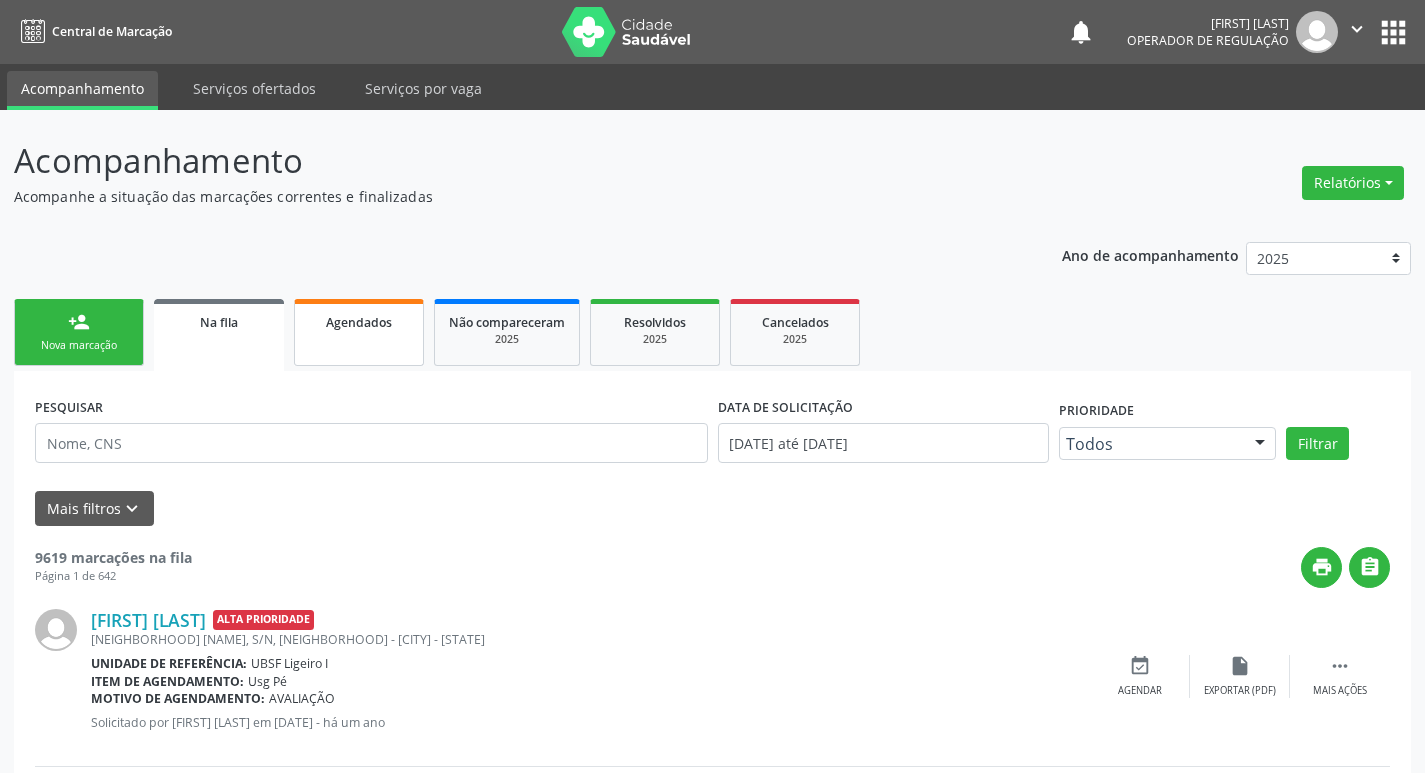 click on "Agendados" at bounding box center (359, 332) 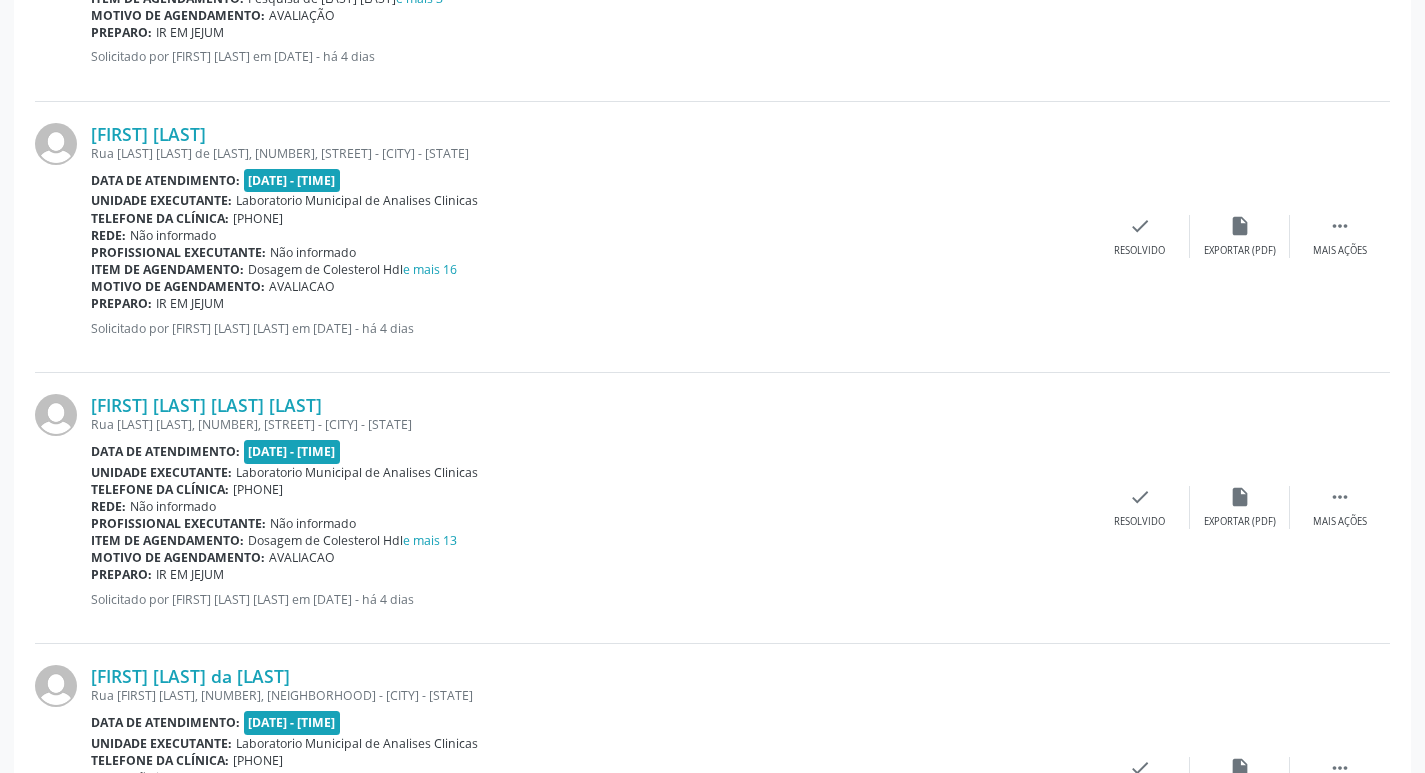 scroll, scrollTop: 3938, scrollLeft: 0, axis: vertical 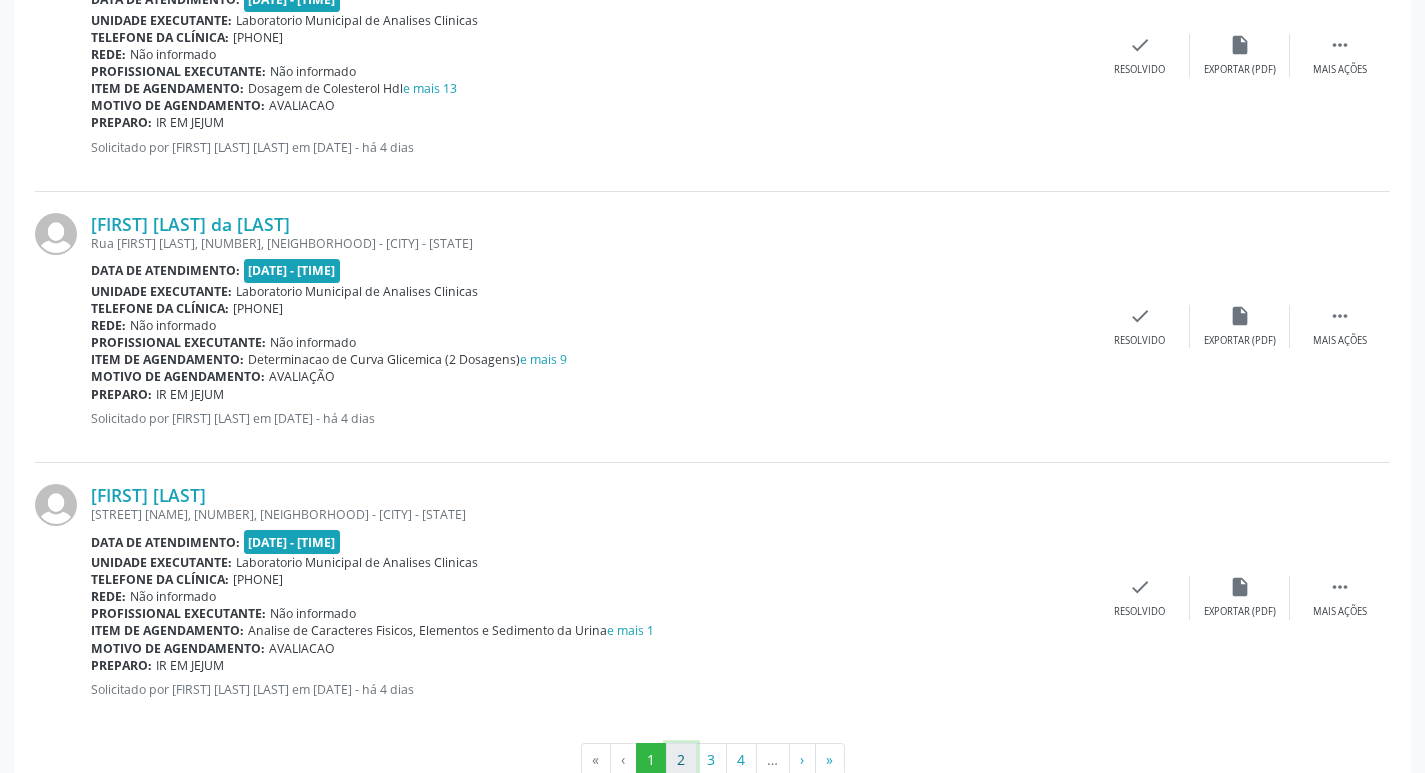click on "2" at bounding box center [681, 760] 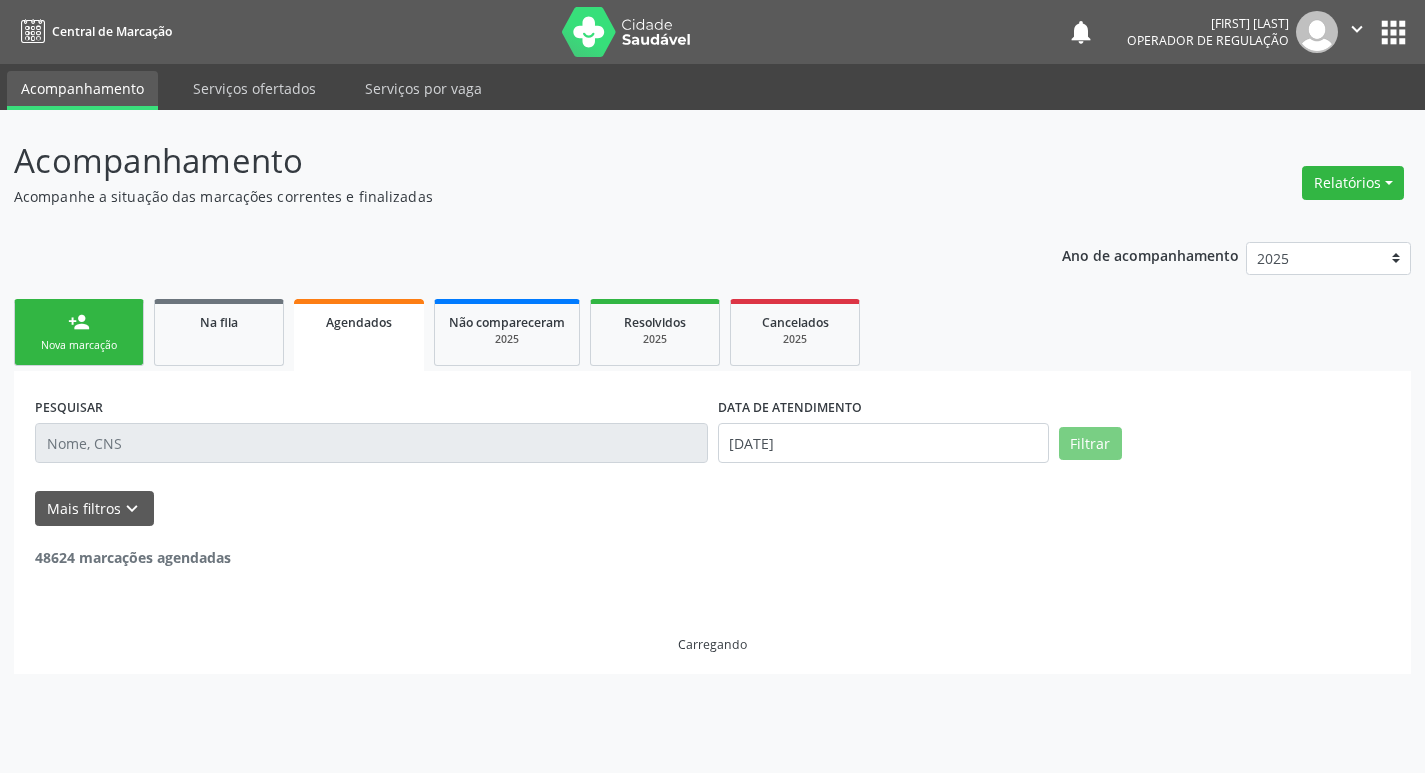 scroll, scrollTop: 0, scrollLeft: 0, axis: both 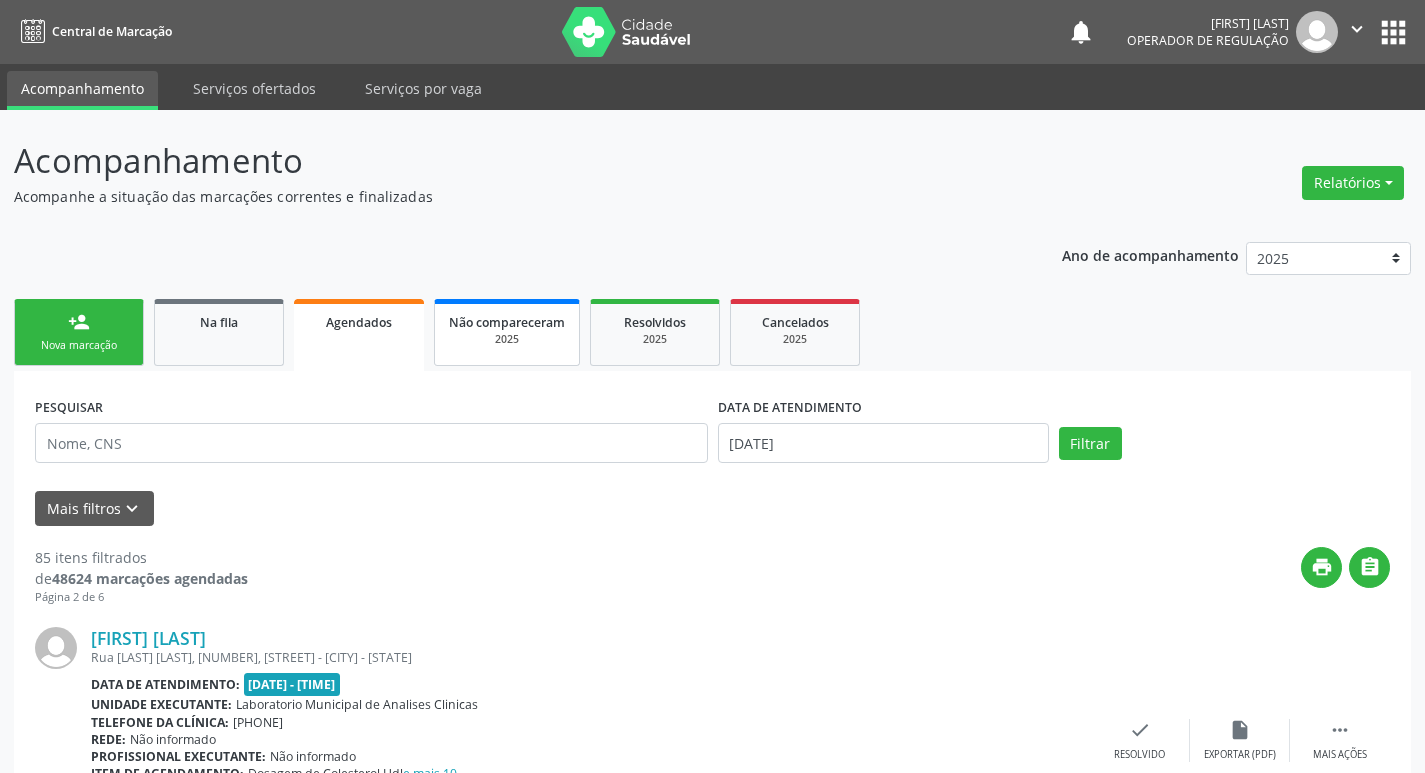 click on "2025" at bounding box center [507, 339] 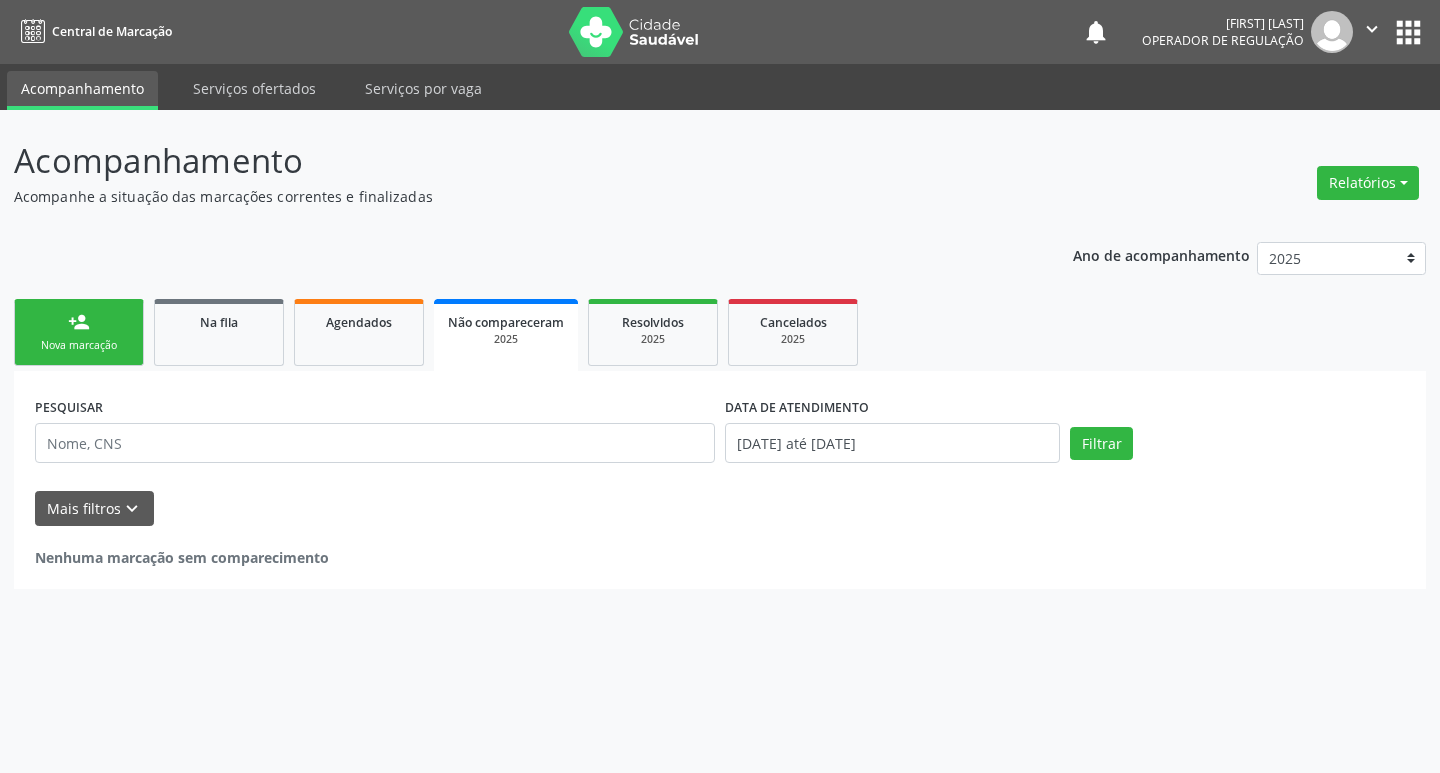 click on "person_add
Nova marcação" at bounding box center [79, 332] 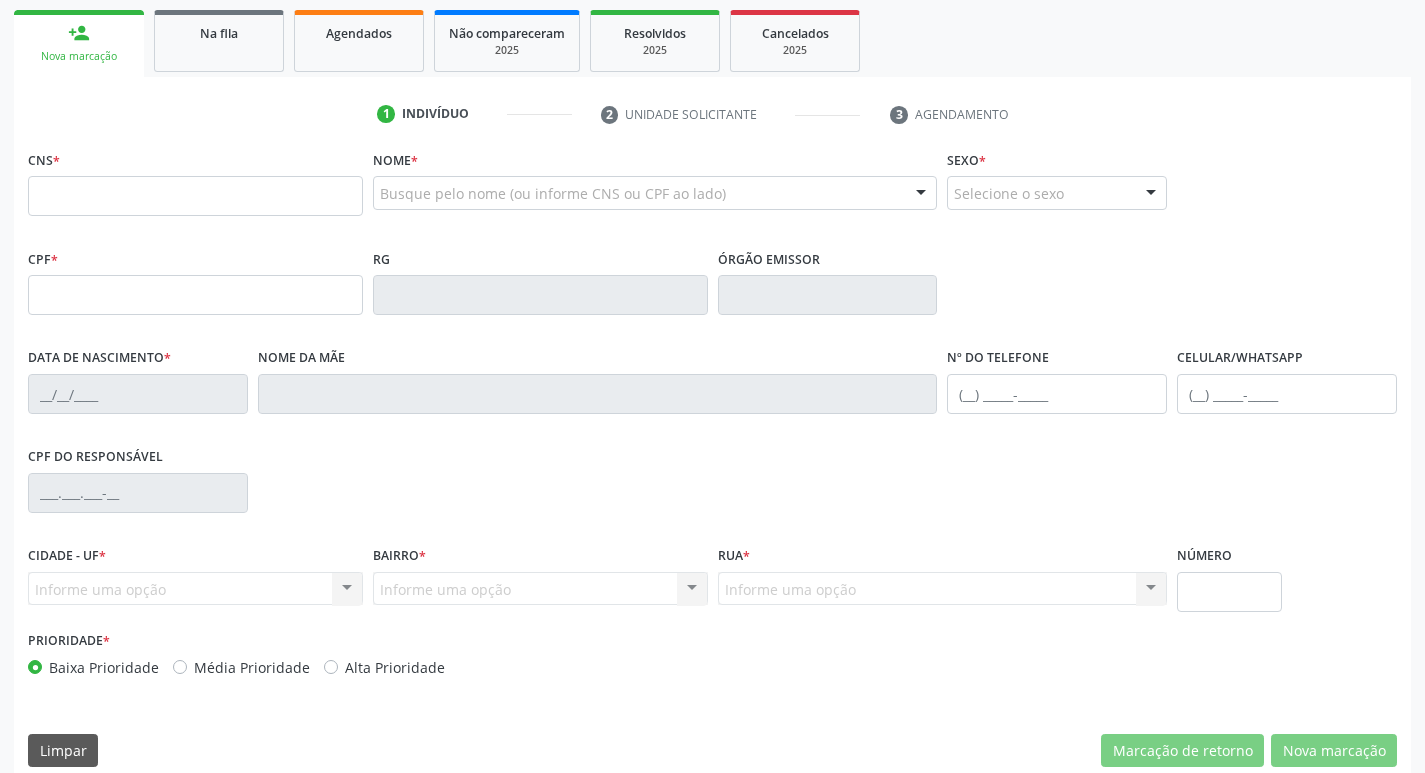 scroll, scrollTop: 290, scrollLeft: 0, axis: vertical 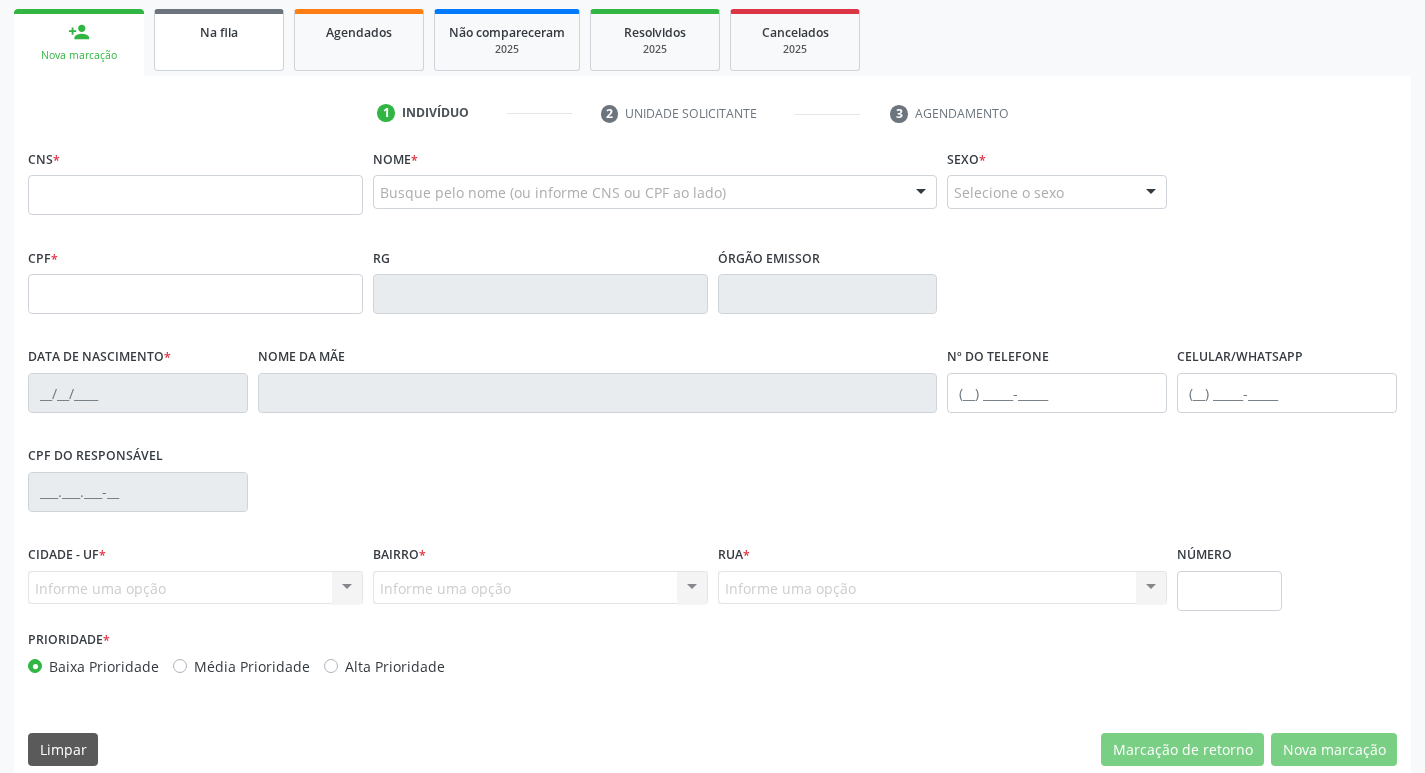 click on "Na fila" at bounding box center (219, 31) 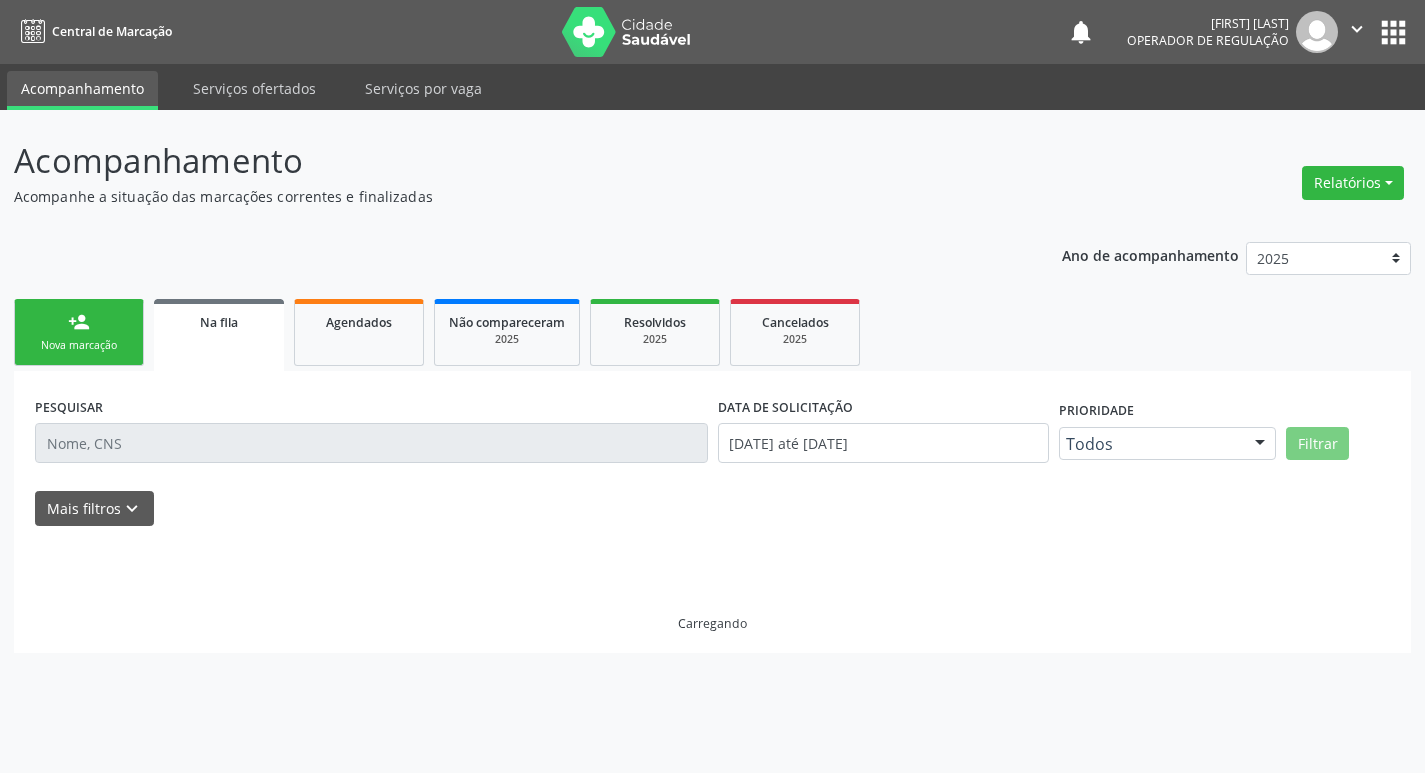 scroll, scrollTop: 0, scrollLeft: 0, axis: both 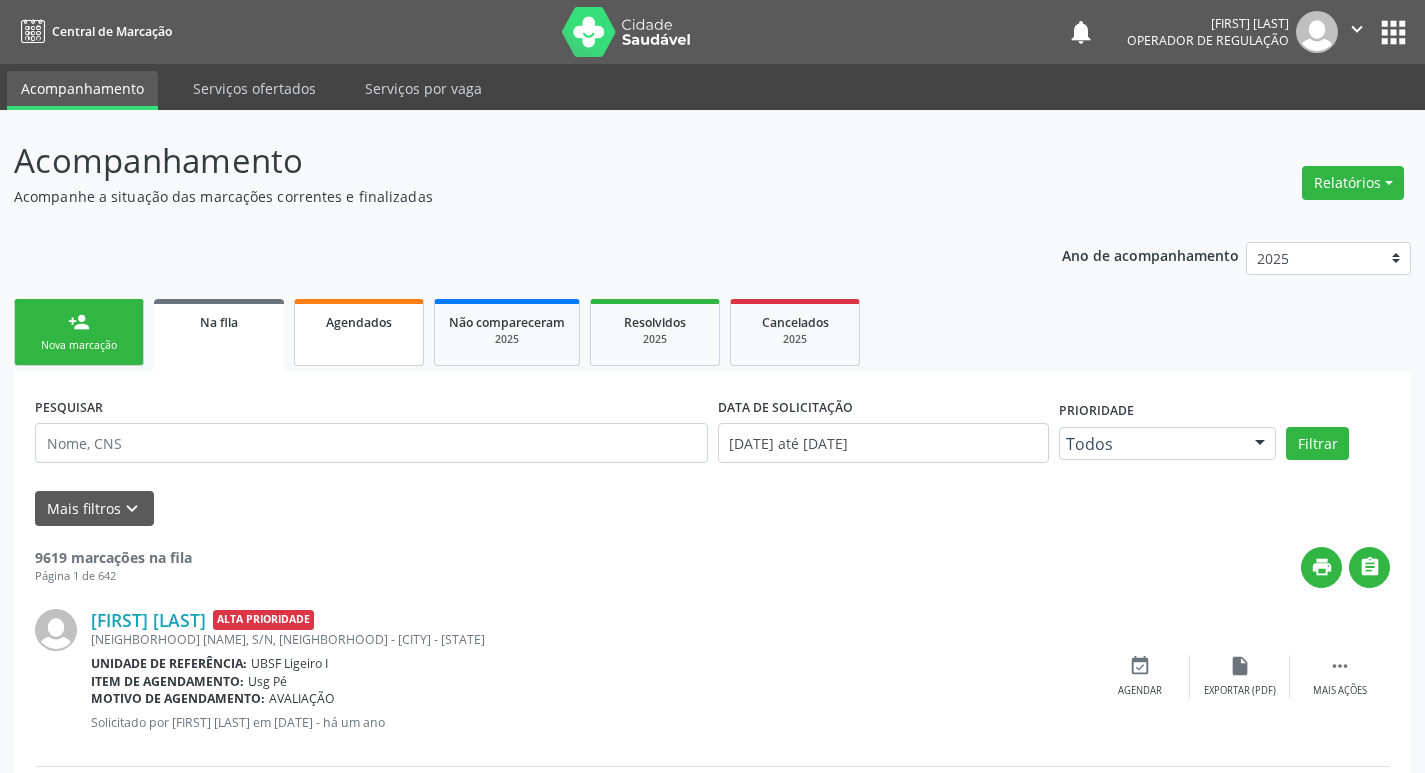 click on "Agendados" at bounding box center (359, 332) 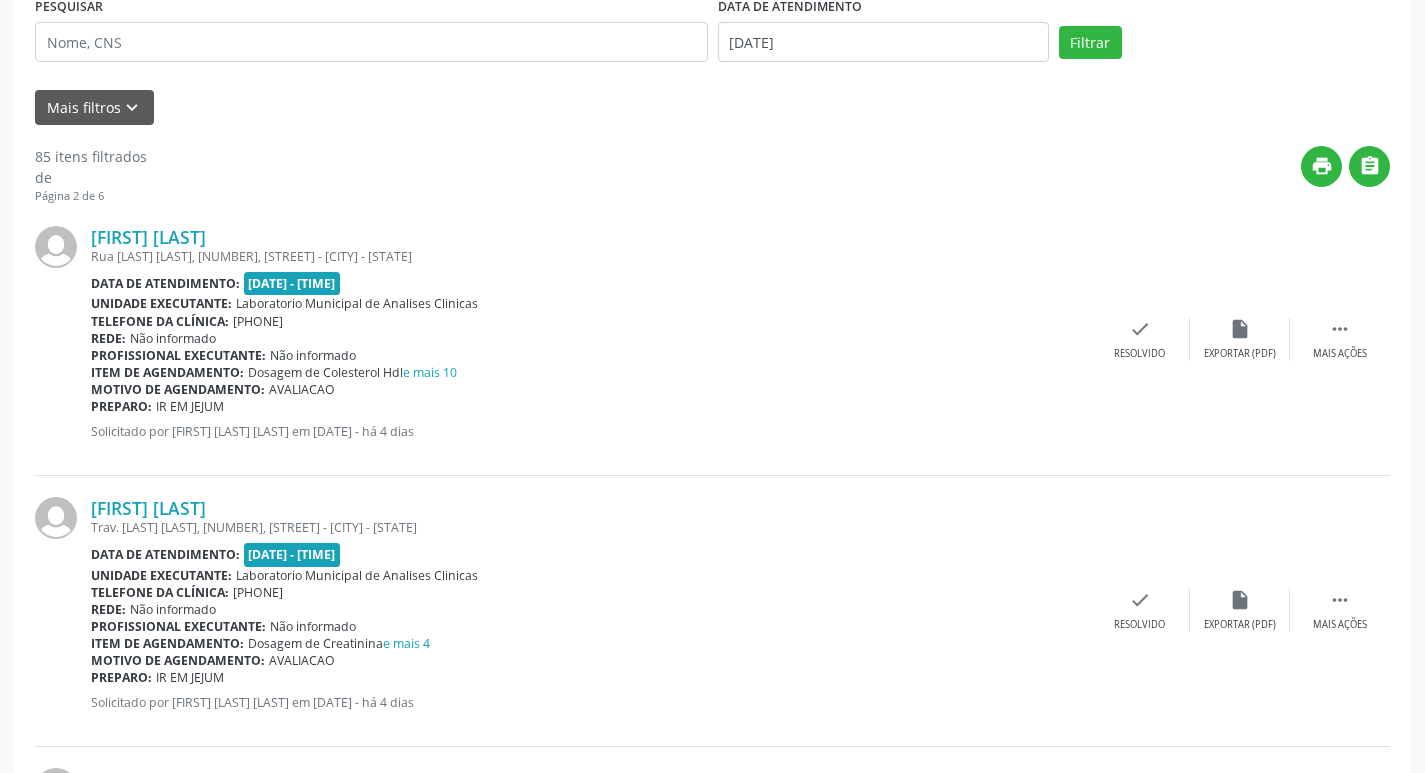 scroll, scrollTop: 239, scrollLeft: 0, axis: vertical 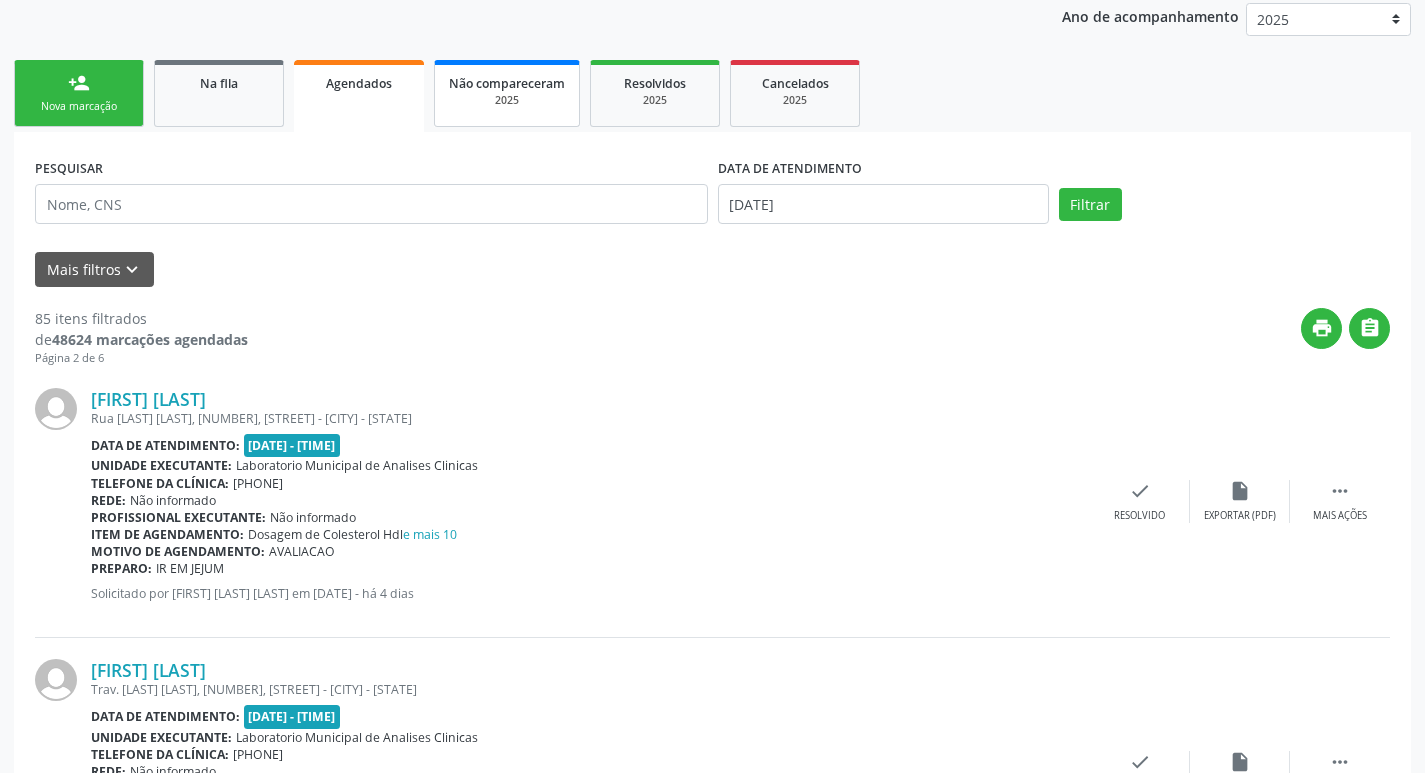 click on "2025" at bounding box center (507, 100) 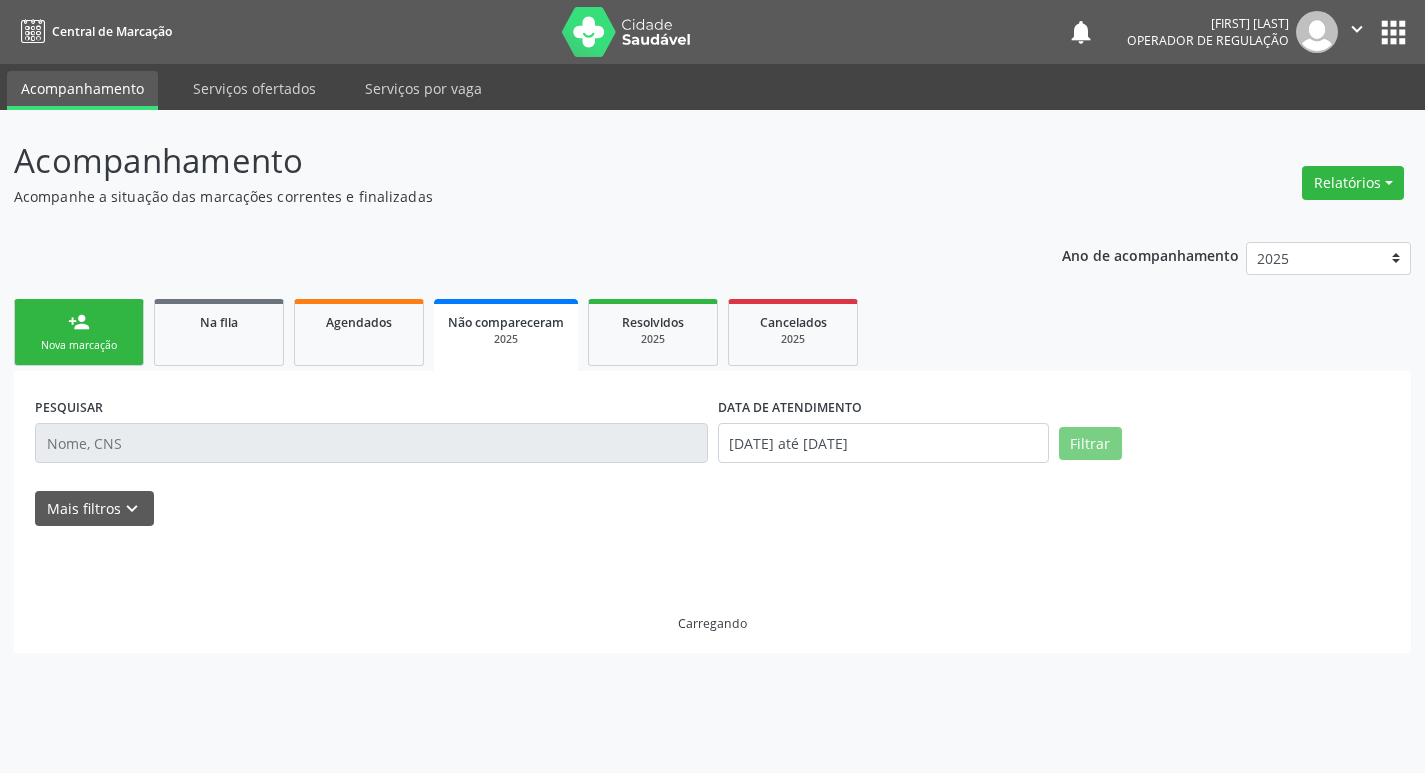 scroll, scrollTop: 0, scrollLeft: 0, axis: both 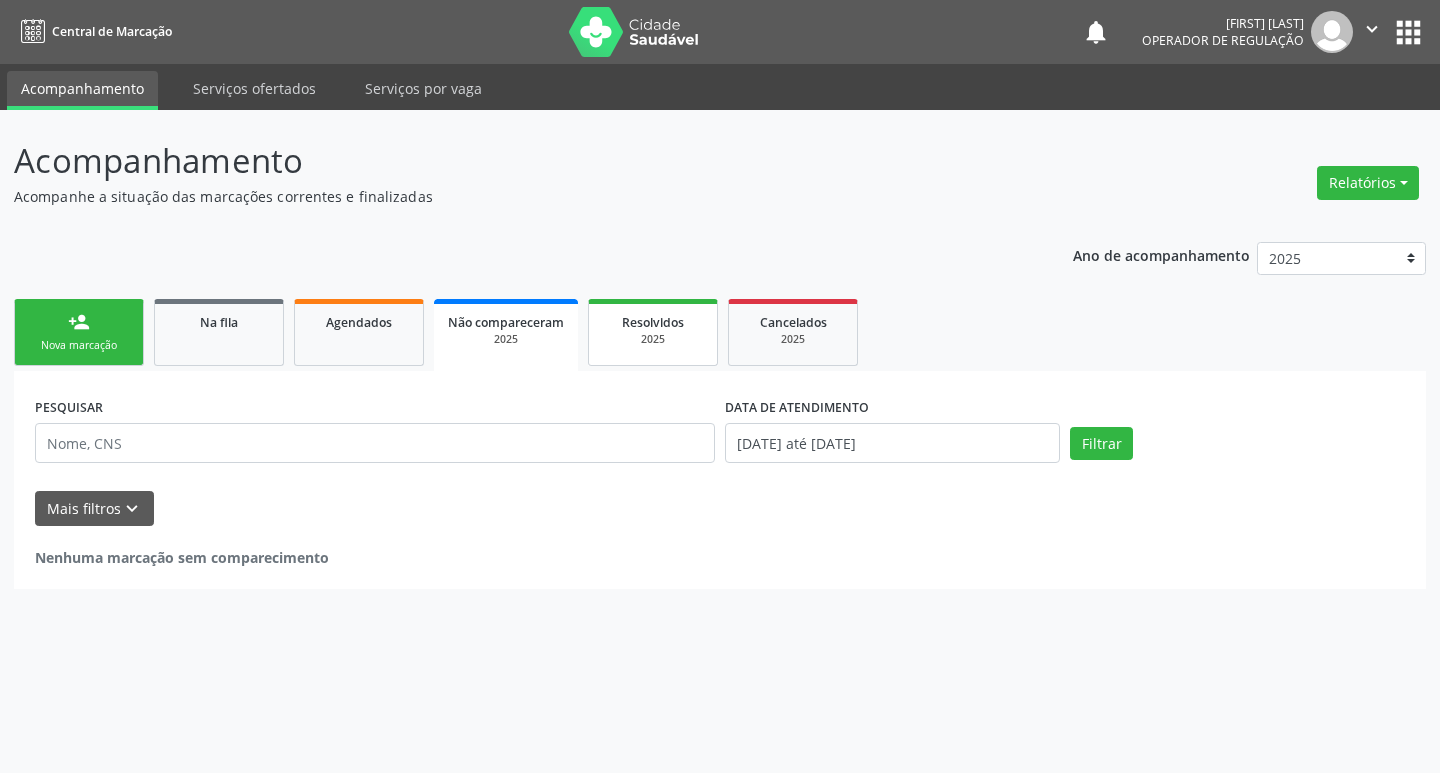 click on "Resolvidos" at bounding box center (653, 321) 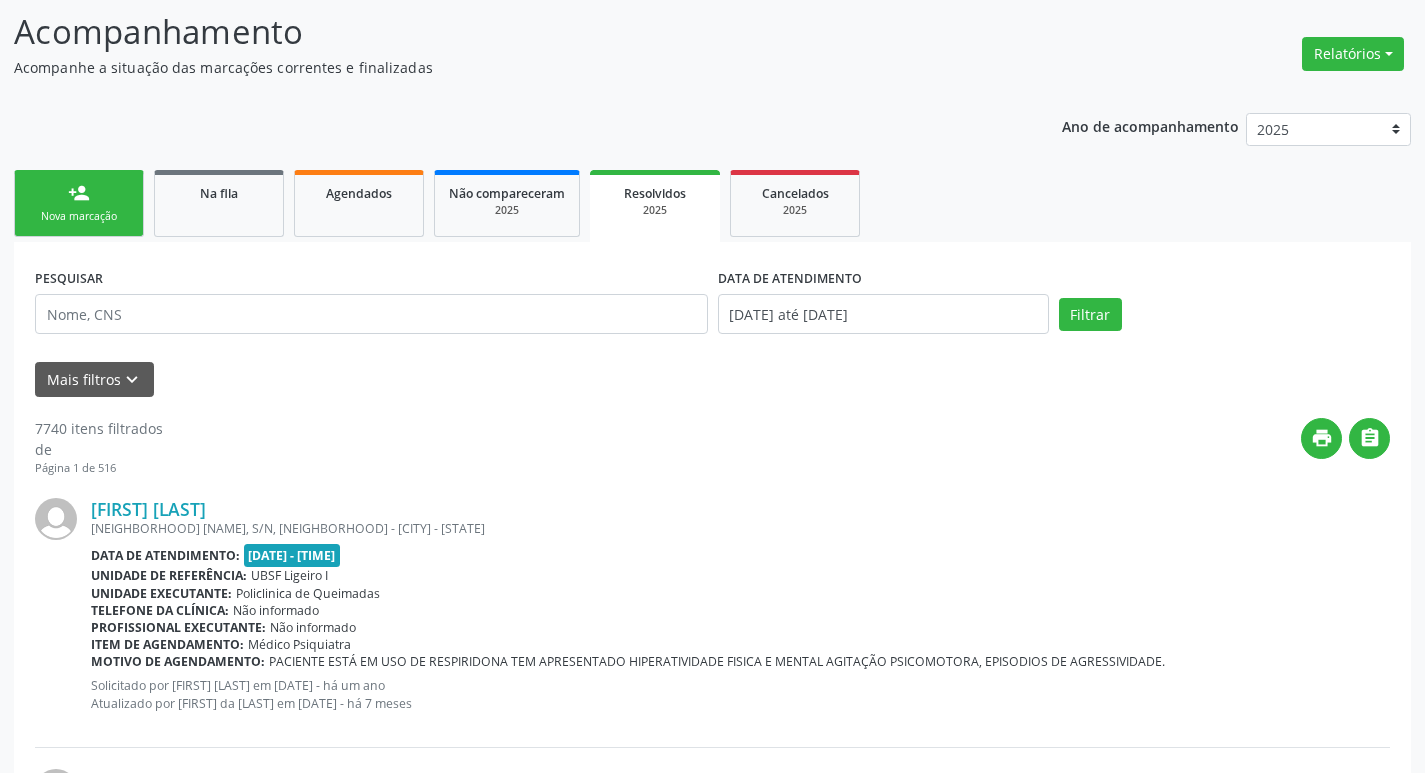 scroll, scrollTop: 91, scrollLeft: 0, axis: vertical 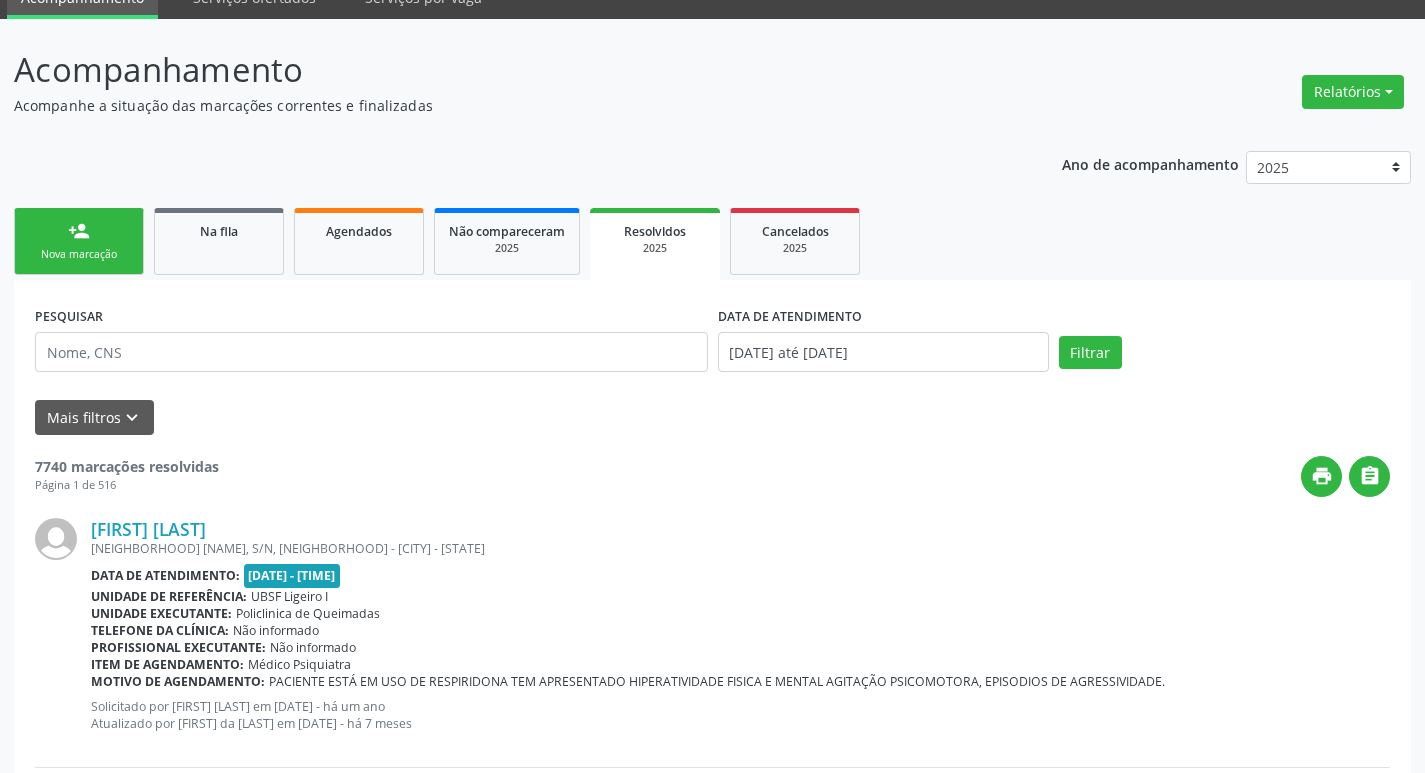 click on "person_add" at bounding box center [79, 231] 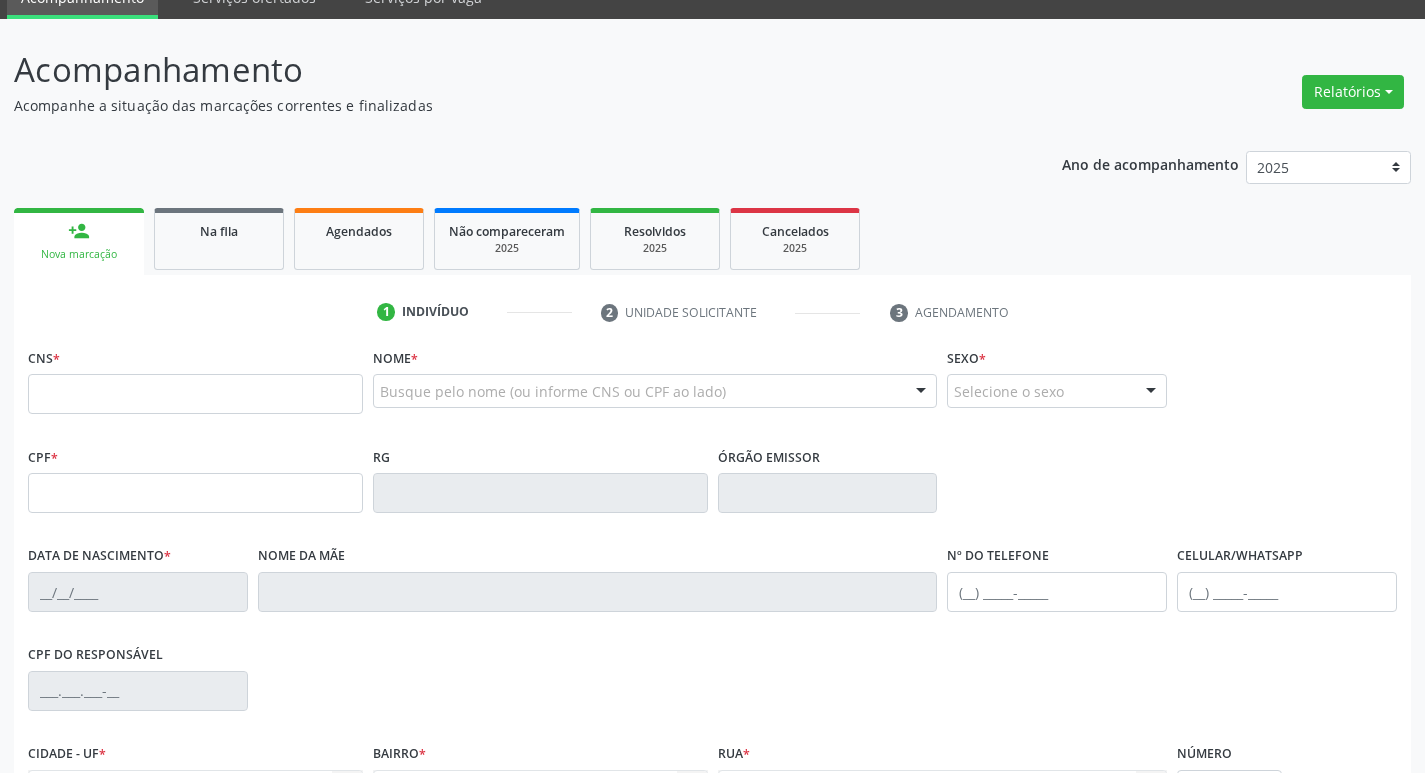 scroll, scrollTop: 0, scrollLeft: 0, axis: both 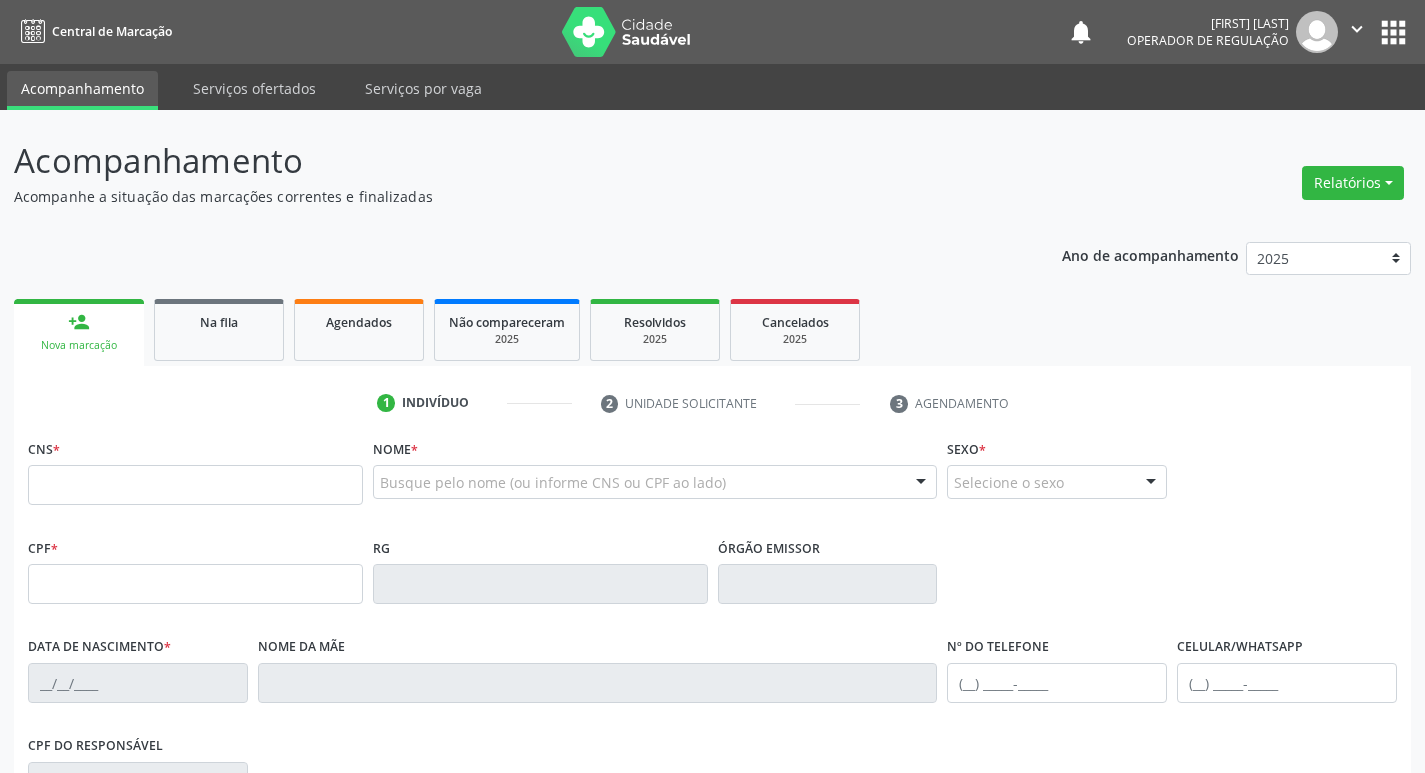 drag, startPoint x: 19, startPoint y: 154, endPoint x: 456, endPoint y: 203, distance: 439.73856 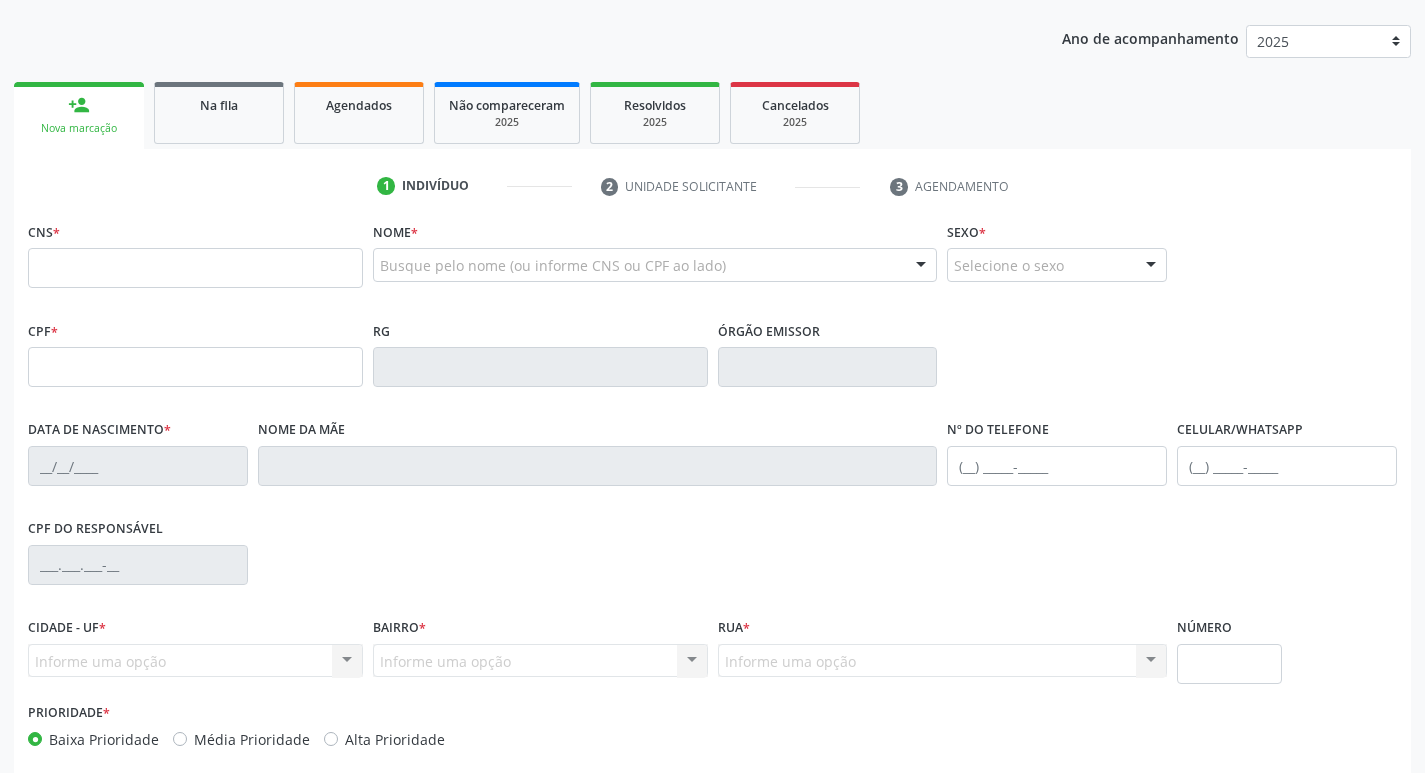 scroll, scrollTop: 311, scrollLeft: 0, axis: vertical 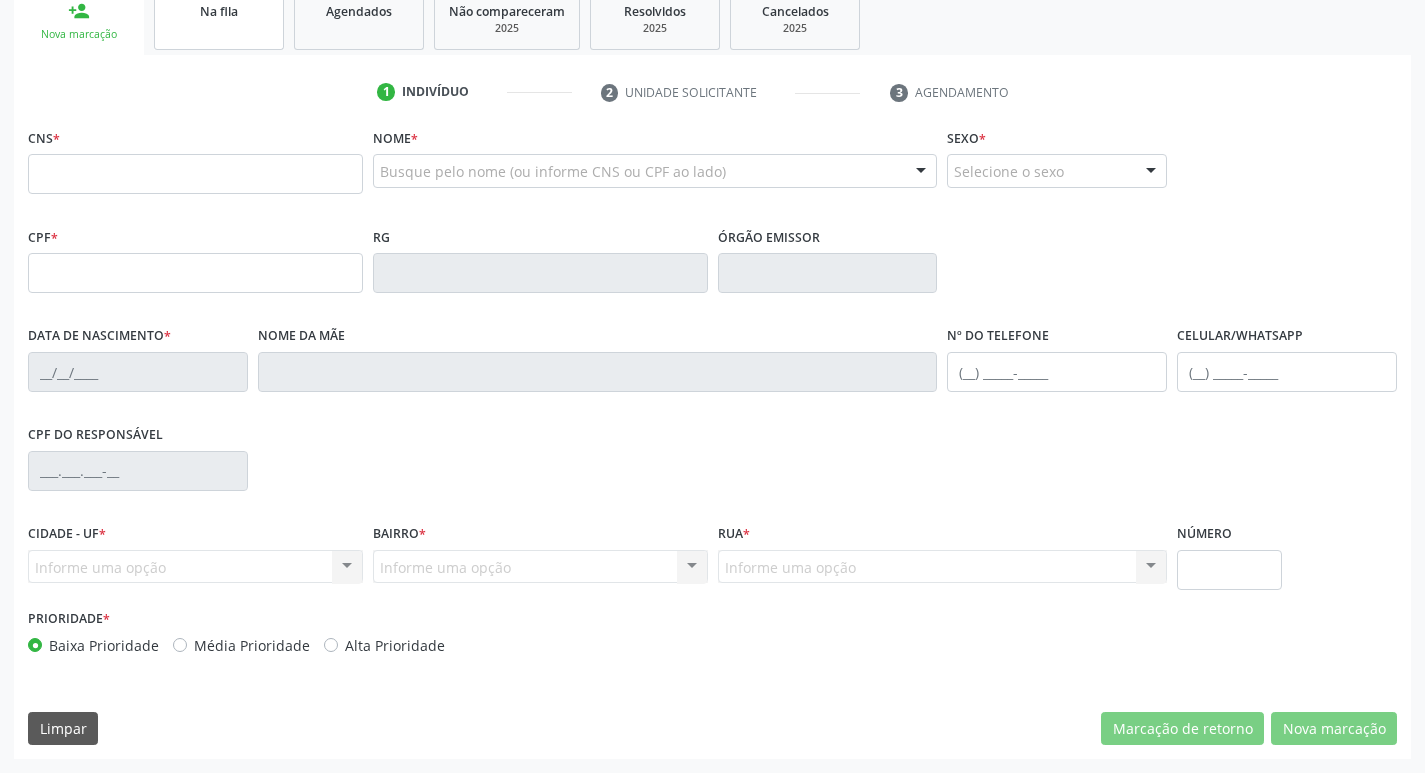 click on "Na fila" at bounding box center [219, 19] 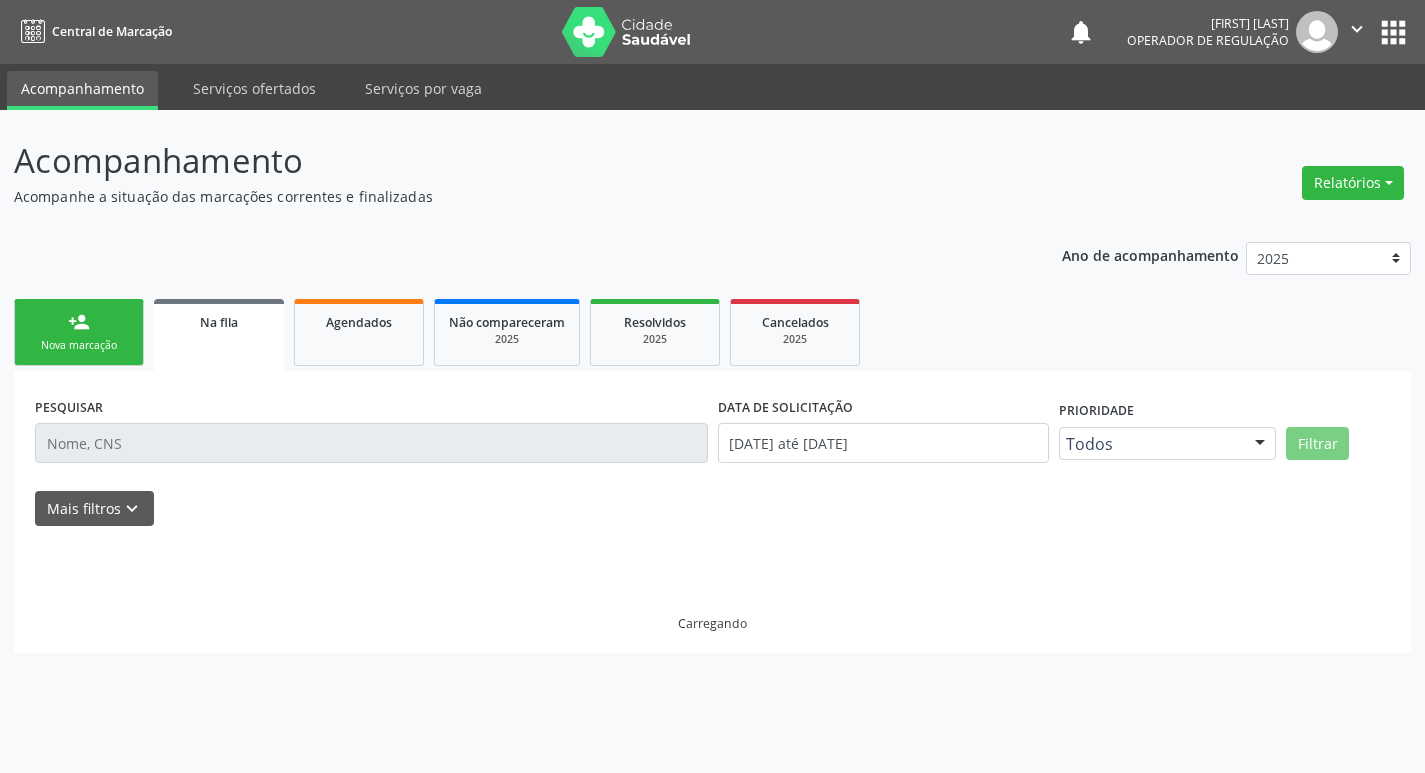 scroll, scrollTop: 0, scrollLeft: 0, axis: both 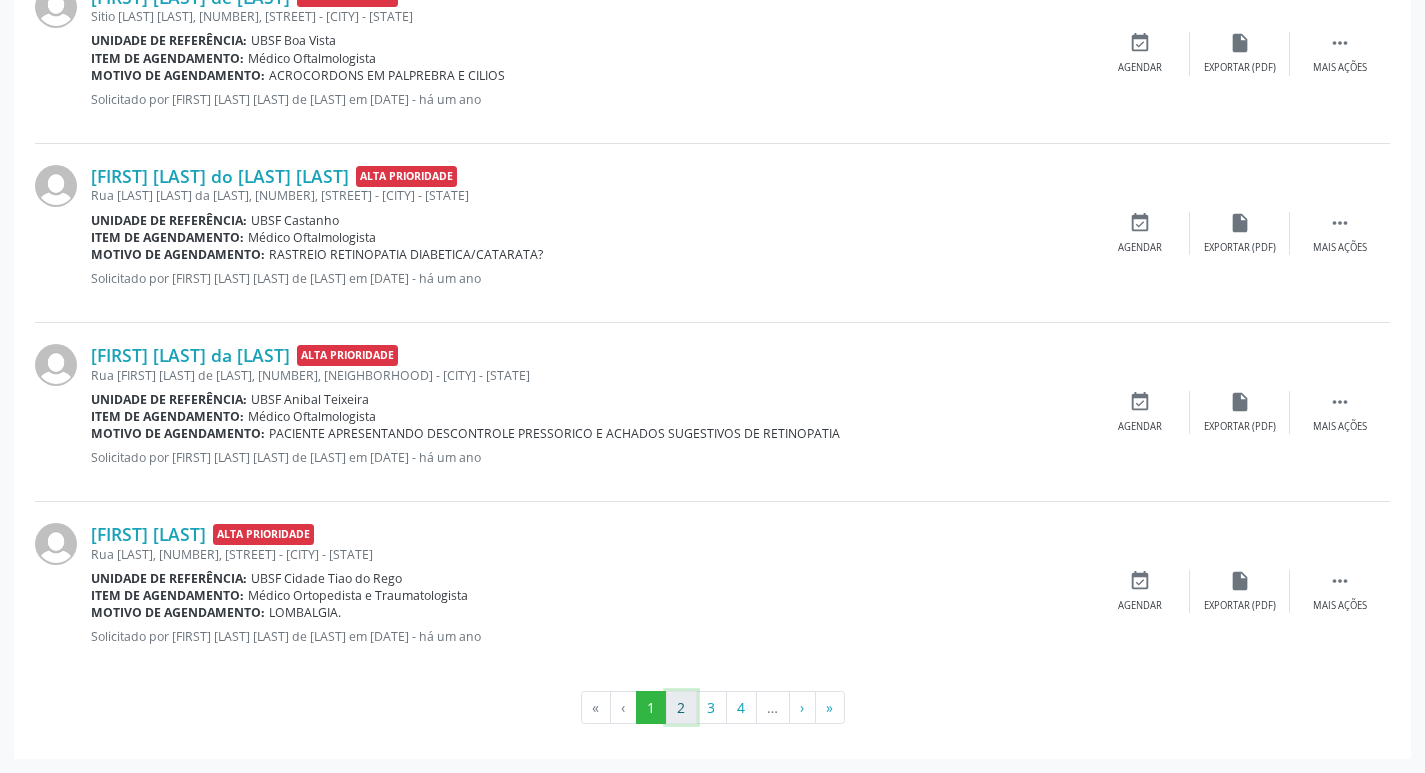 click on "2" at bounding box center (681, 708) 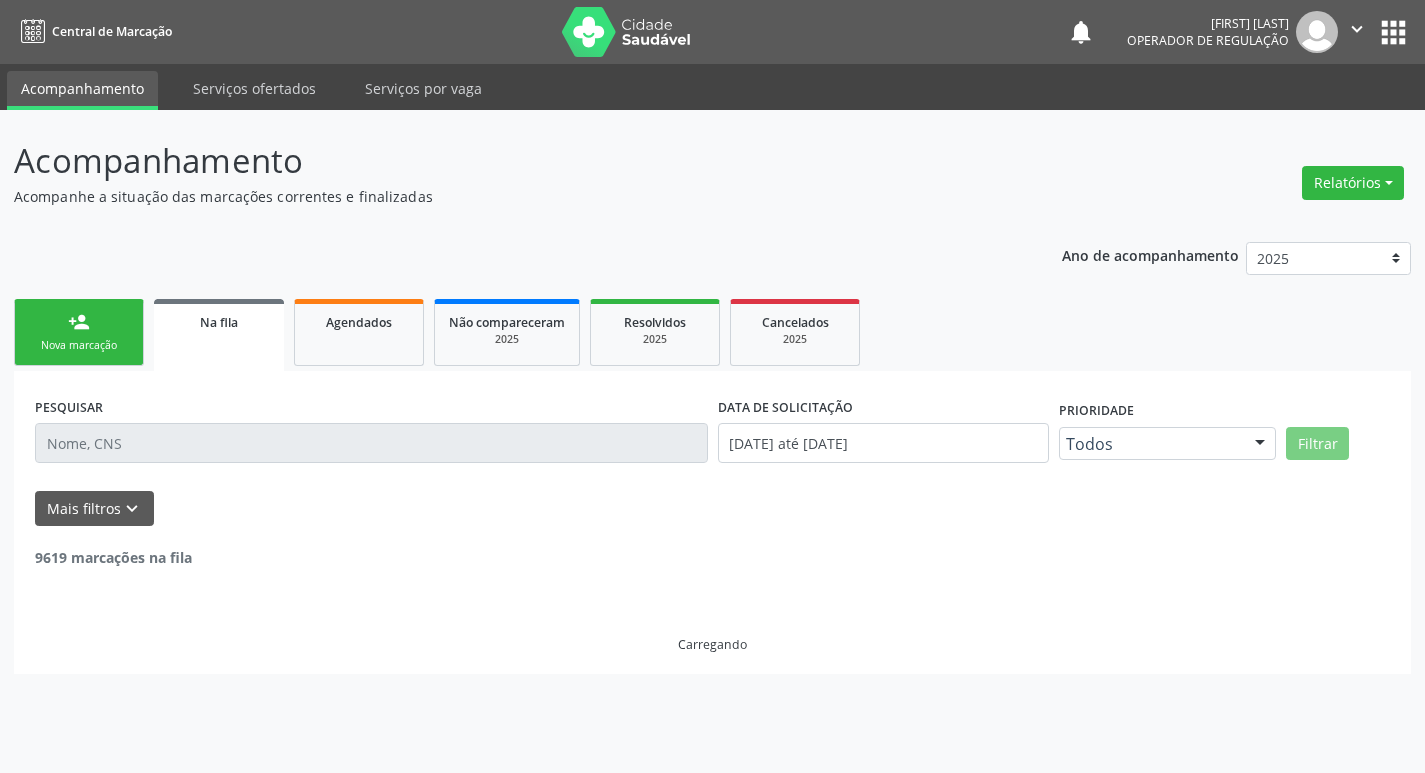 scroll, scrollTop: 0, scrollLeft: 0, axis: both 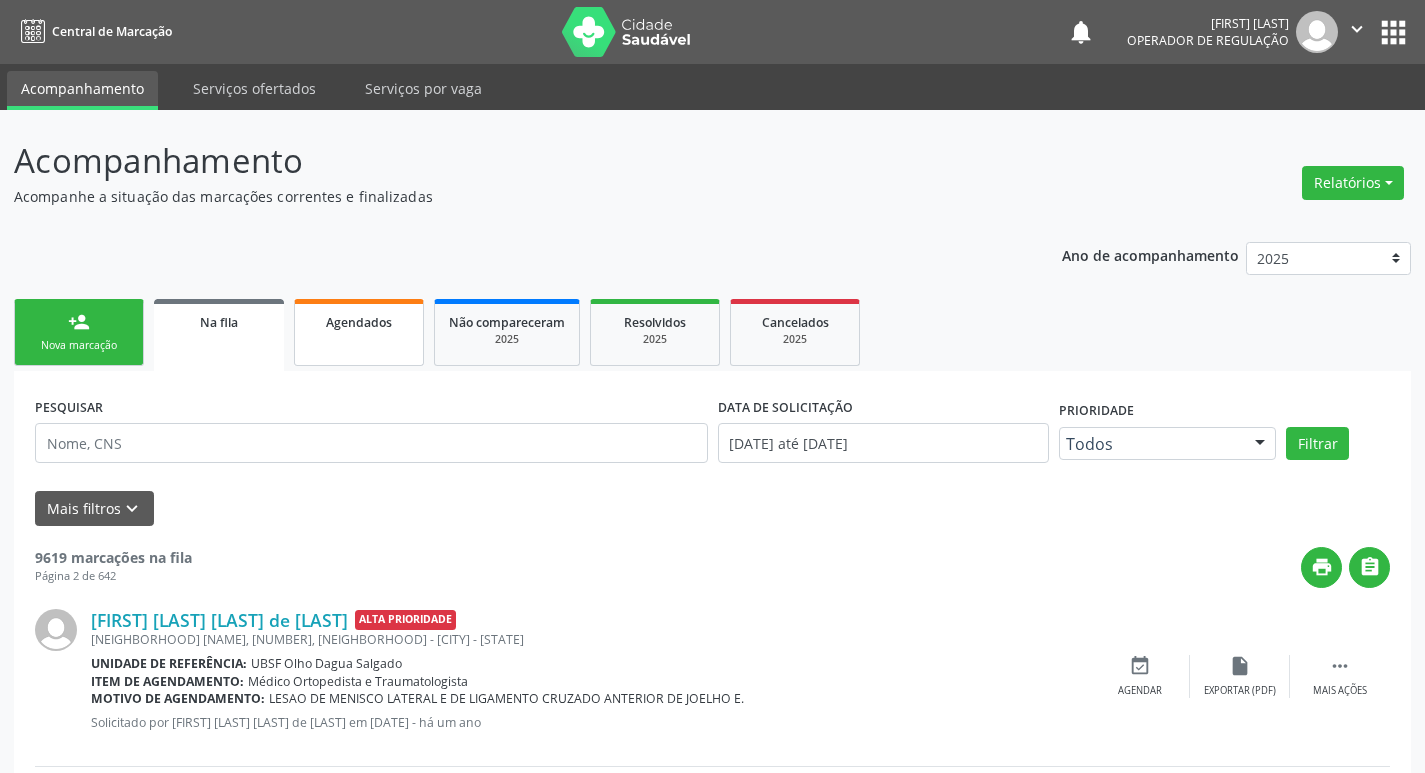 click on "Agendados" at bounding box center [359, 332] 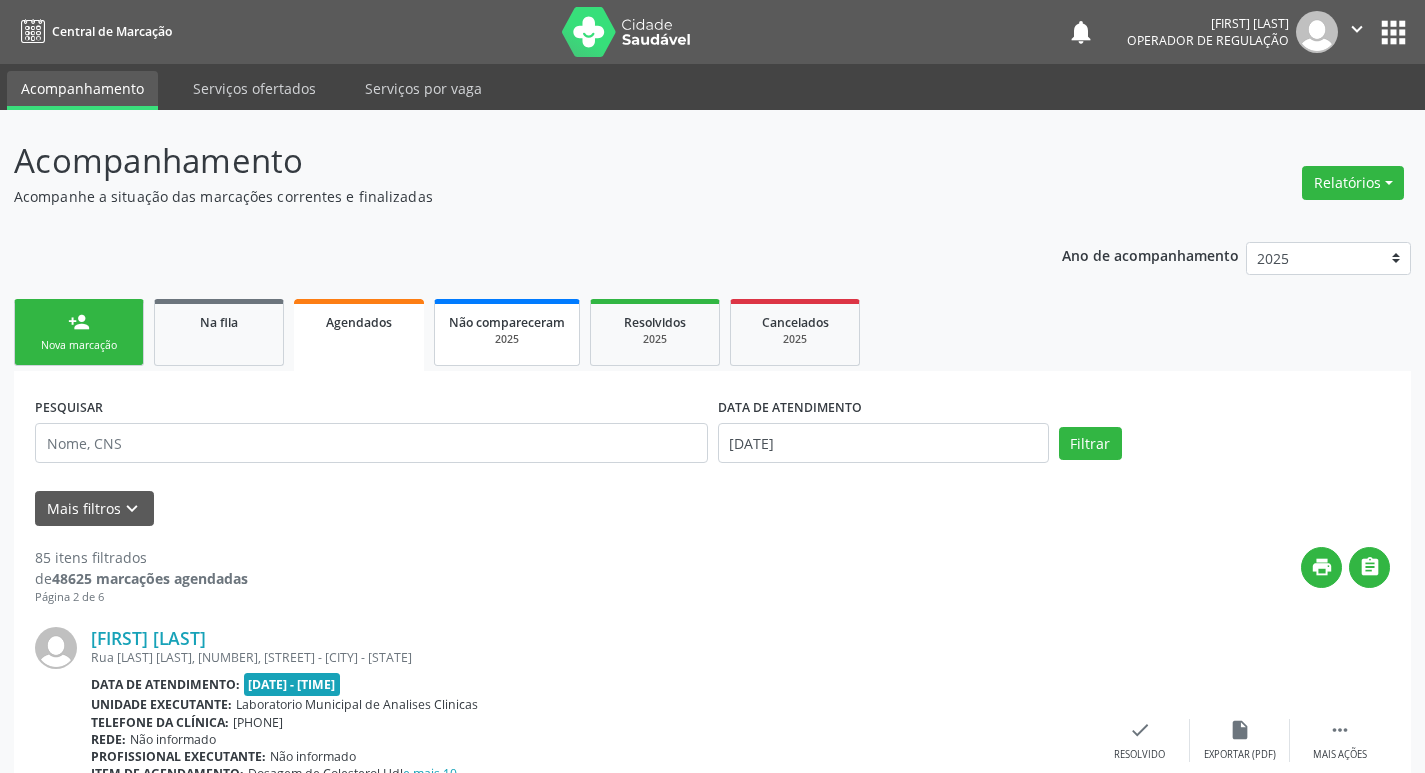 click on "Não compareceram" at bounding box center (507, 322) 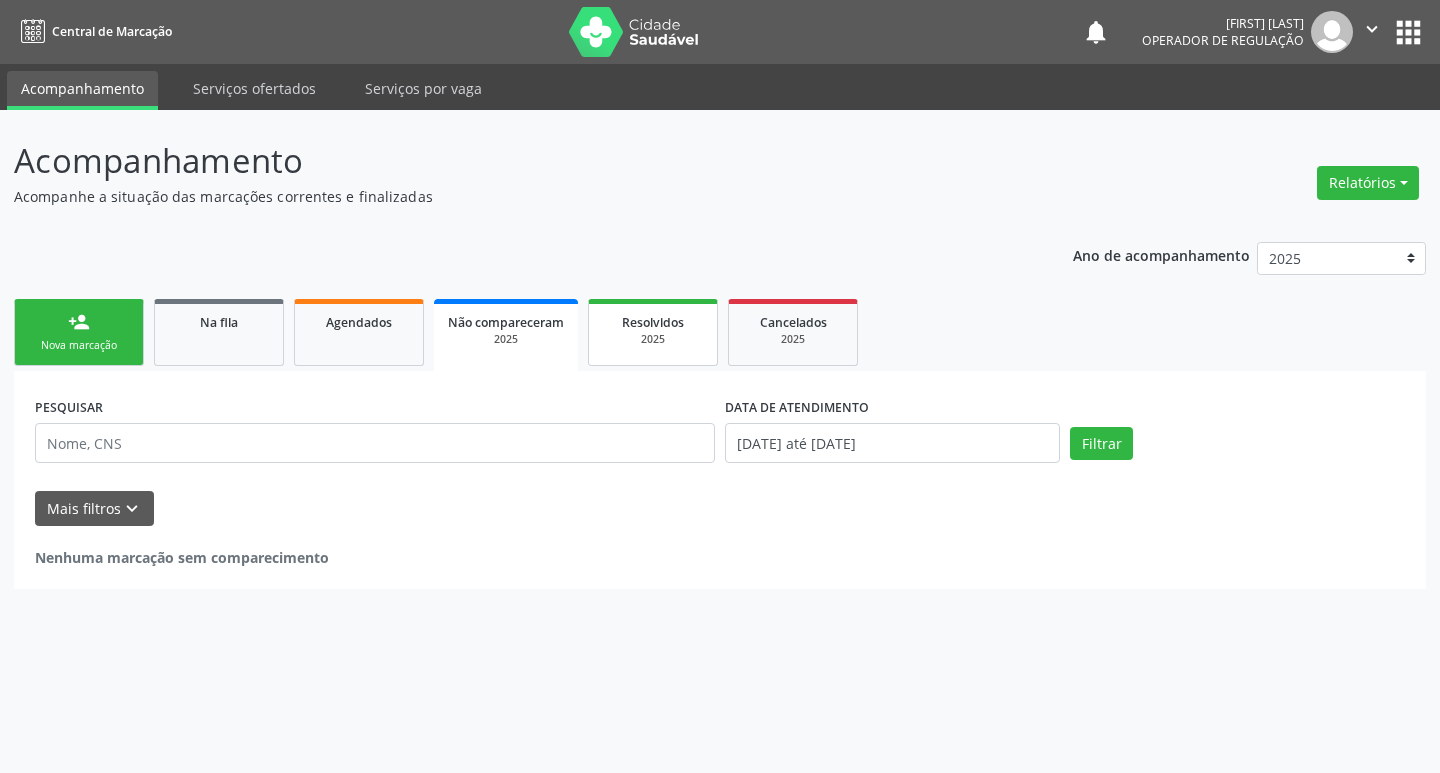 click on "Resolvidos" at bounding box center [653, 322] 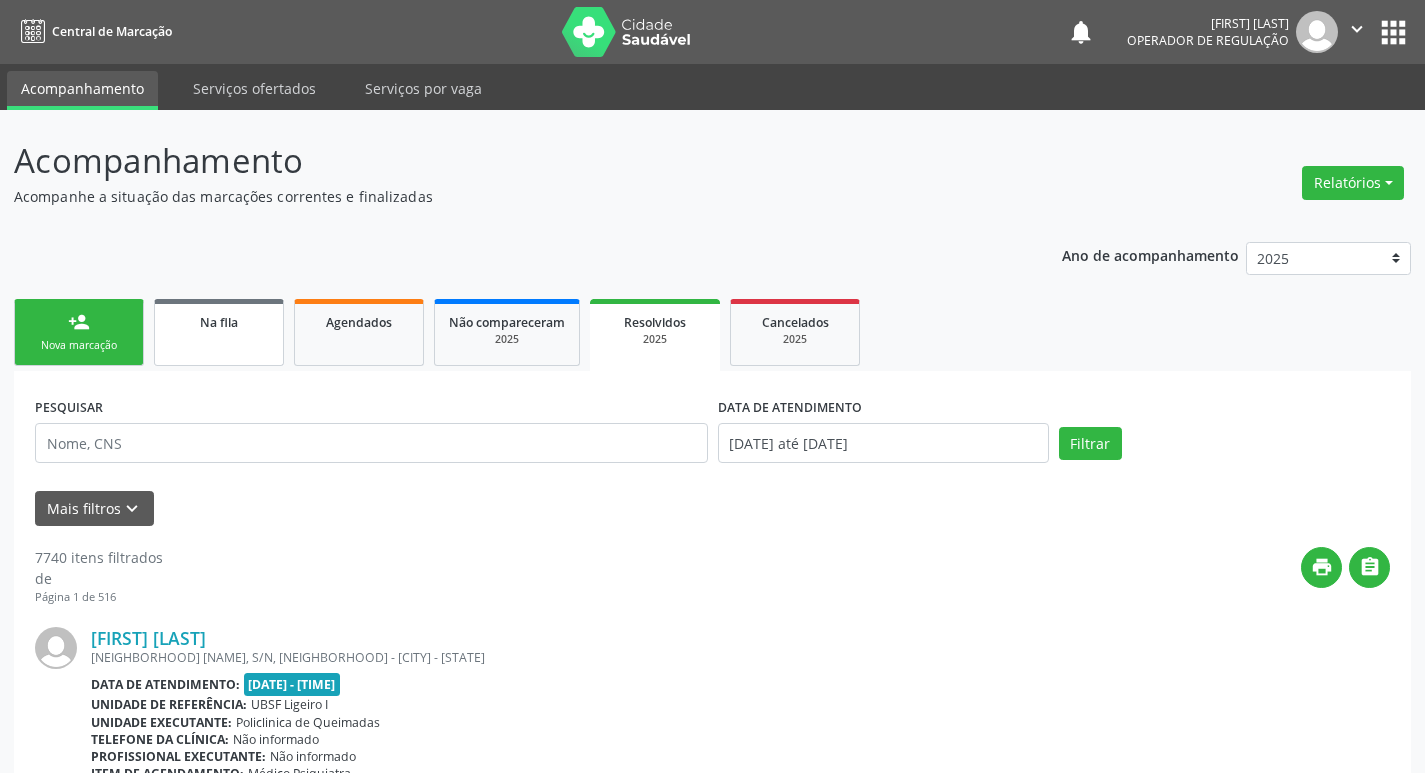 click on "Na fila" at bounding box center (219, 332) 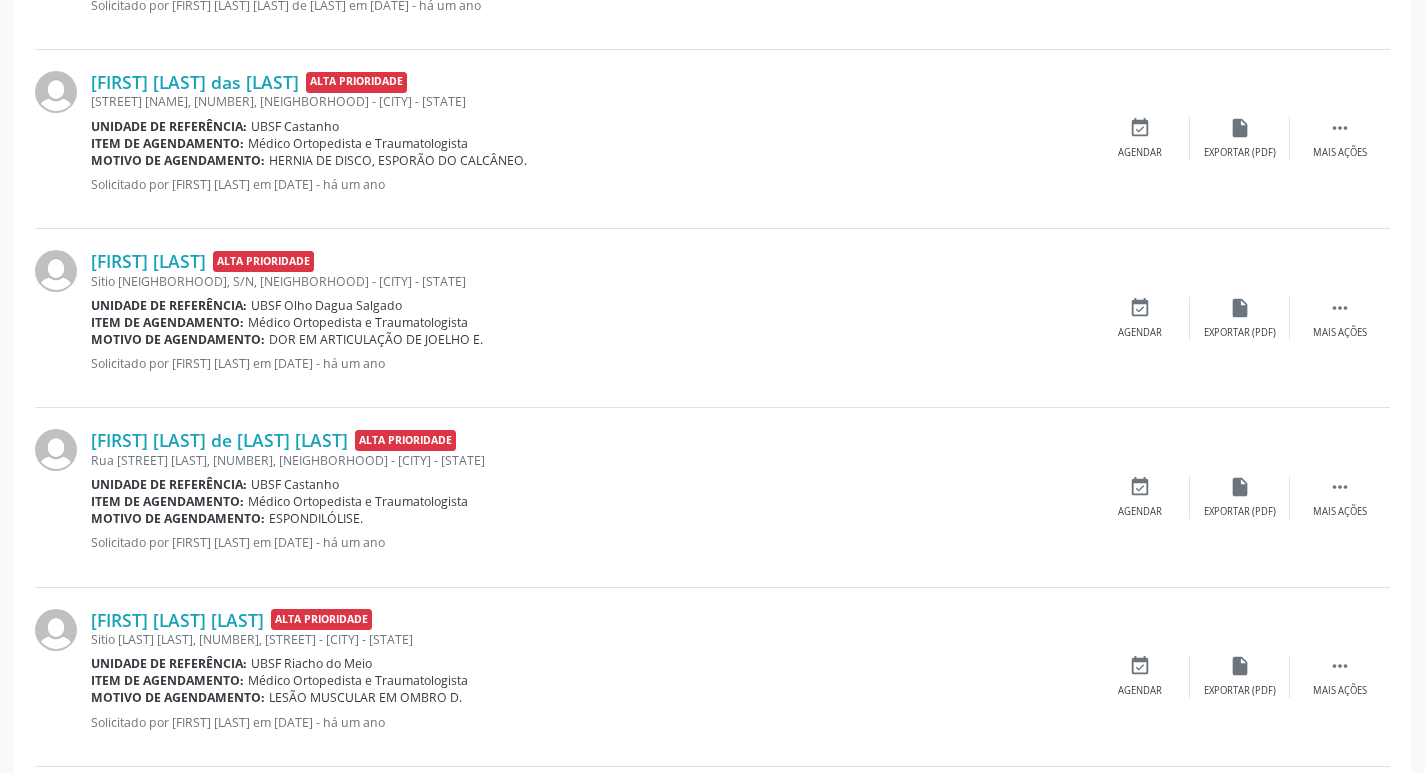 scroll, scrollTop: 0, scrollLeft: 0, axis: both 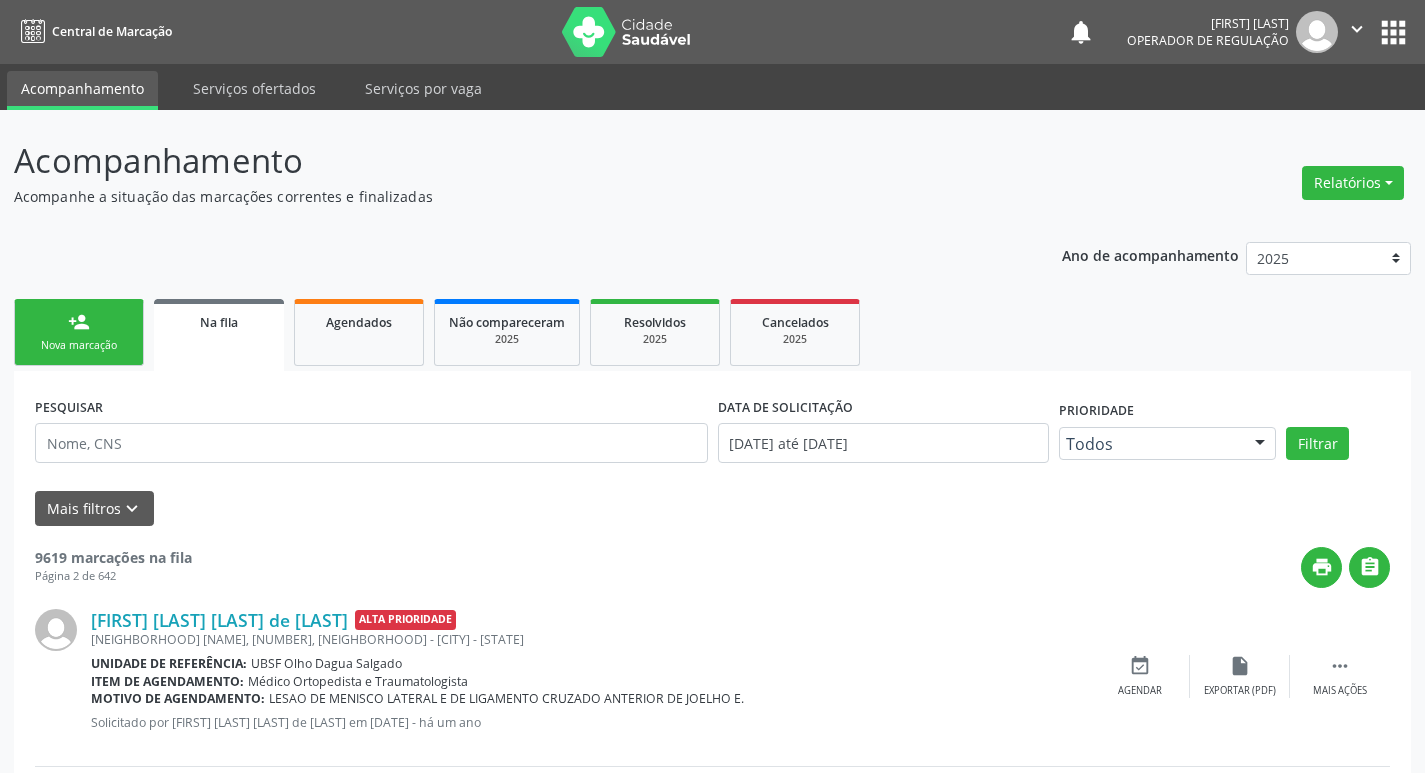 click on "Nova marcação" at bounding box center [79, 345] 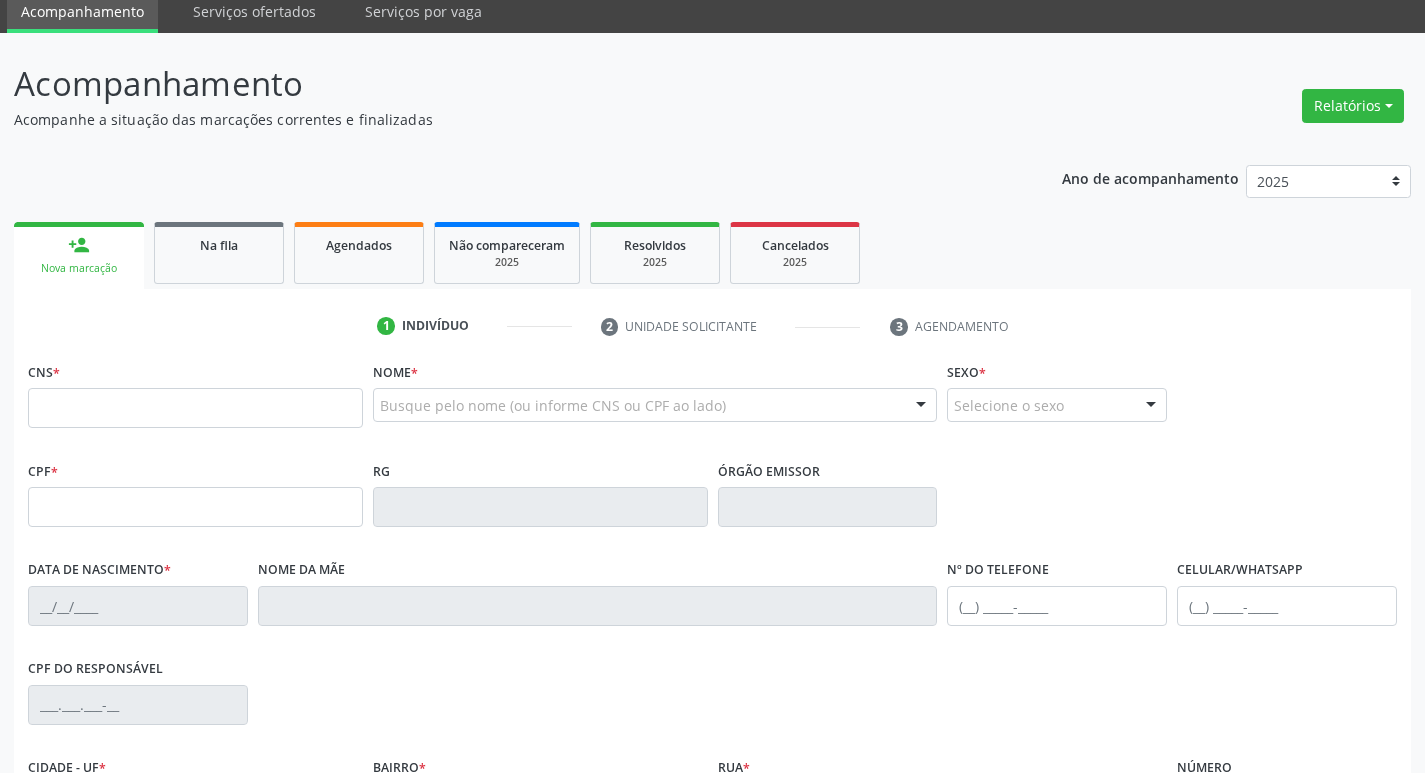 scroll, scrollTop: 112, scrollLeft: 0, axis: vertical 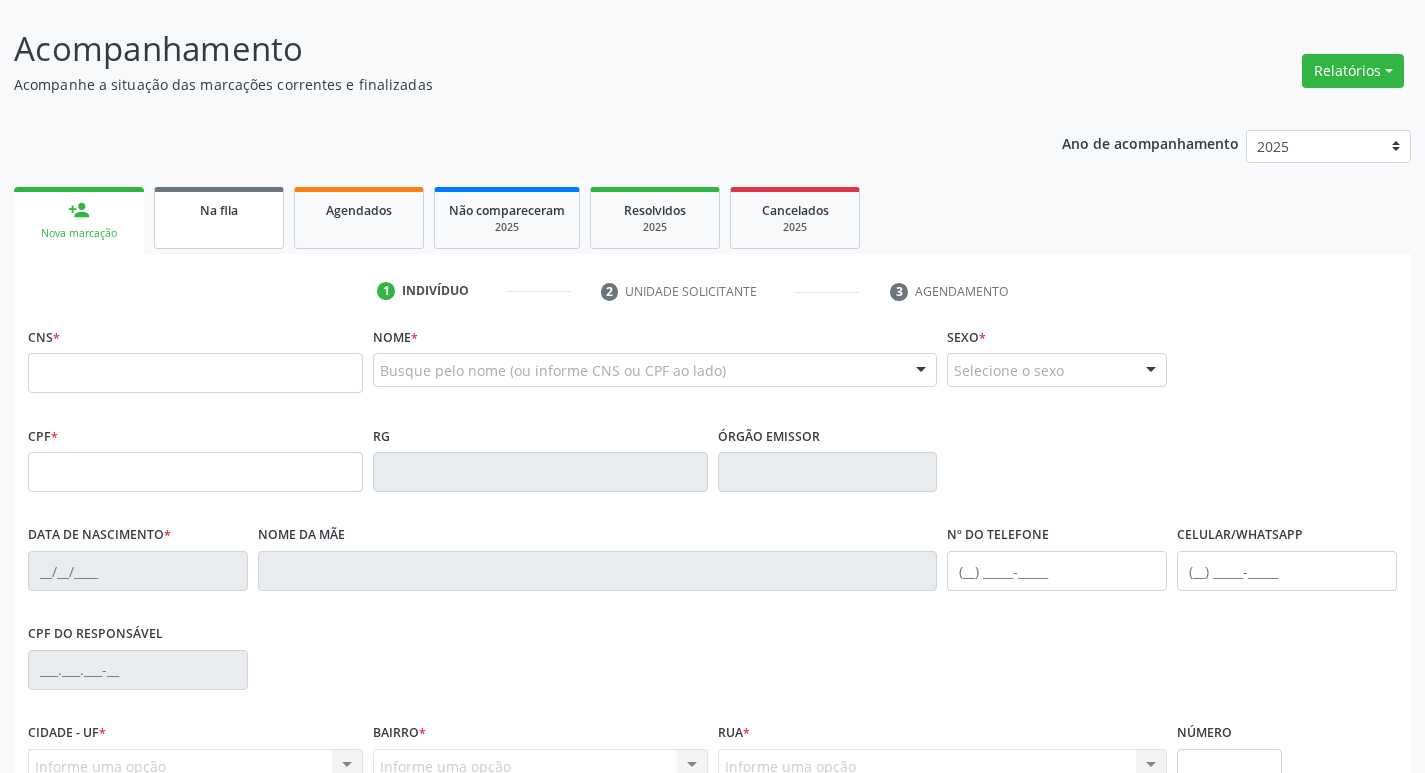 click on "Na fila" at bounding box center [219, 218] 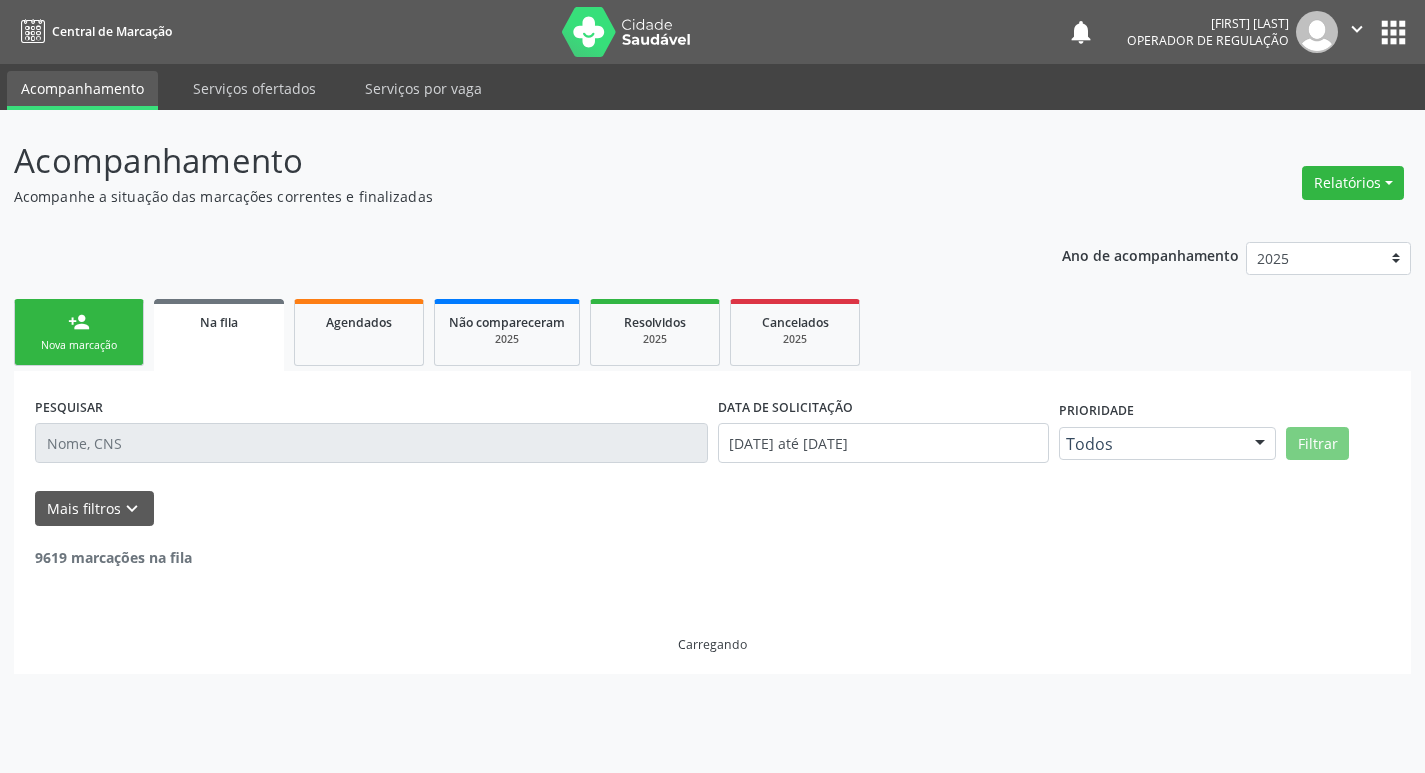scroll, scrollTop: 0, scrollLeft: 0, axis: both 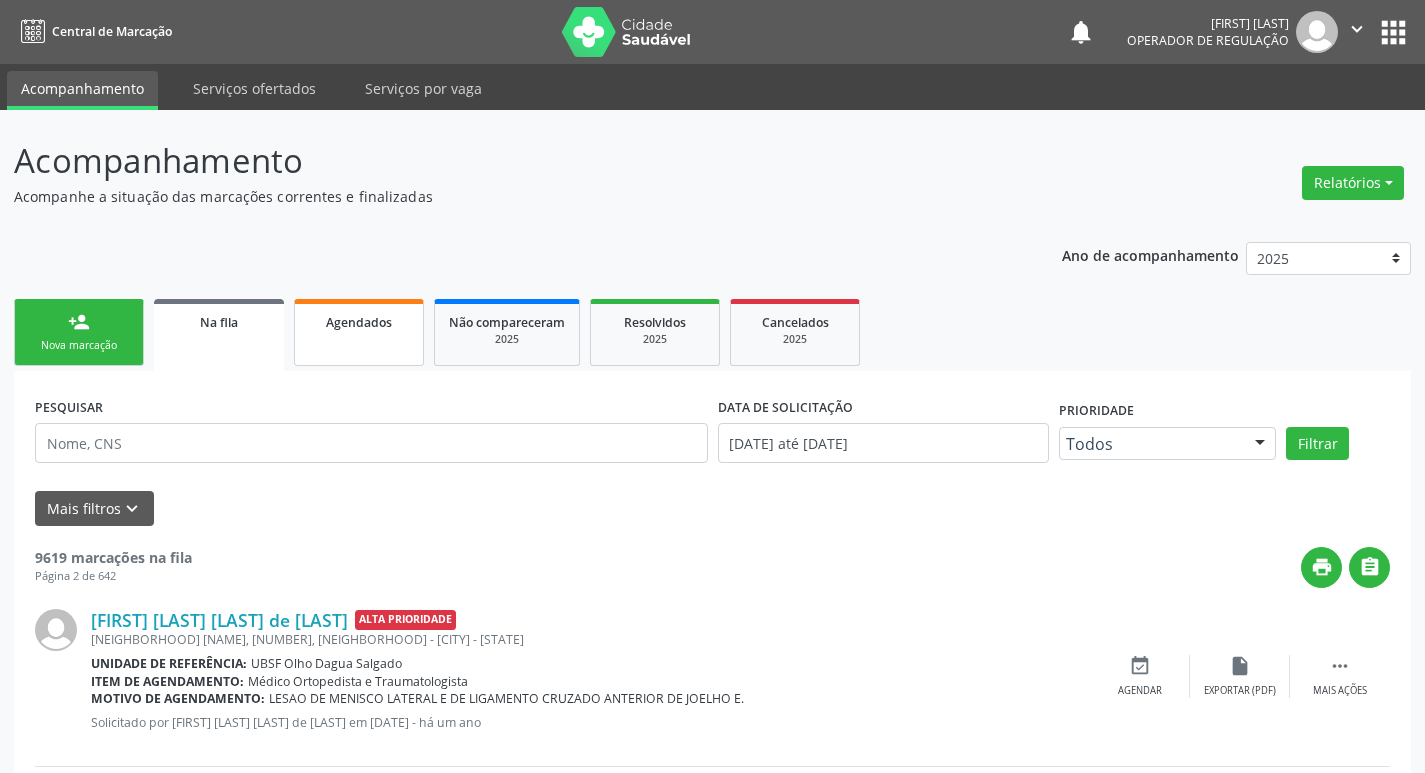 click on "Agendados" at bounding box center (359, 321) 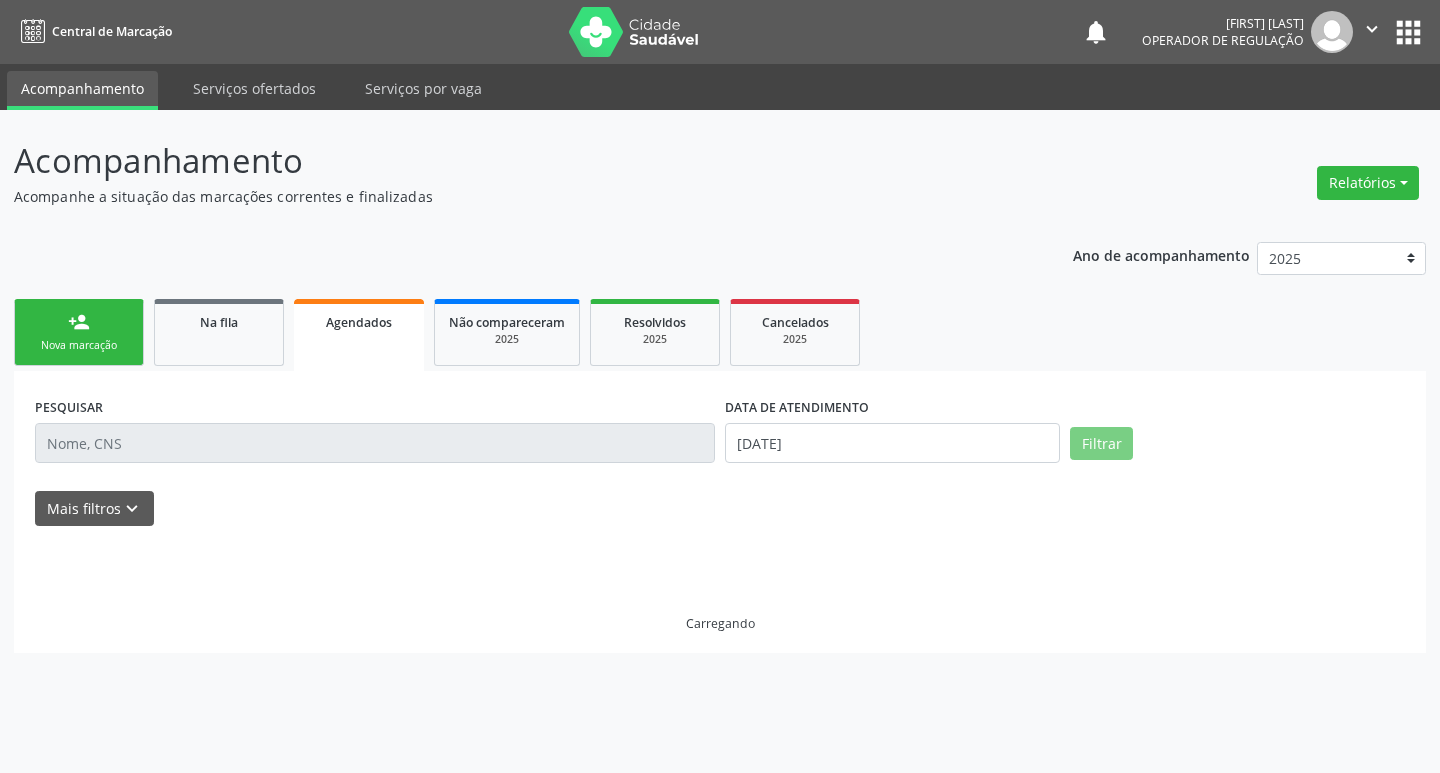 click on "Nova marcação" at bounding box center [79, 345] 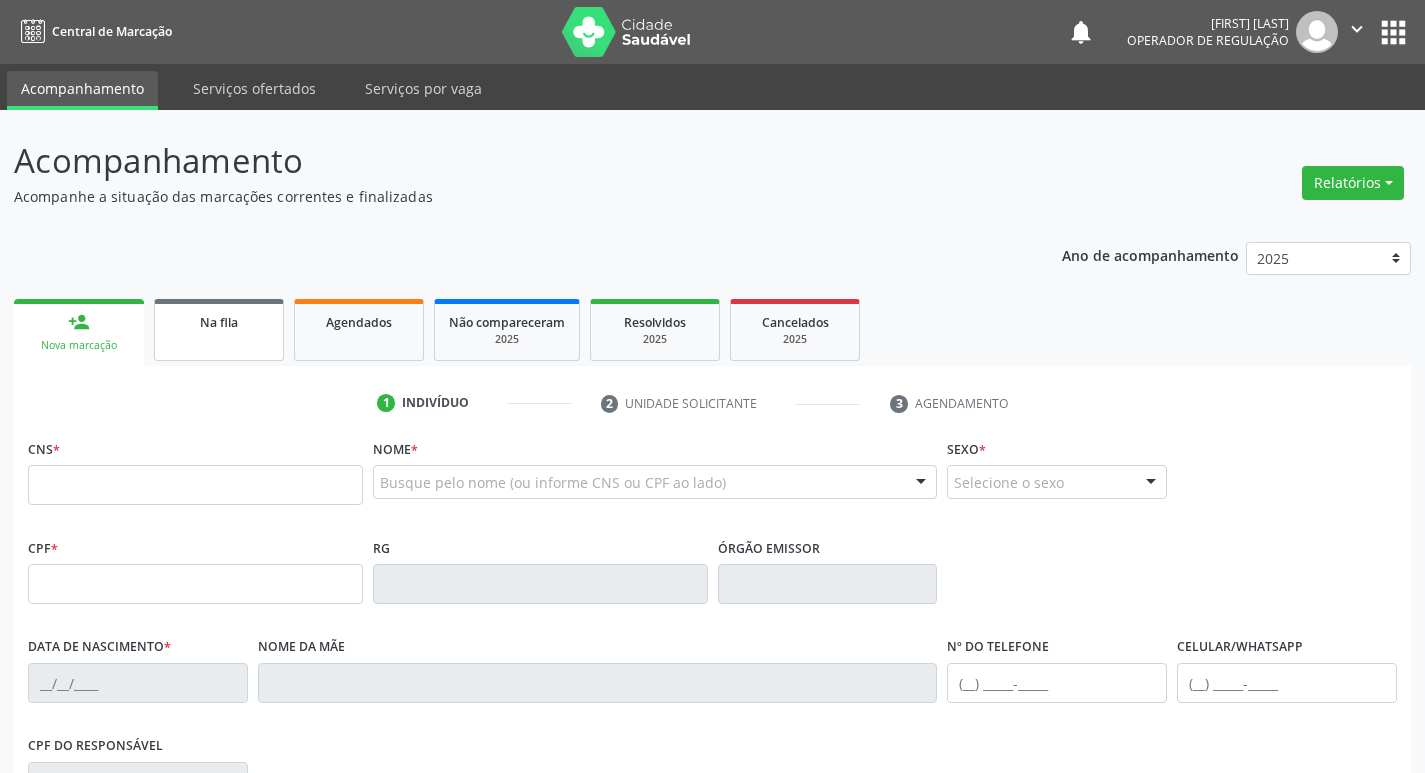 click on "Na fila" at bounding box center (219, 330) 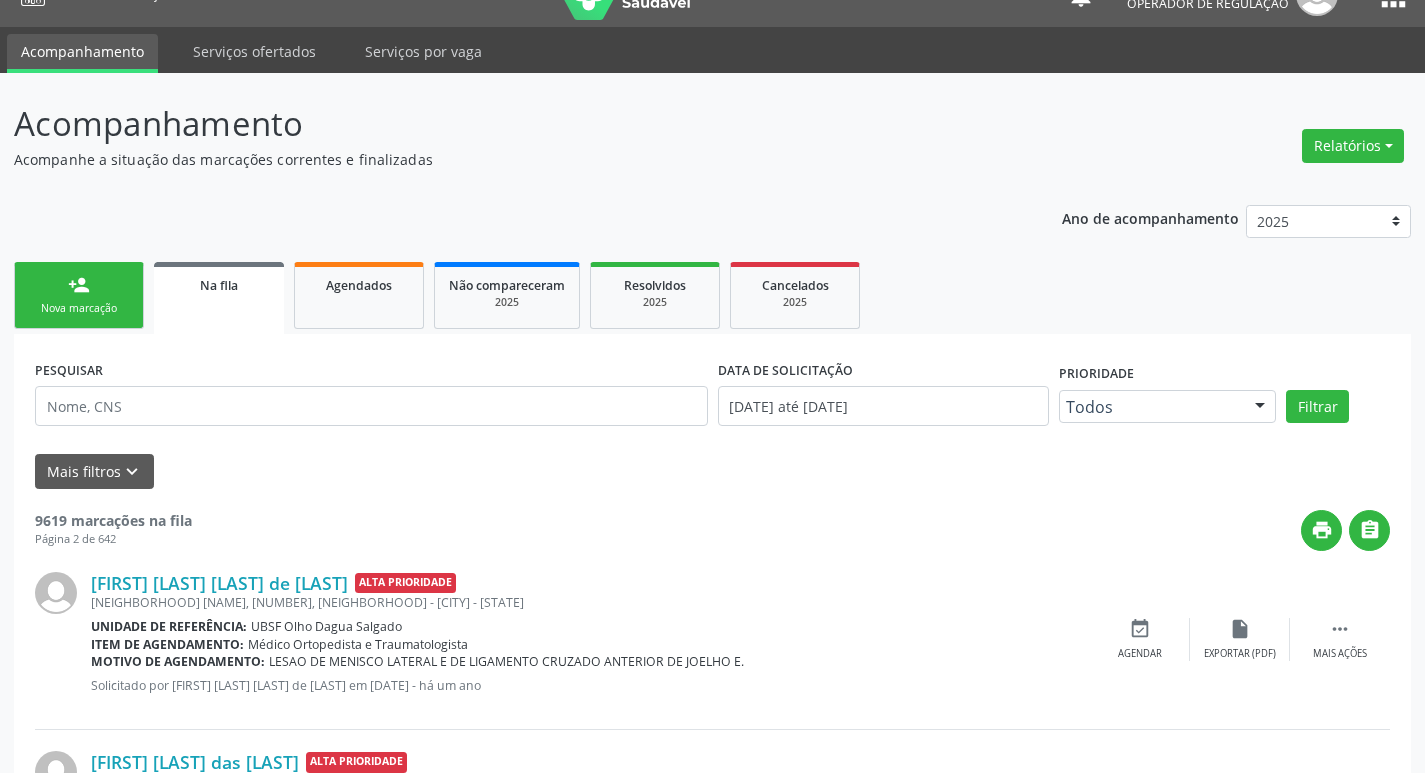 scroll, scrollTop: 0, scrollLeft: 0, axis: both 